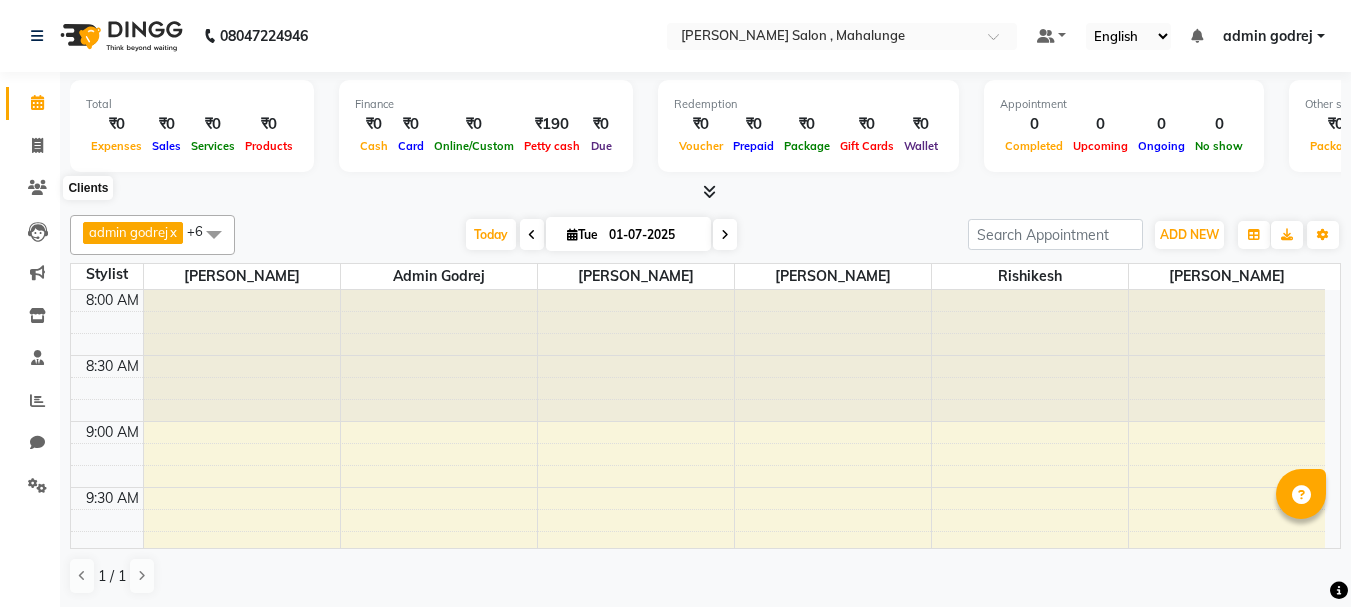 scroll, scrollTop: 0, scrollLeft: 0, axis: both 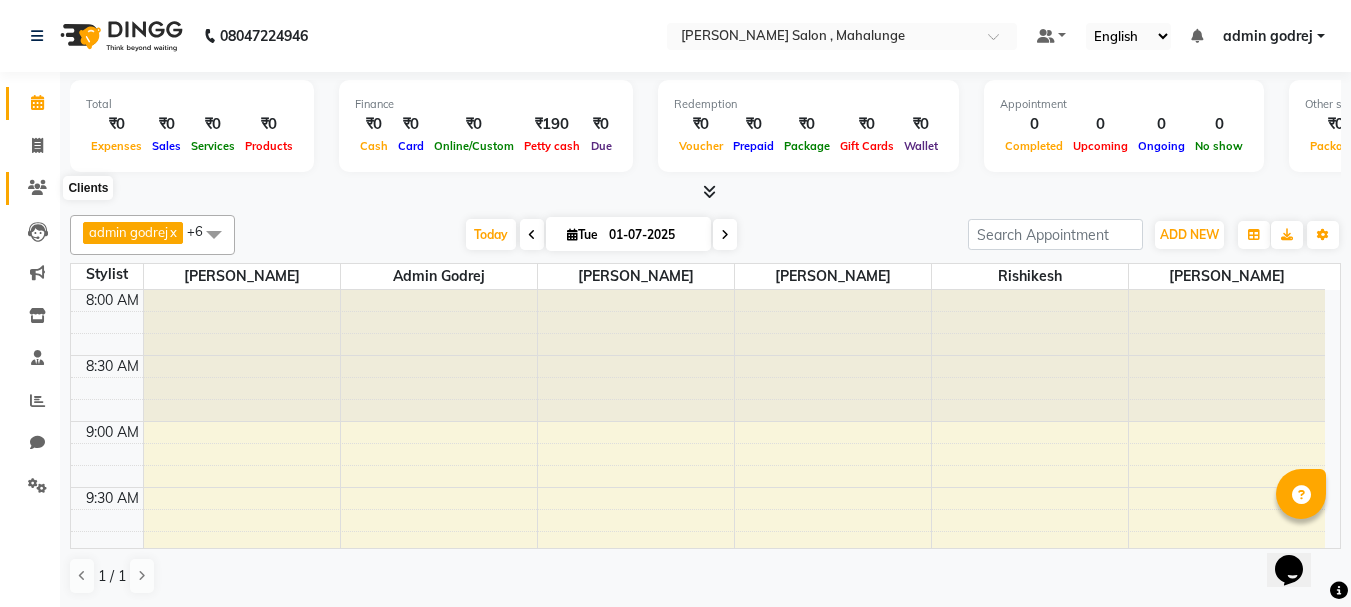 click 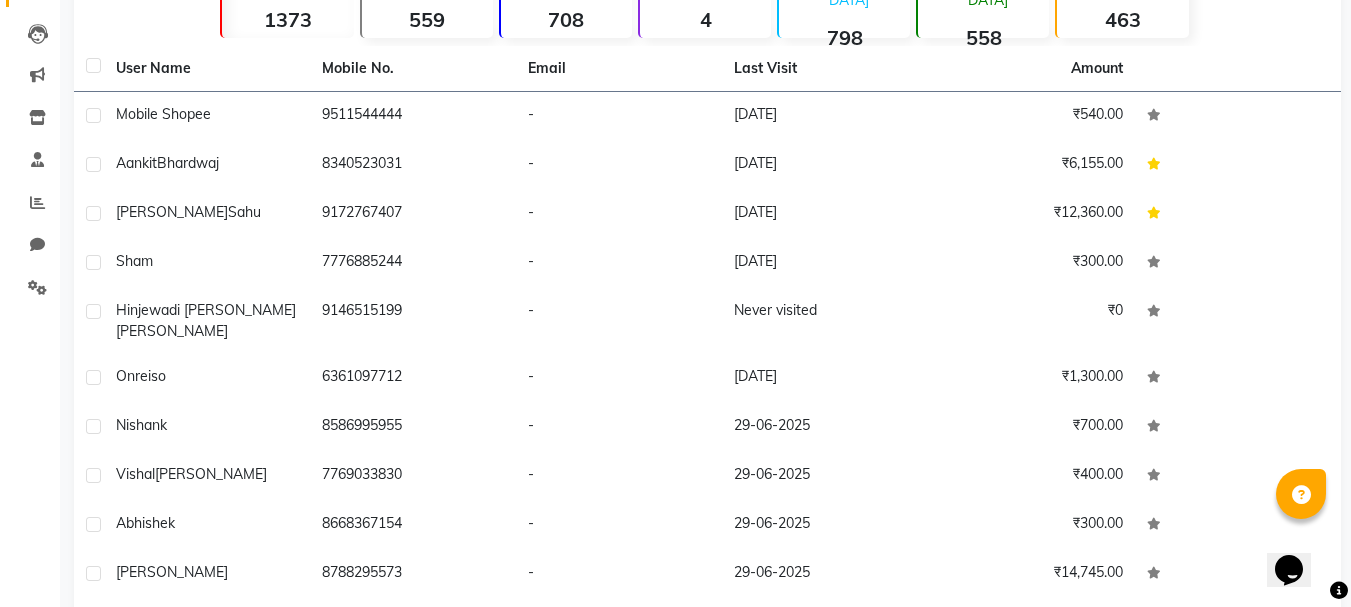 scroll, scrollTop: 259, scrollLeft: 0, axis: vertical 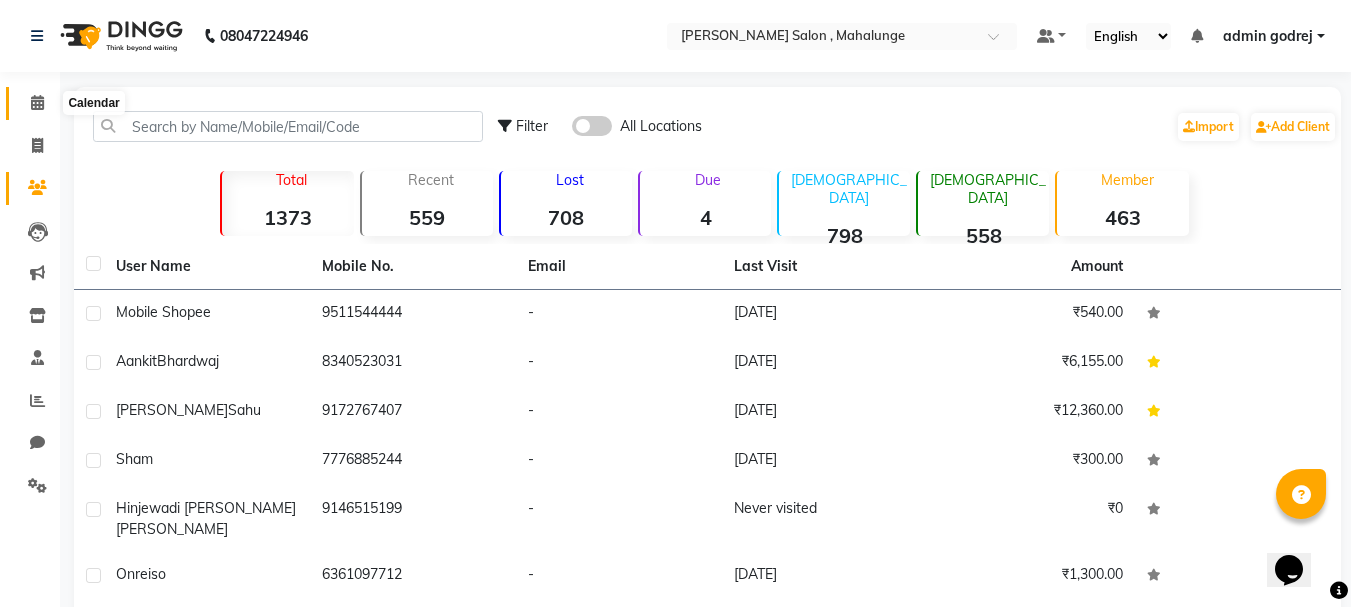 click 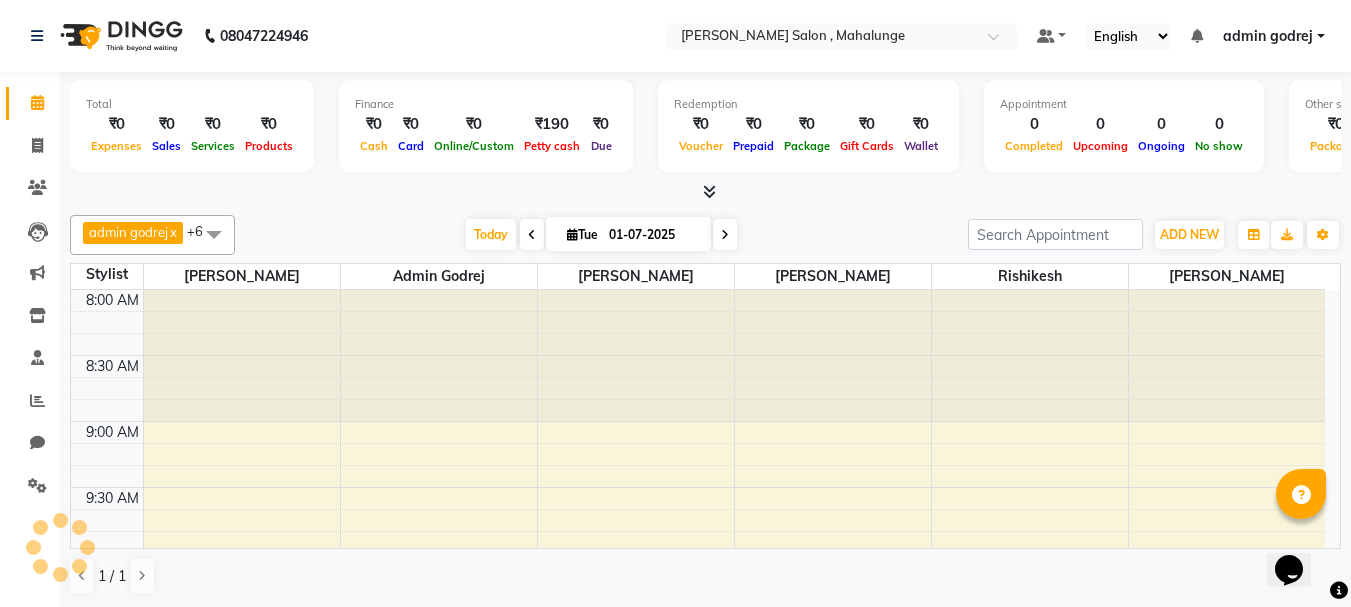 scroll, scrollTop: 0, scrollLeft: 0, axis: both 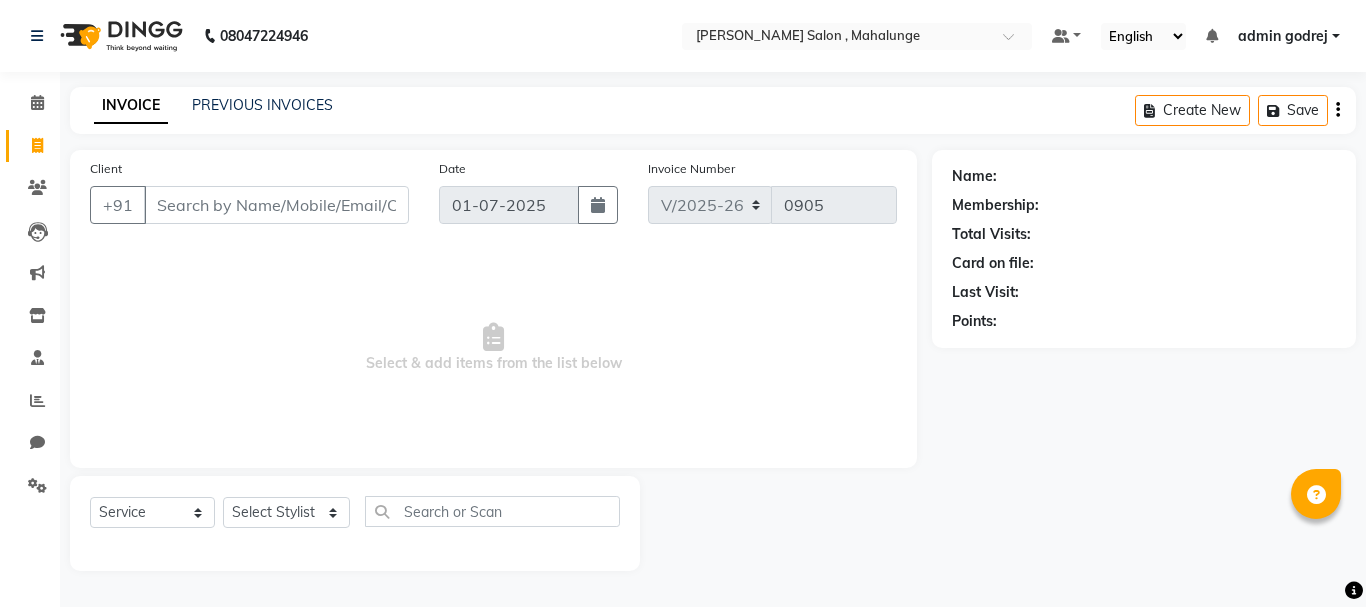 select on "7250" 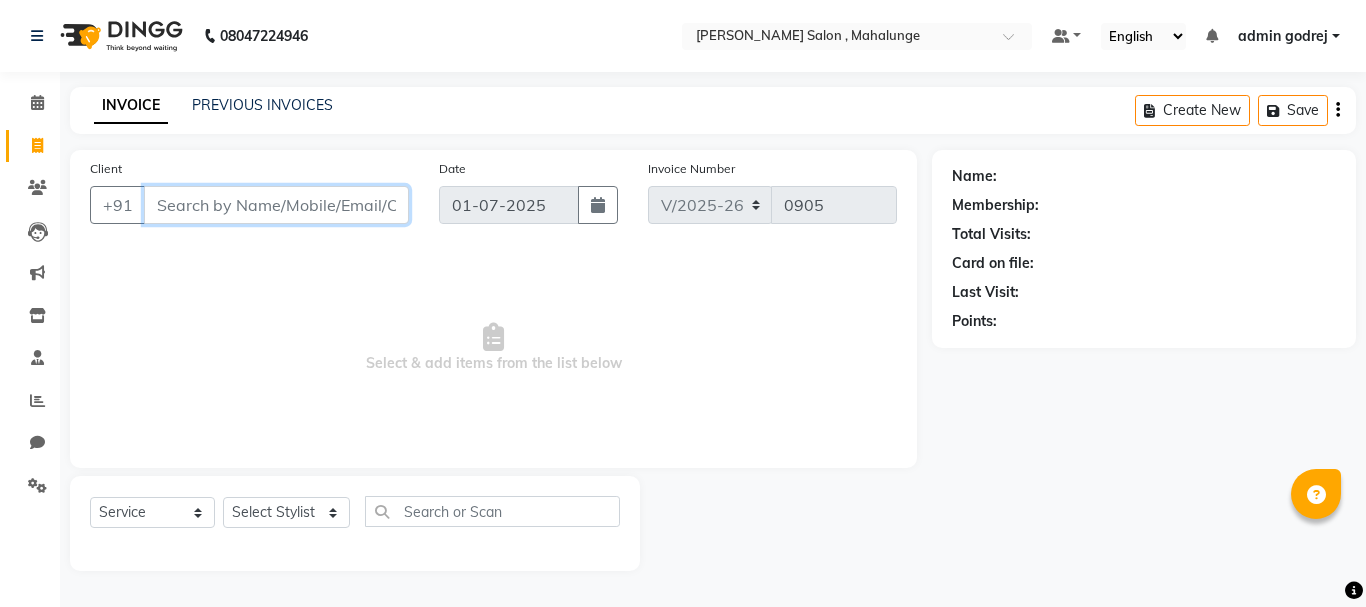 scroll, scrollTop: 0, scrollLeft: 0, axis: both 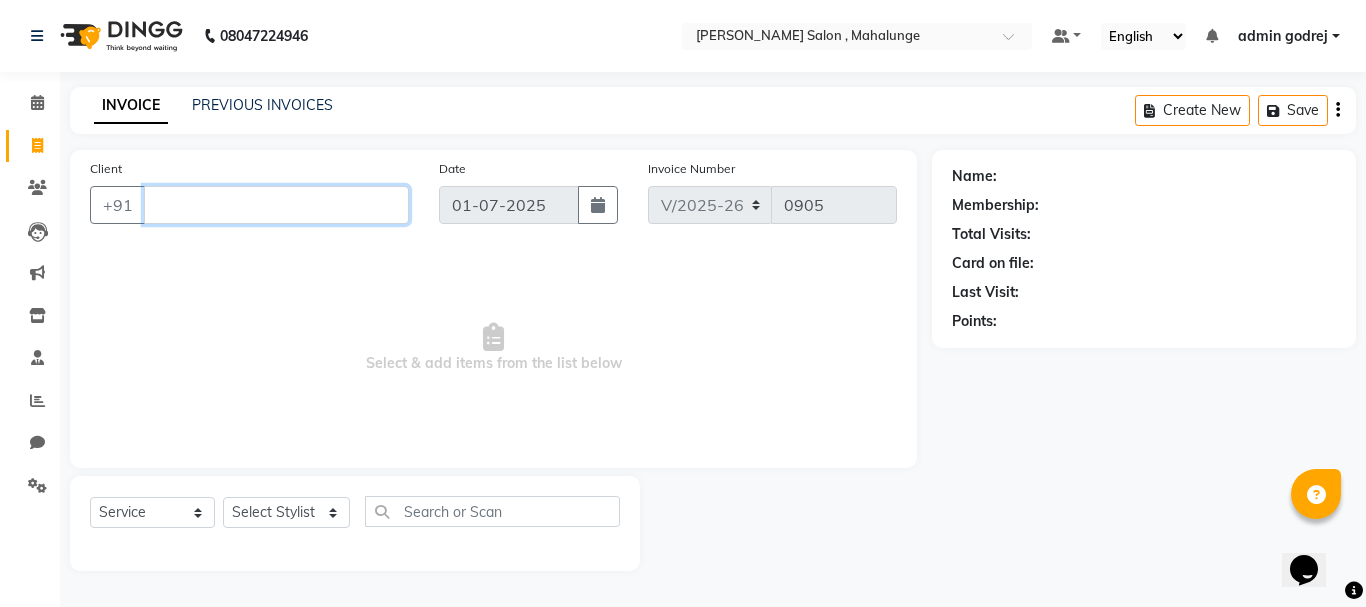 type 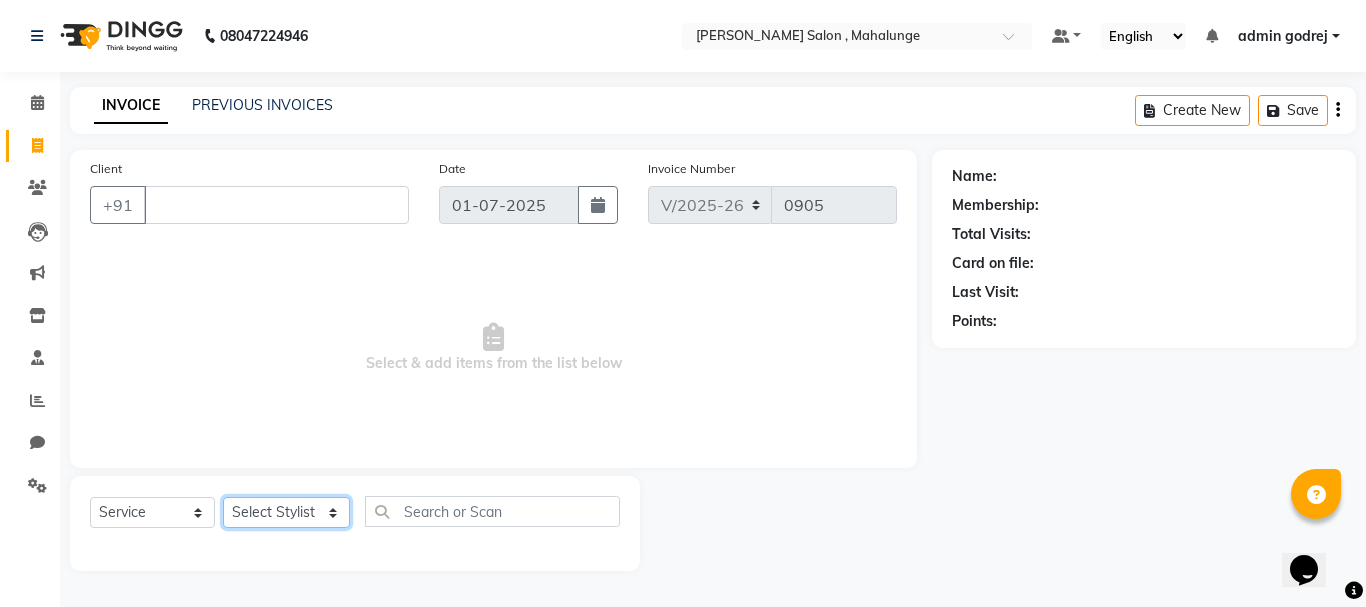 click on "Select Stylist admin godrej [PERSON_NAME] [PERSON_NAME] [PERSON_NAME] [PERSON_NAME] [PERSON_NAME] [PERSON_NAME]  [PERSON_NAME] [PERSON_NAME] [PERSON_NAME]" 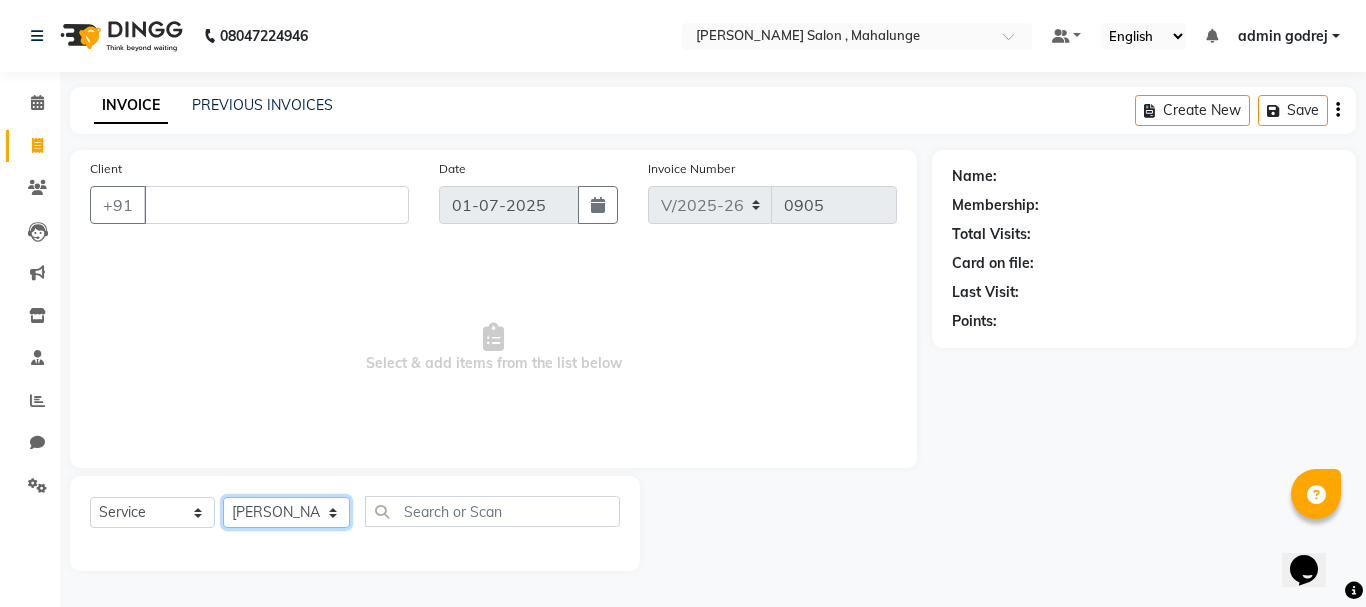 click on "Select Stylist admin godrej [PERSON_NAME] [PERSON_NAME] [PERSON_NAME] [PERSON_NAME] [PERSON_NAME] [PERSON_NAME]  [PERSON_NAME] [PERSON_NAME] [PERSON_NAME]" 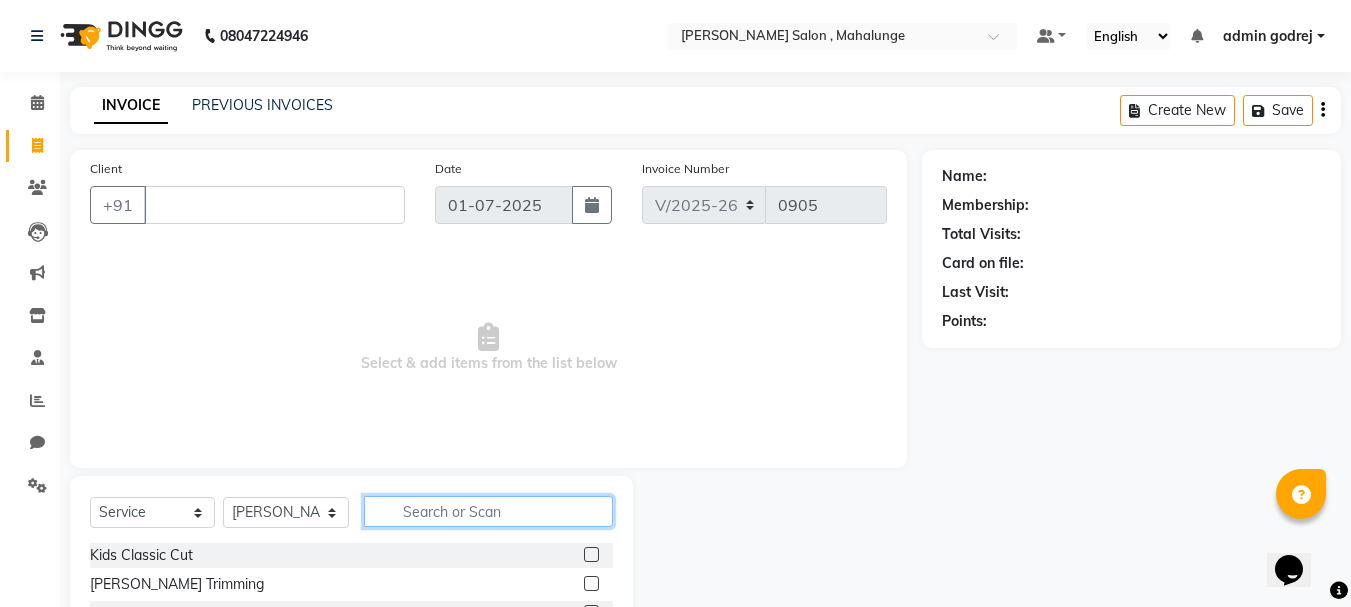click 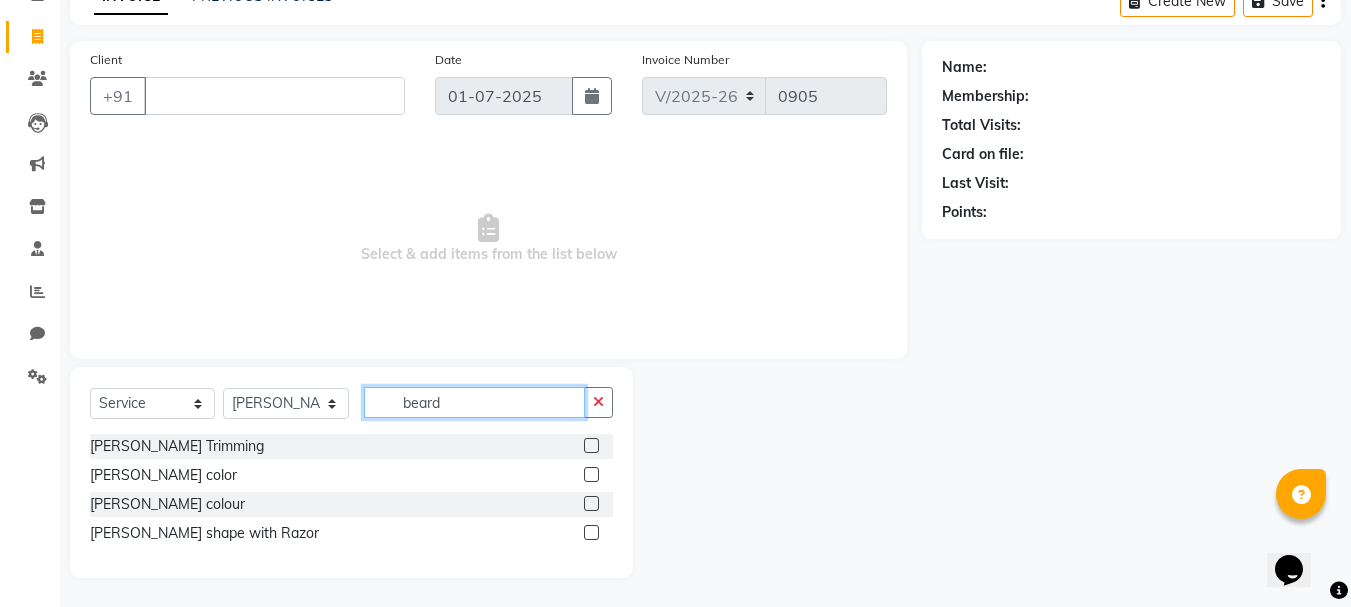 scroll, scrollTop: 110, scrollLeft: 0, axis: vertical 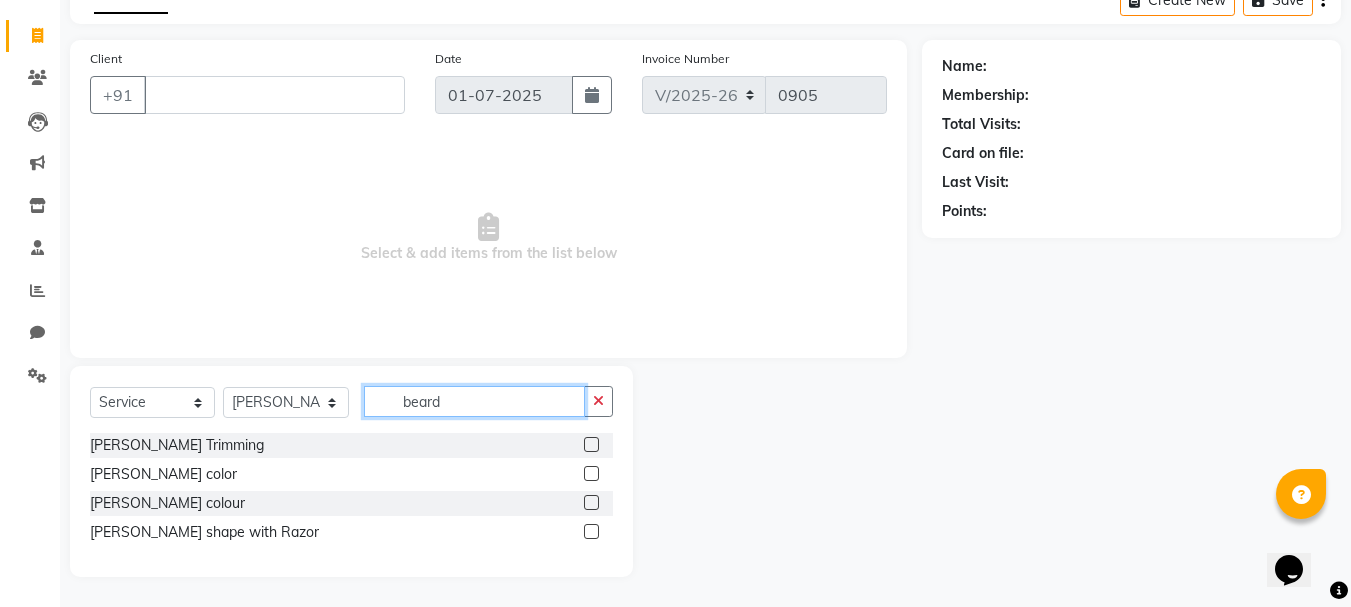 type on "beard" 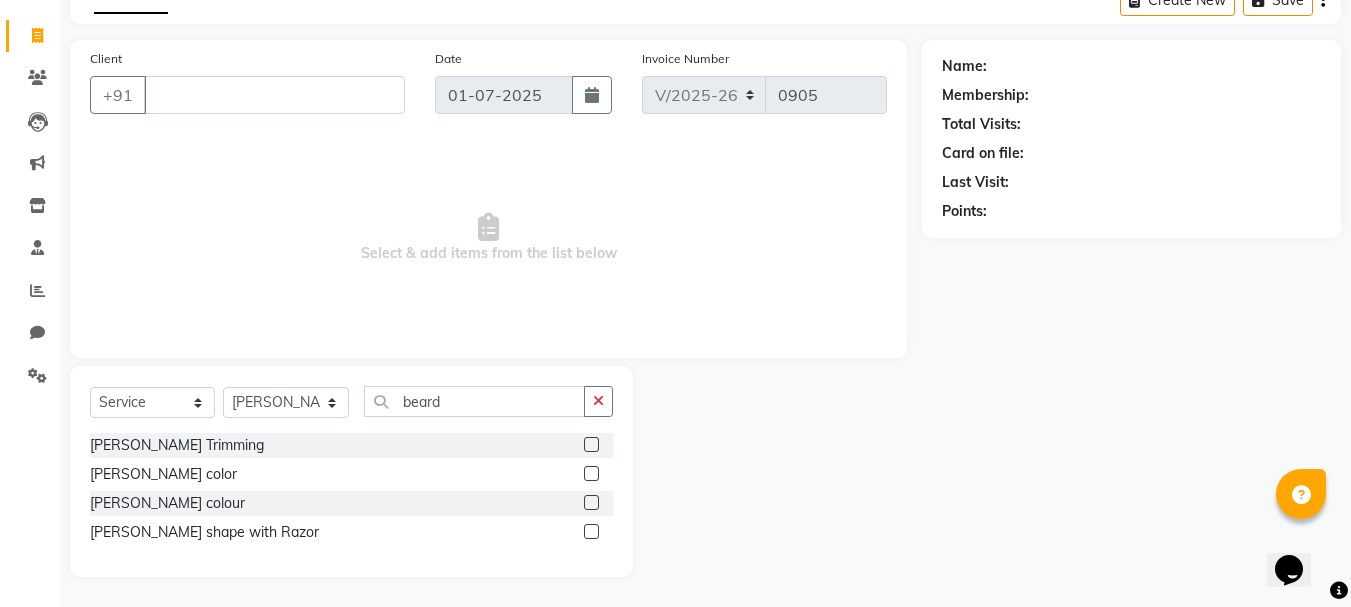 click 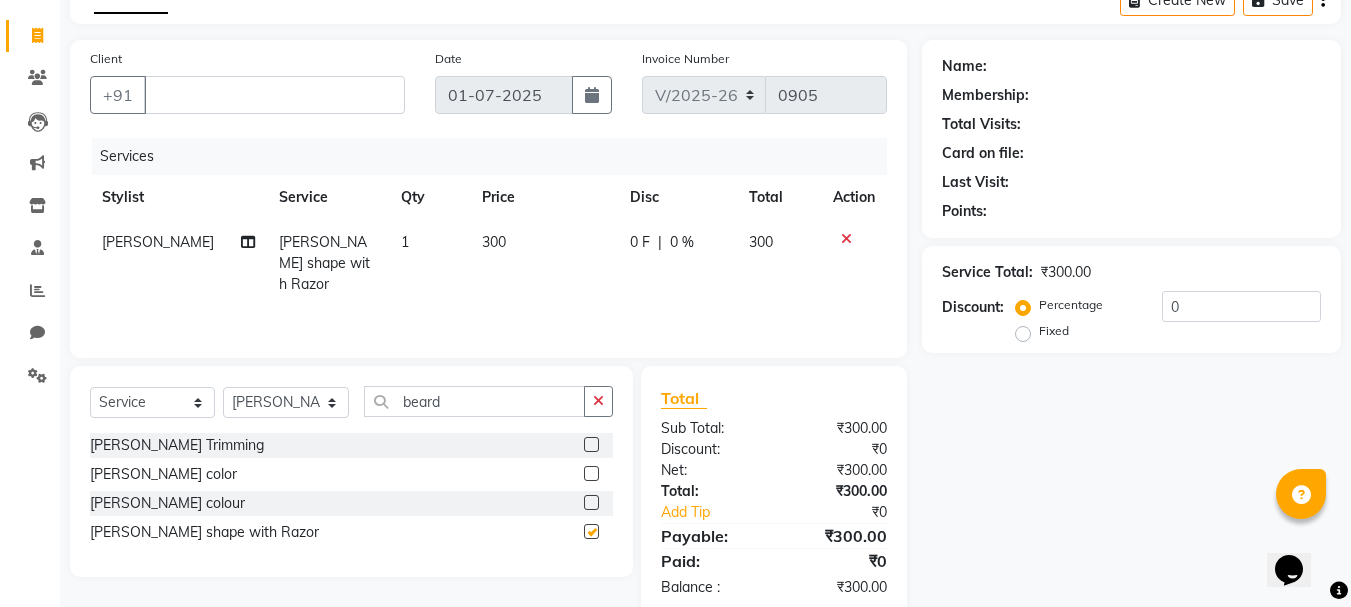 checkbox on "false" 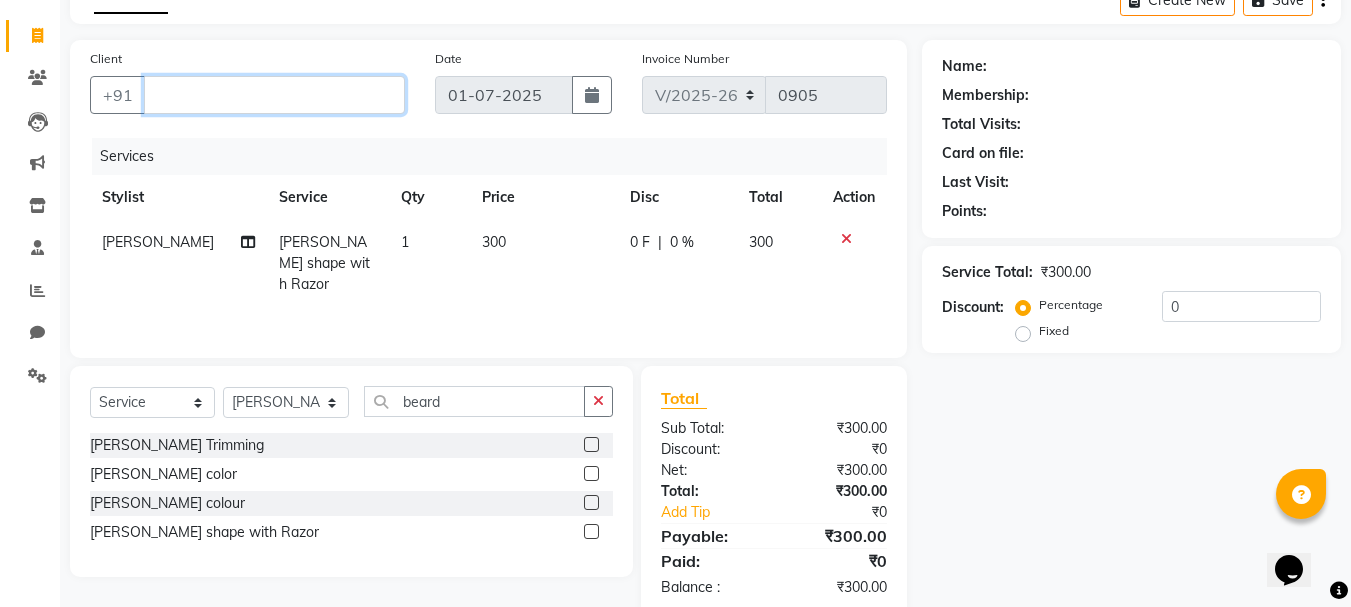 click on "Client" at bounding box center (274, 95) 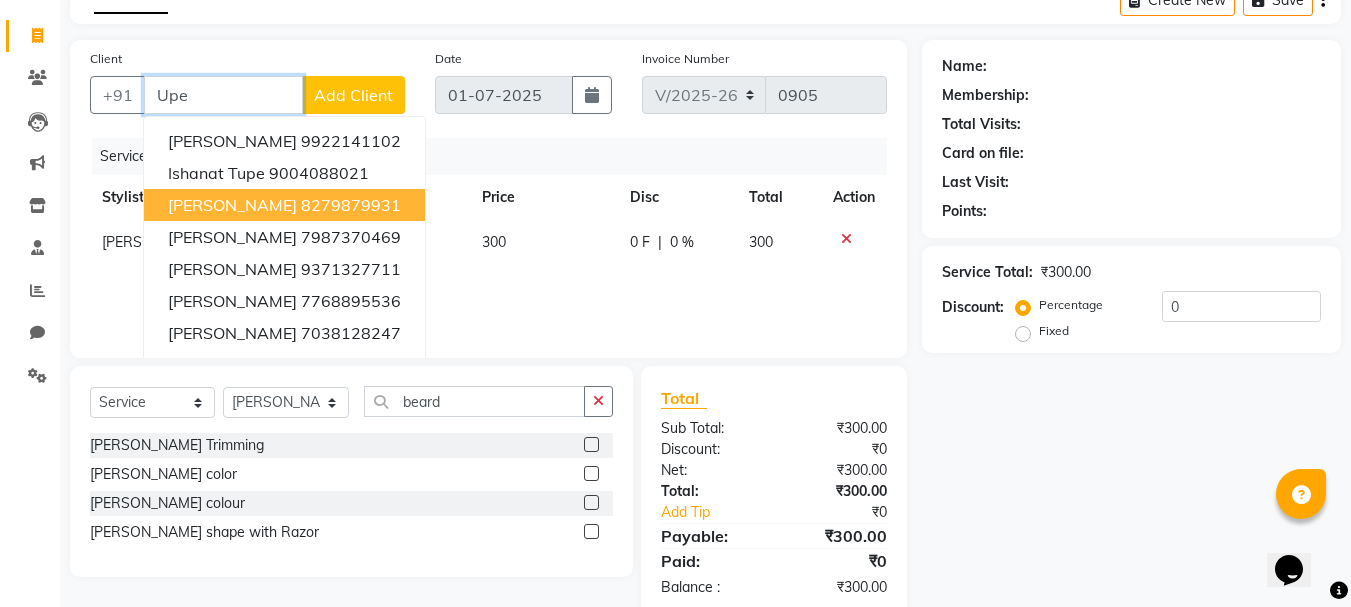 click on "8279879931" at bounding box center [351, 205] 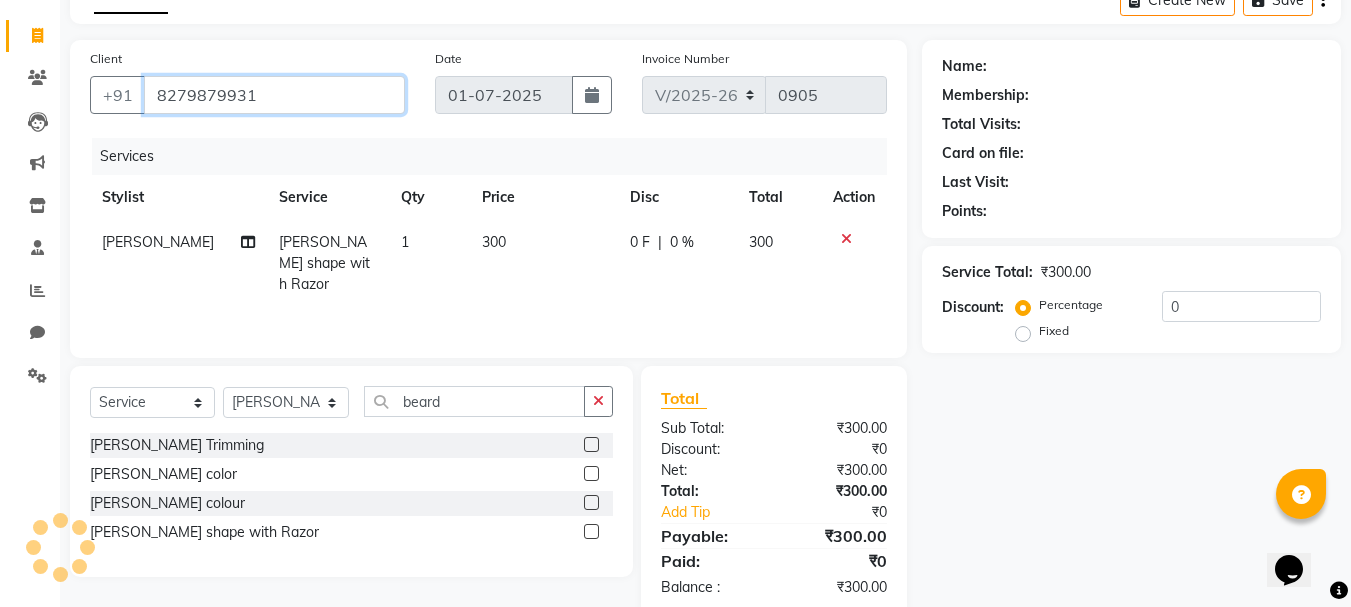 type on "8279879931" 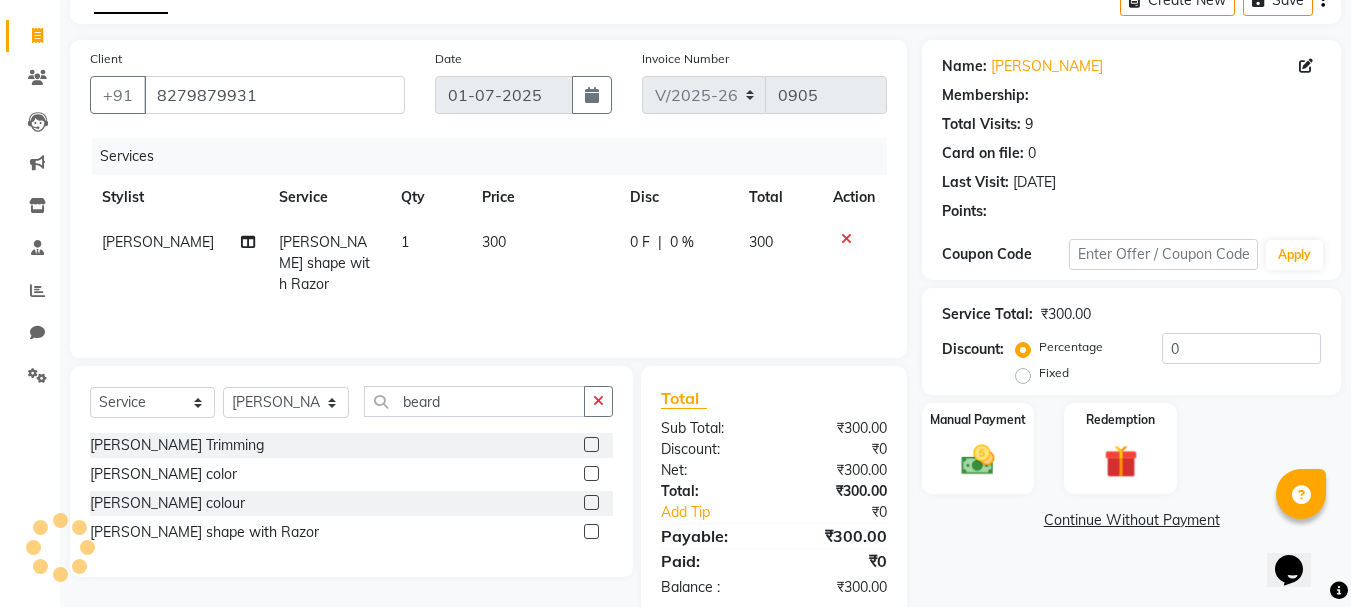 select on "1: Object" 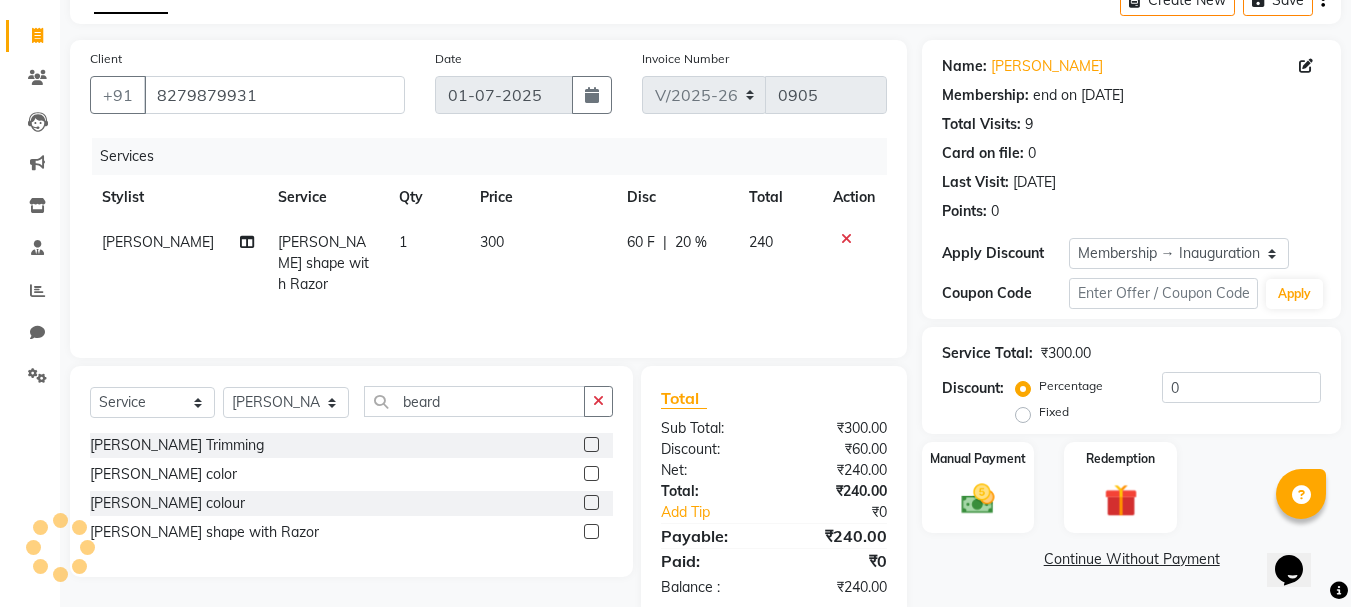 type on "20" 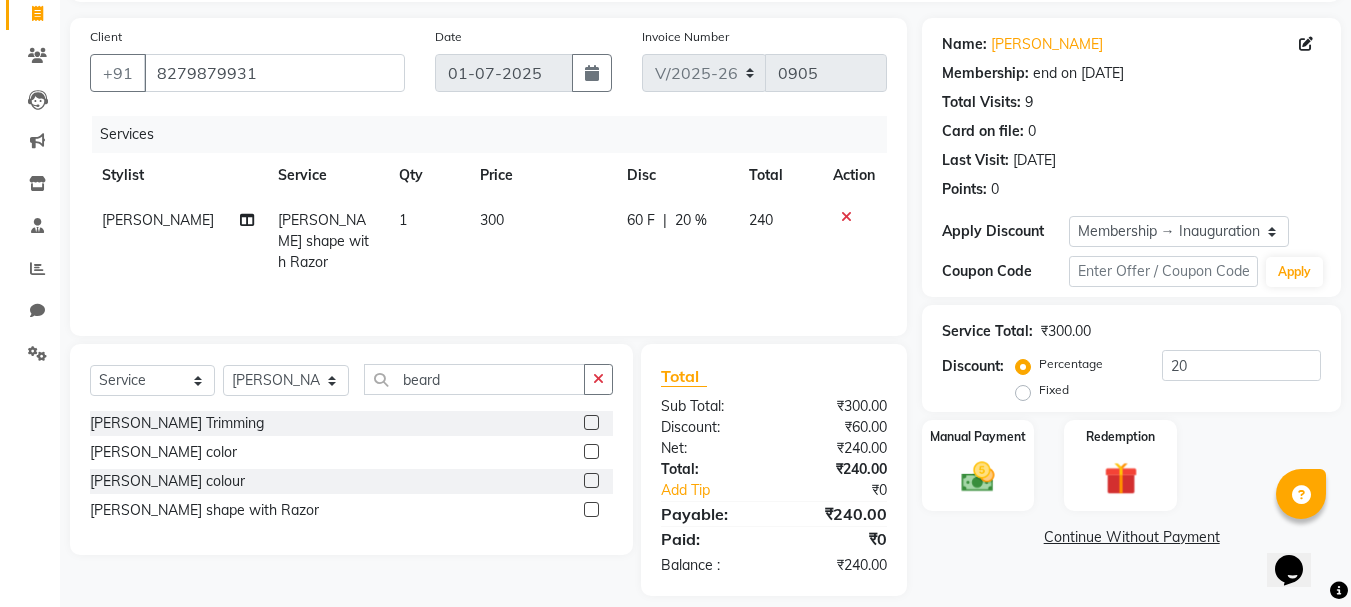 scroll, scrollTop: 151, scrollLeft: 0, axis: vertical 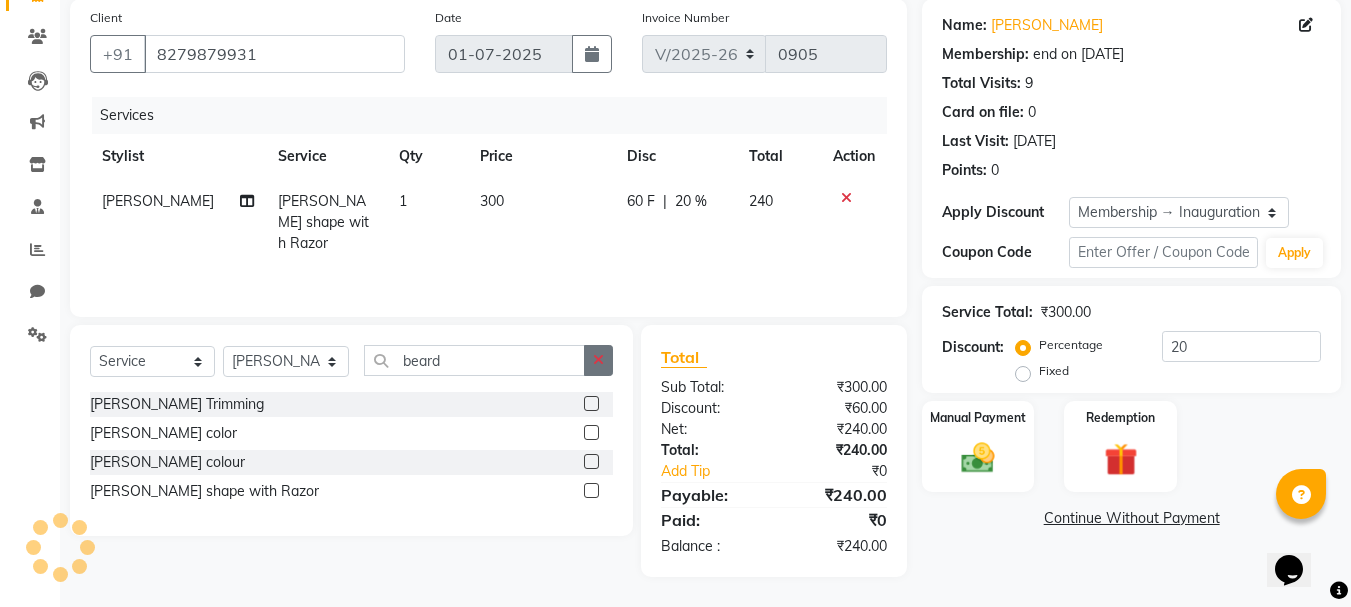 click 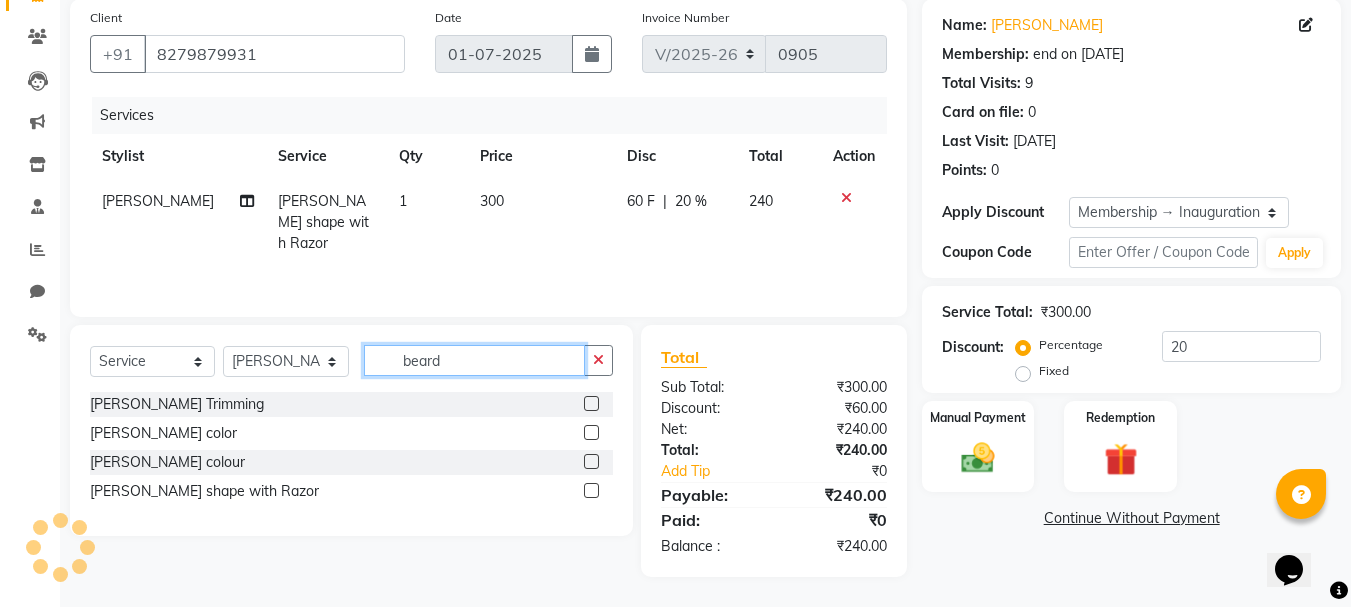 type 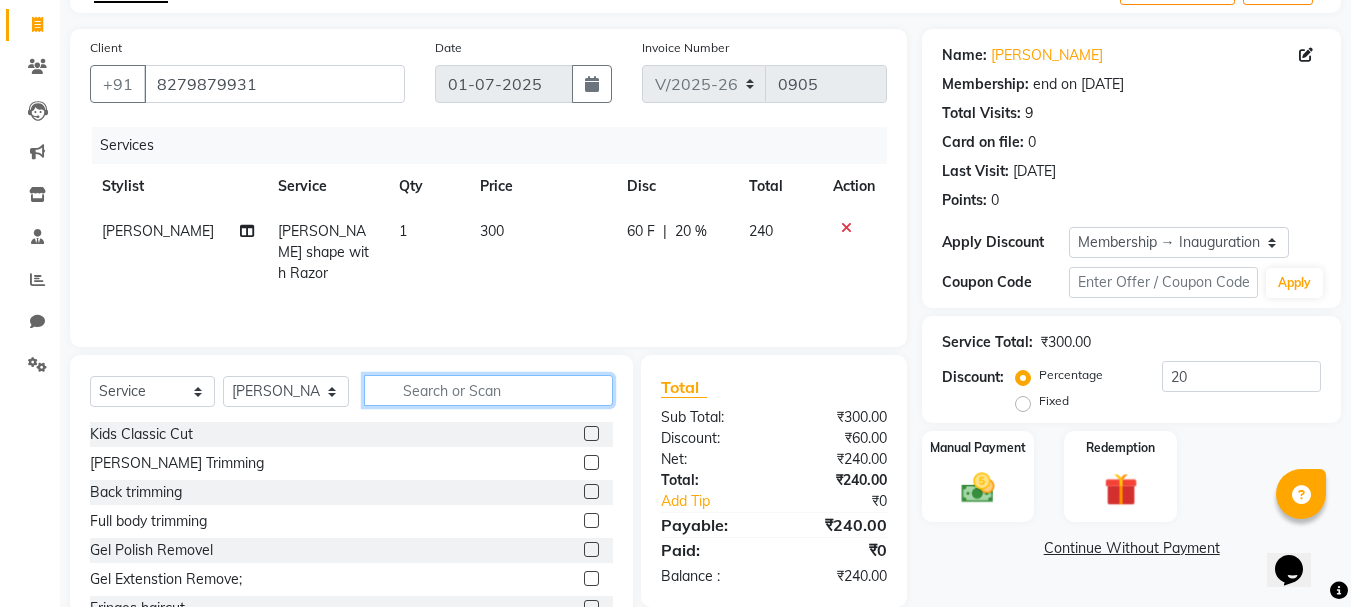 scroll, scrollTop: 194, scrollLeft: 0, axis: vertical 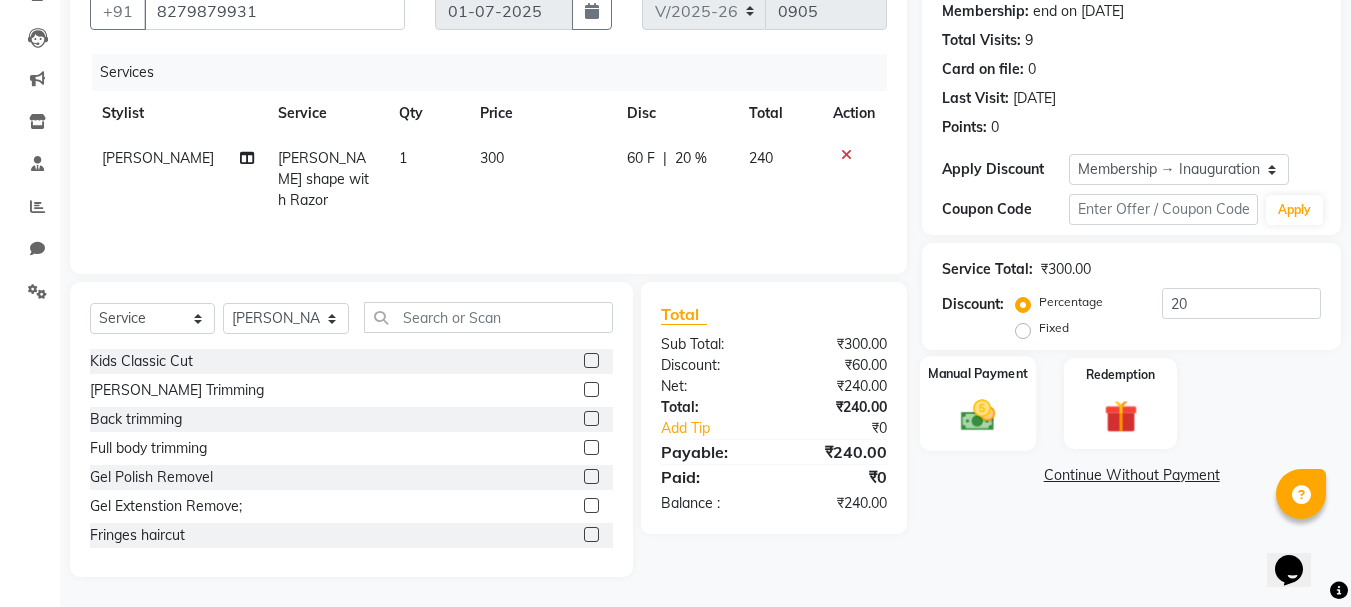 click on "Manual Payment" 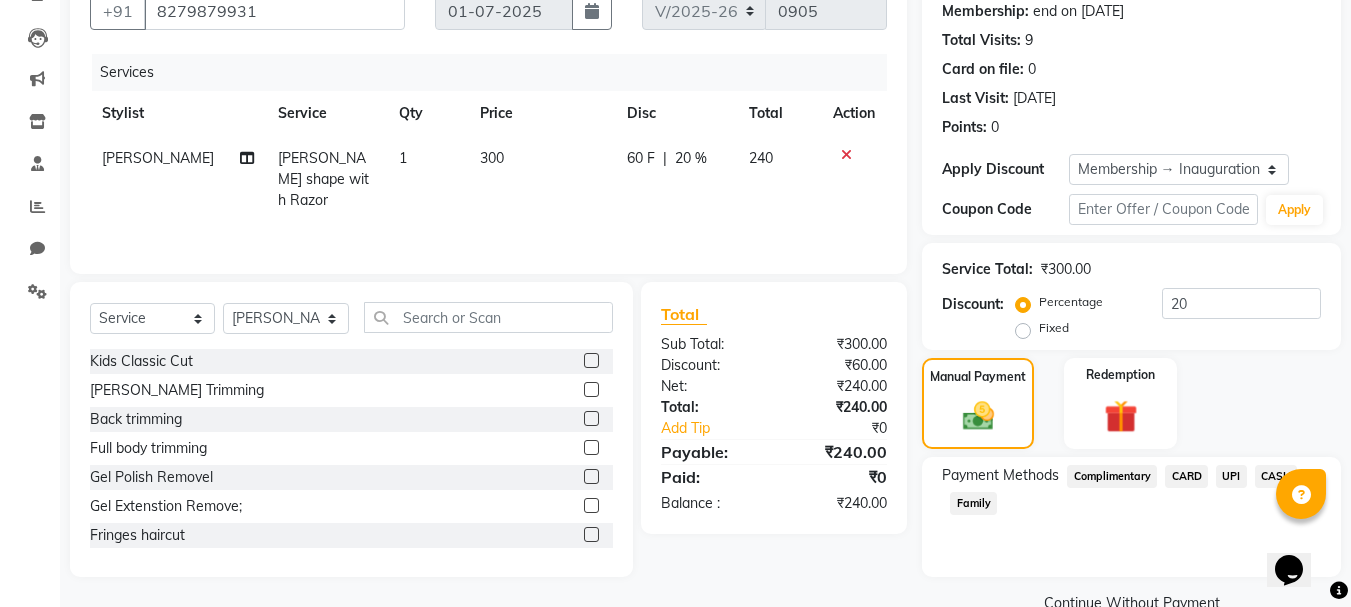 click on "UPI" 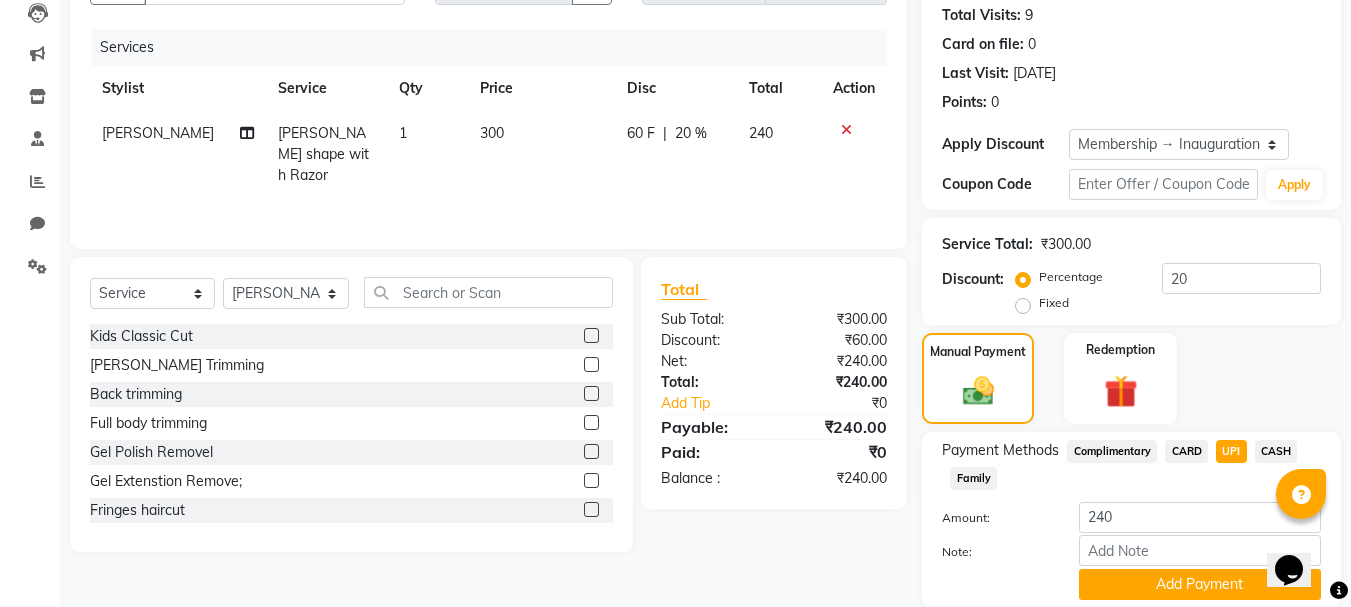 scroll, scrollTop: 291, scrollLeft: 0, axis: vertical 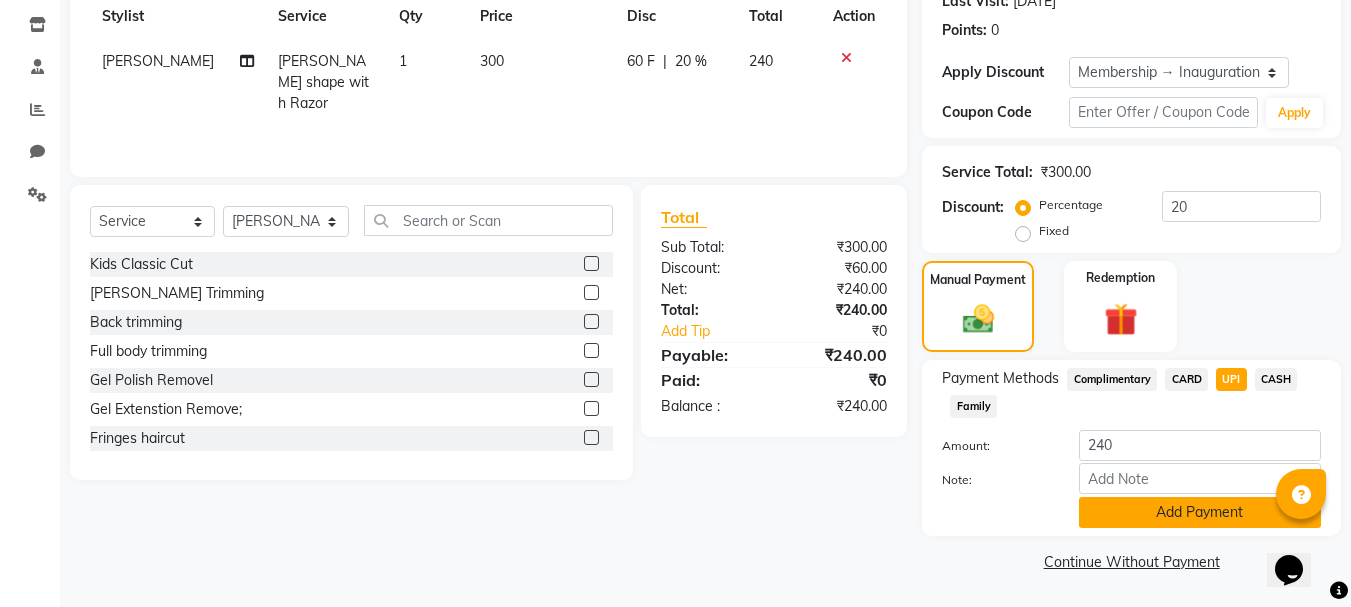 click on "Add Payment" 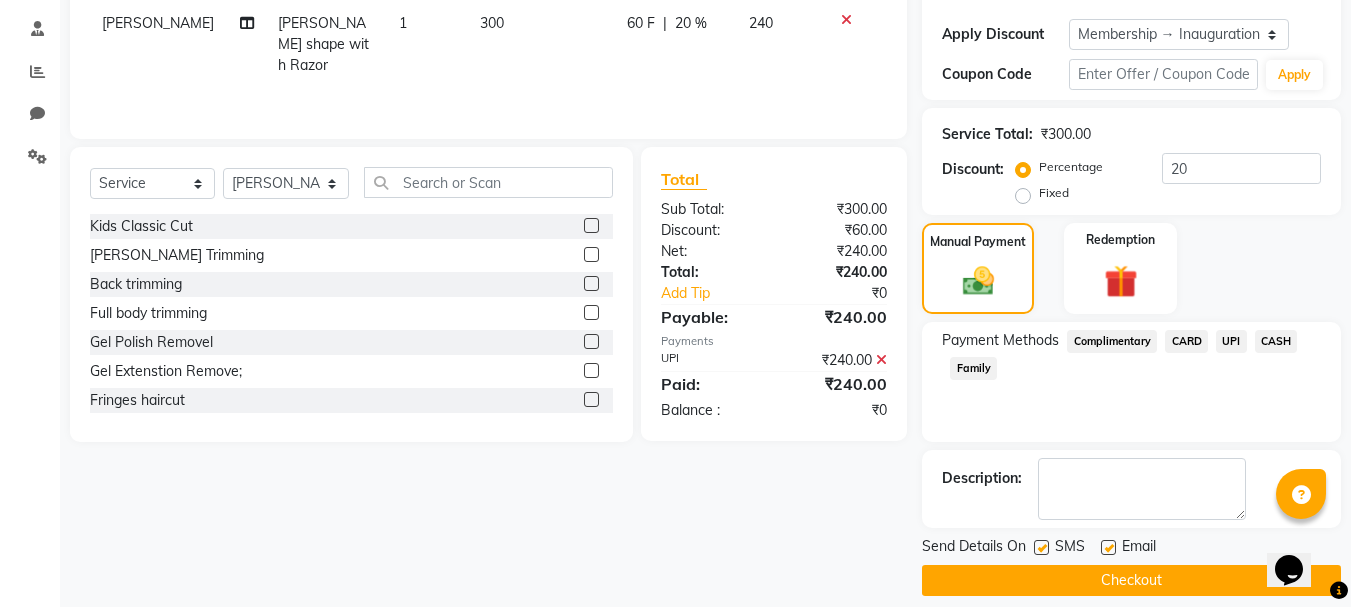 scroll, scrollTop: 348, scrollLeft: 0, axis: vertical 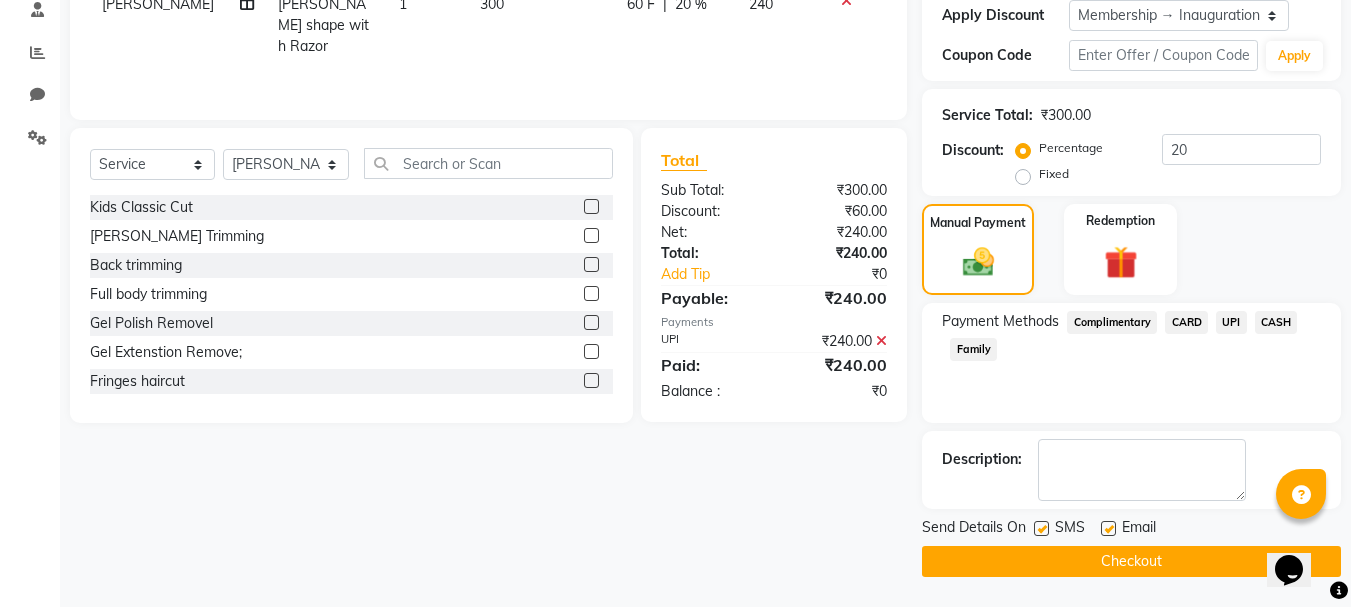 click on "Checkout" 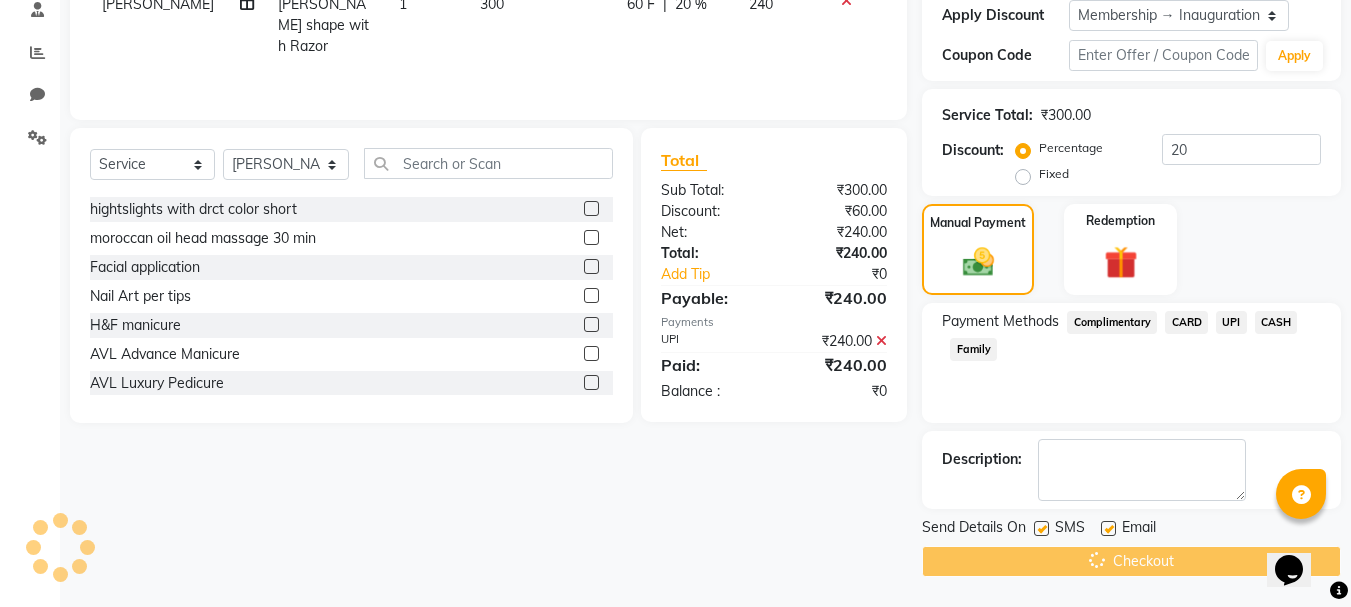 scroll, scrollTop: 500, scrollLeft: 0, axis: vertical 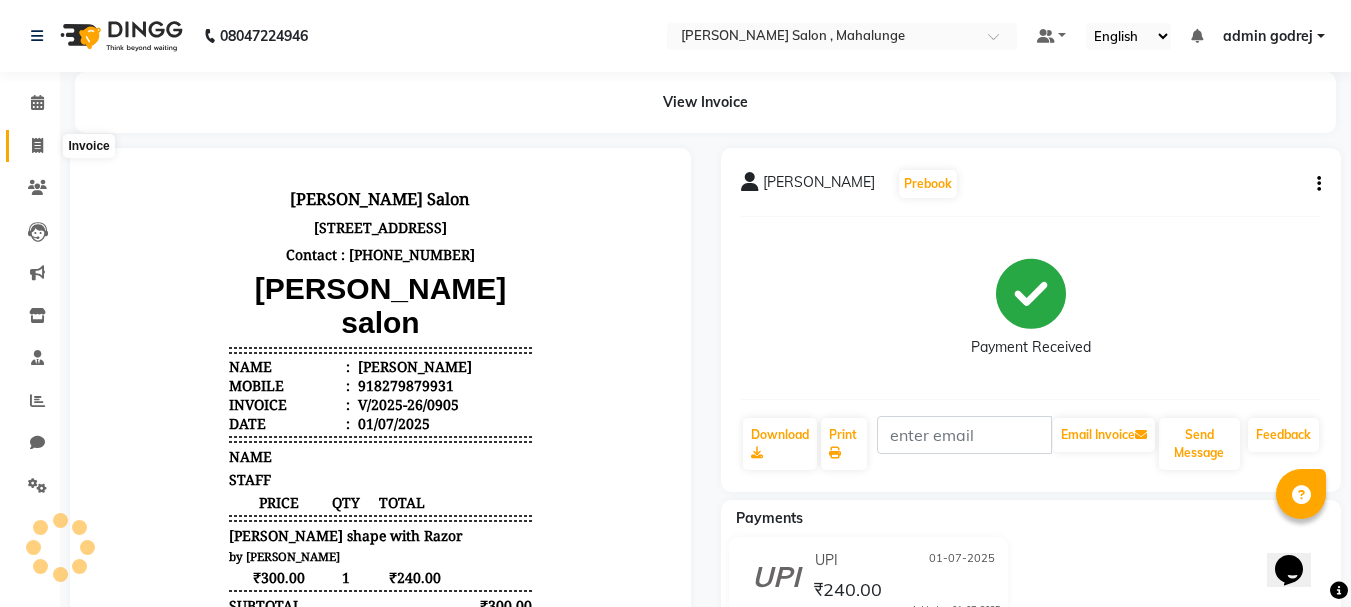 click 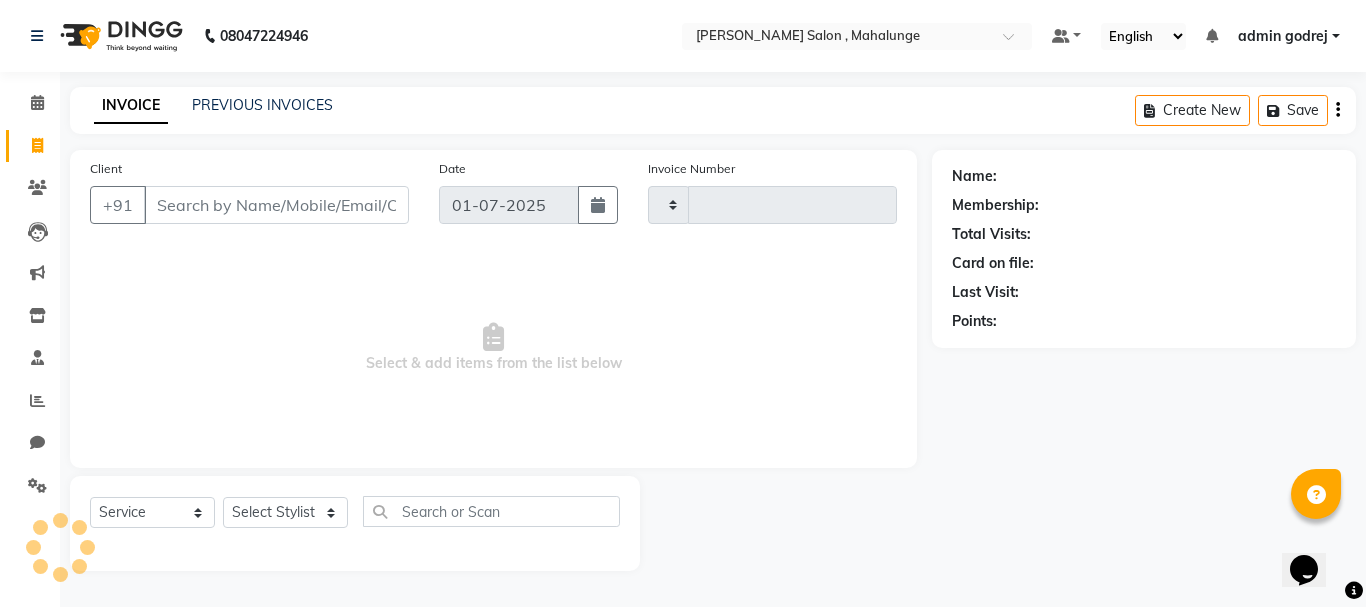 type on "0906" 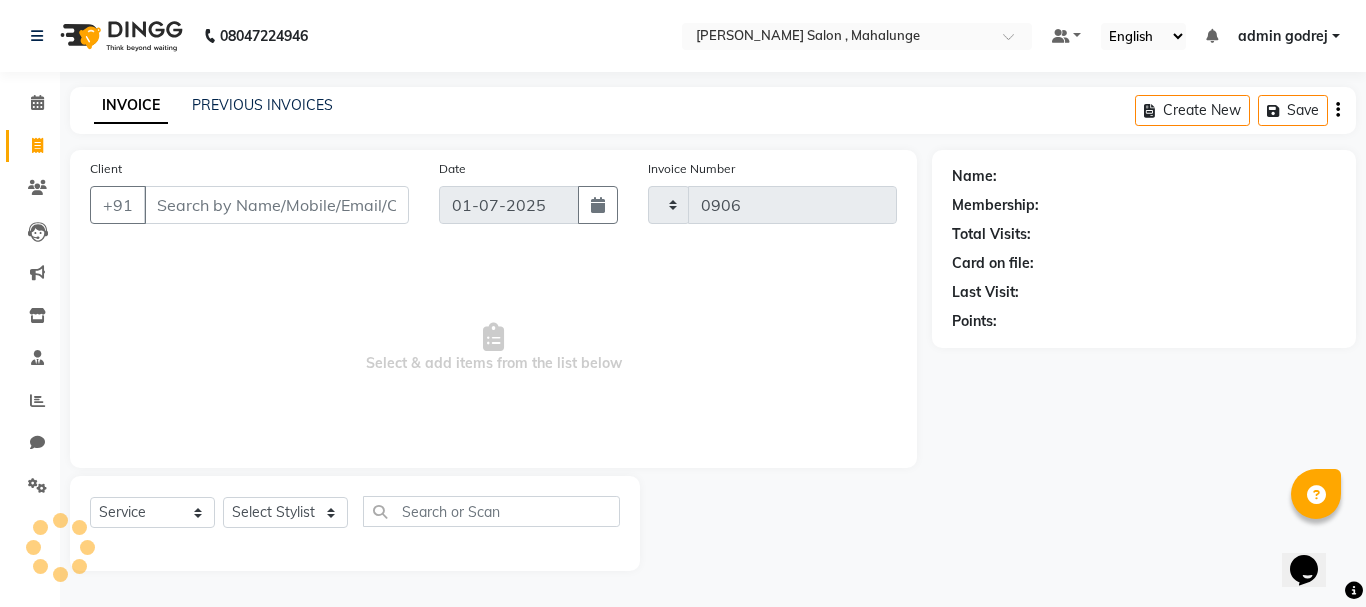 select on "7250" 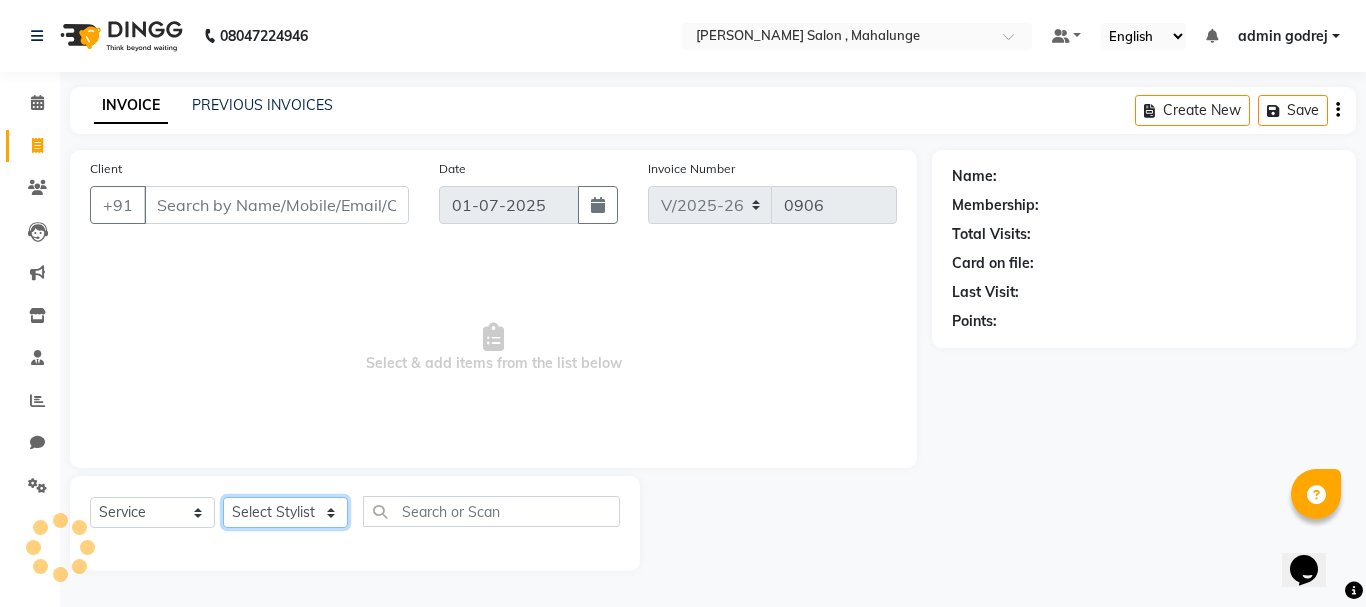 click on "Select Stylist" 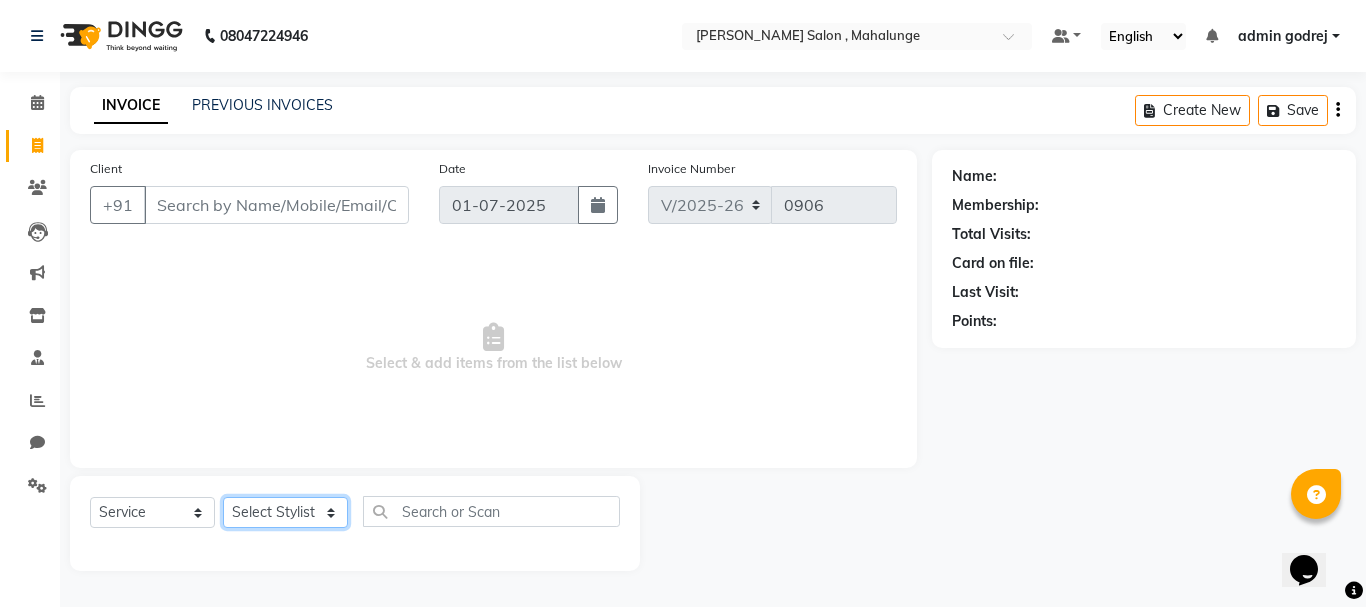 click on "Select Stylist" 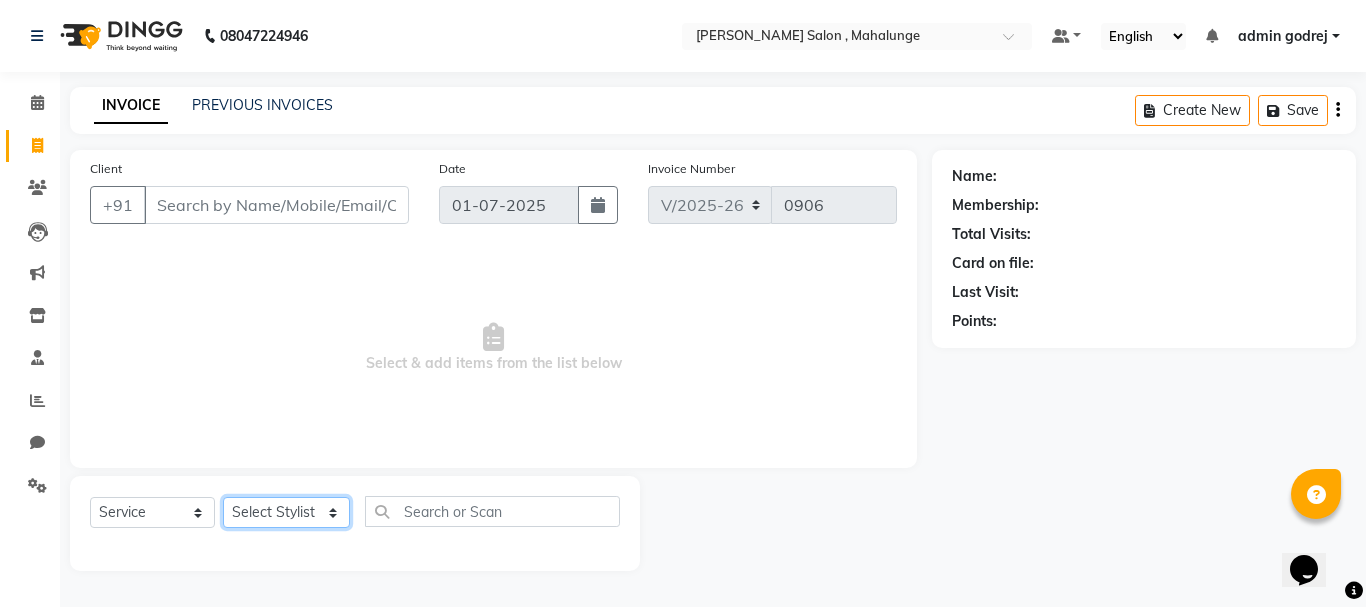 click on "Select Stylist admin godrej [PERSON_NAME] [PERSON_NAME] [PERSON_NAME] [PERSON_NAME] [PERSON_NAME] [PERSON_NAME]  [PERSON_NAME] [PERSON_NAME] [PERSON_NAME]" 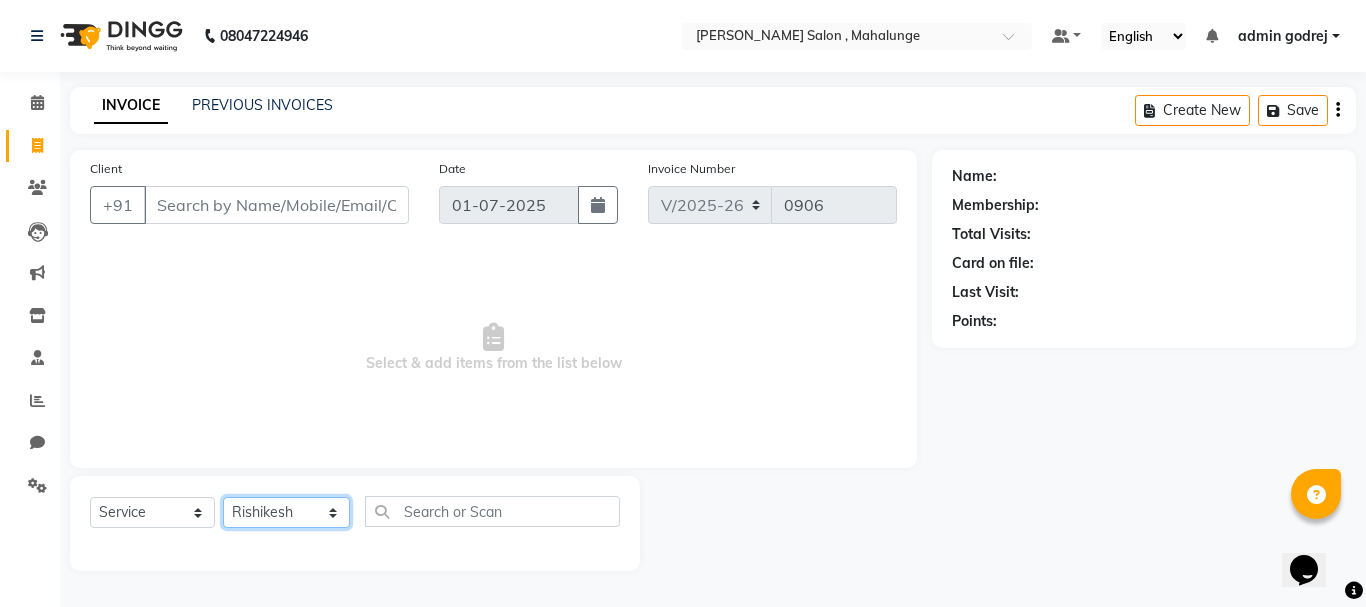 click on "Select Stylist admin godrej [PERSON_NAME] [PERSON_NAME] [PERSON_NAME] [PERSON_NAME] [PERSON_NAME] [PERSON_NAME]  [PERSON_NAME] [PERSON_NAME] [PERSON_NAME]" 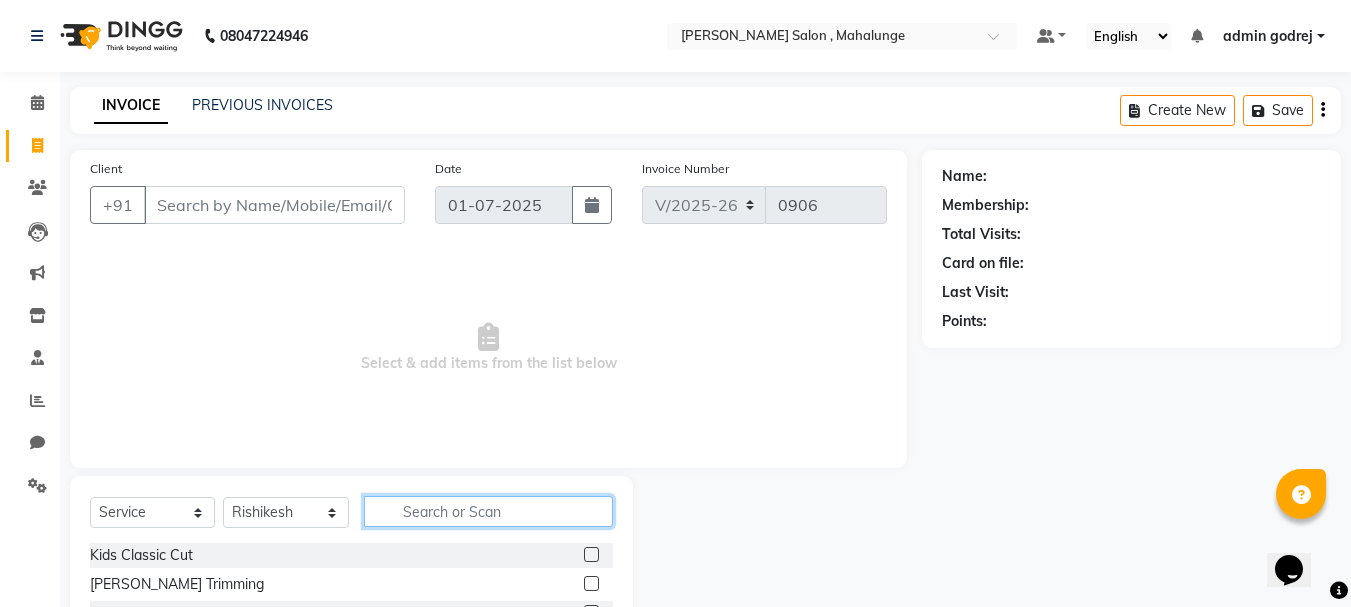 click 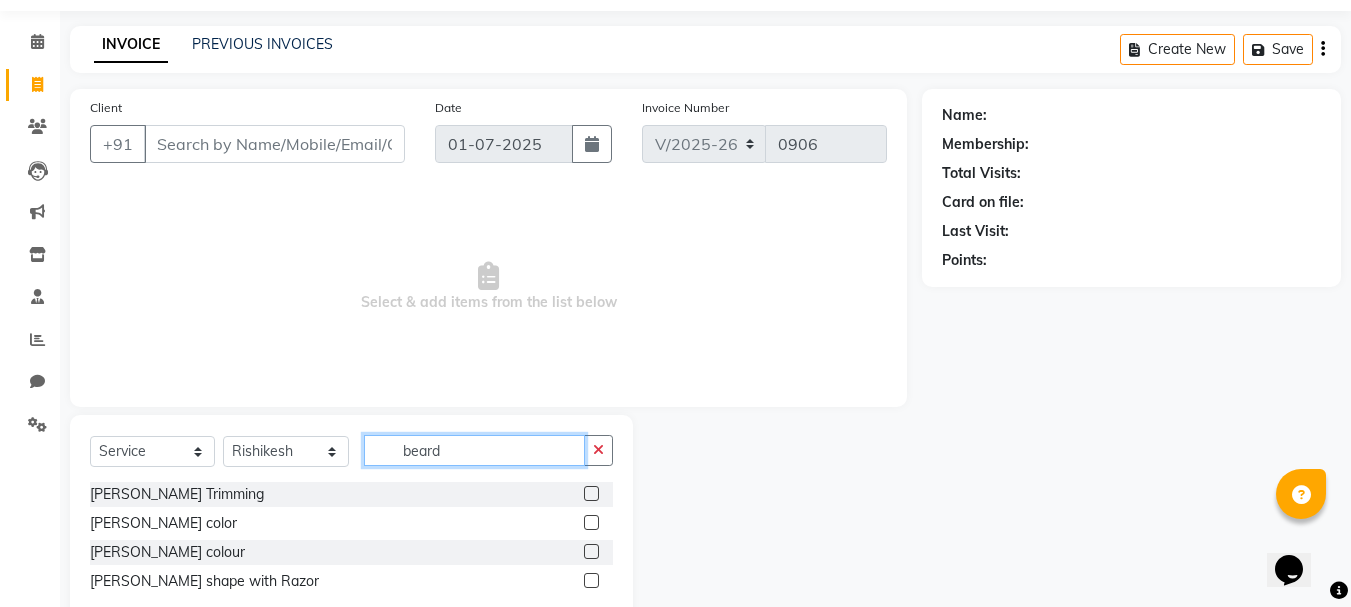 scroll, scrollTop: 110, scrollLeft: 0, axis: vertical 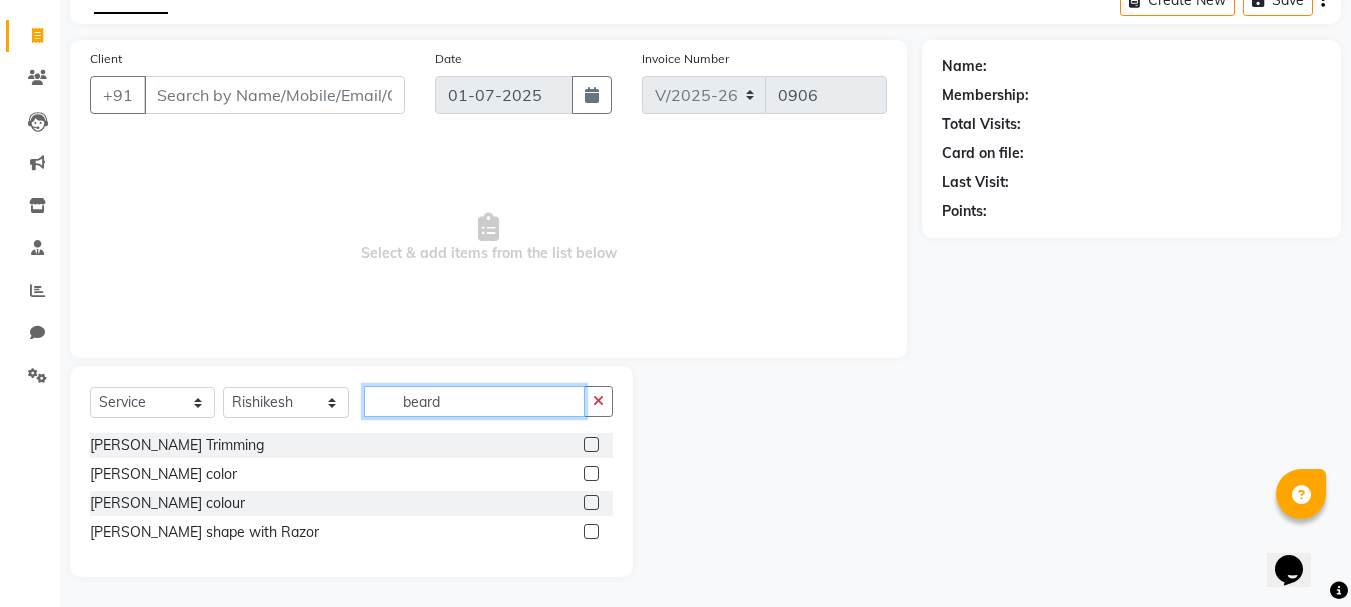type on "beard" 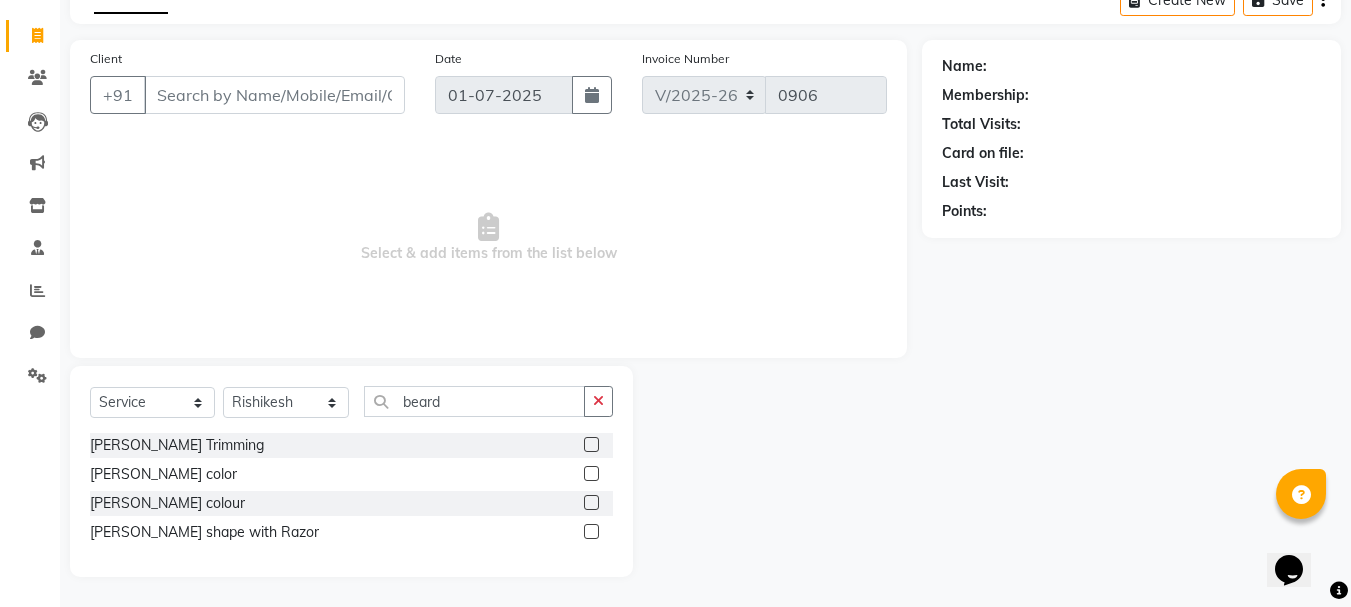 click 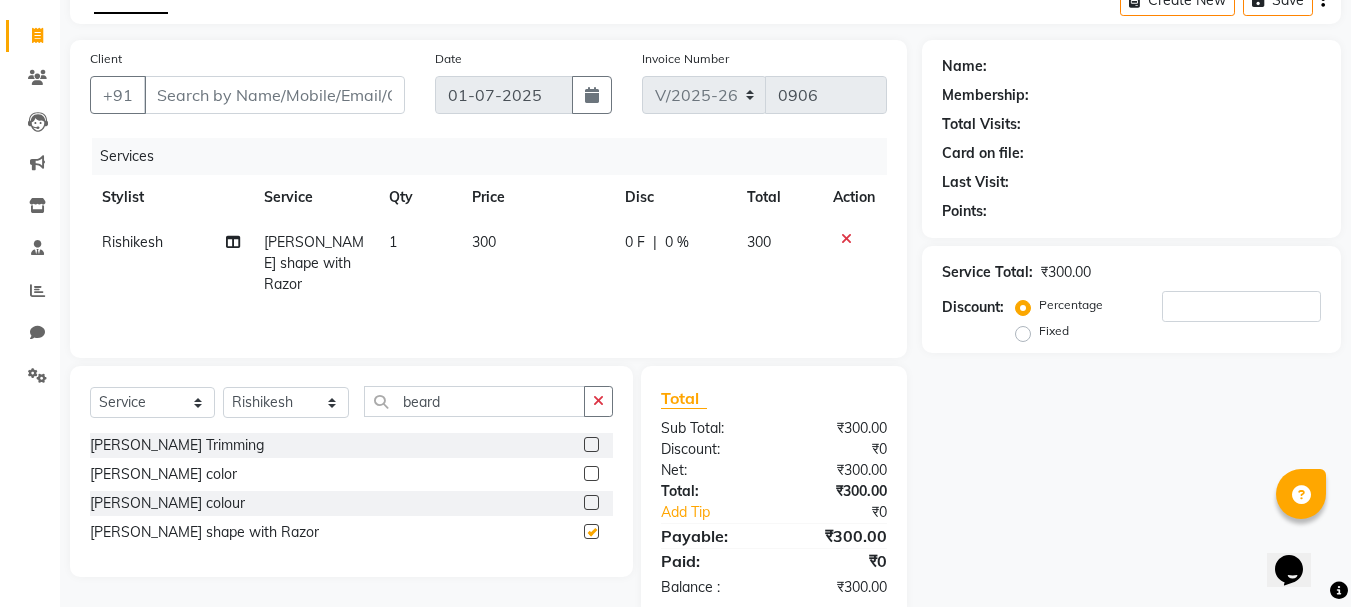 checkbox on "false" 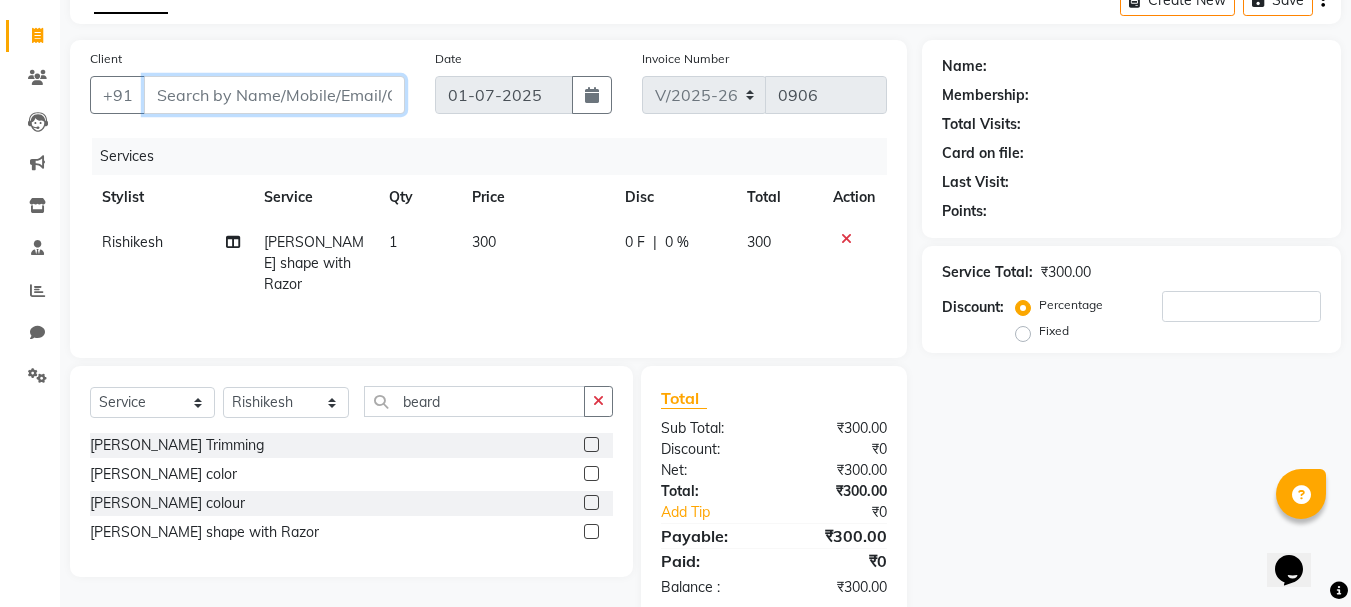 drag, startPoint x: 271, startPoint y: 98, endPoint x: 261, endPoint y: 92, distance: 11.661903 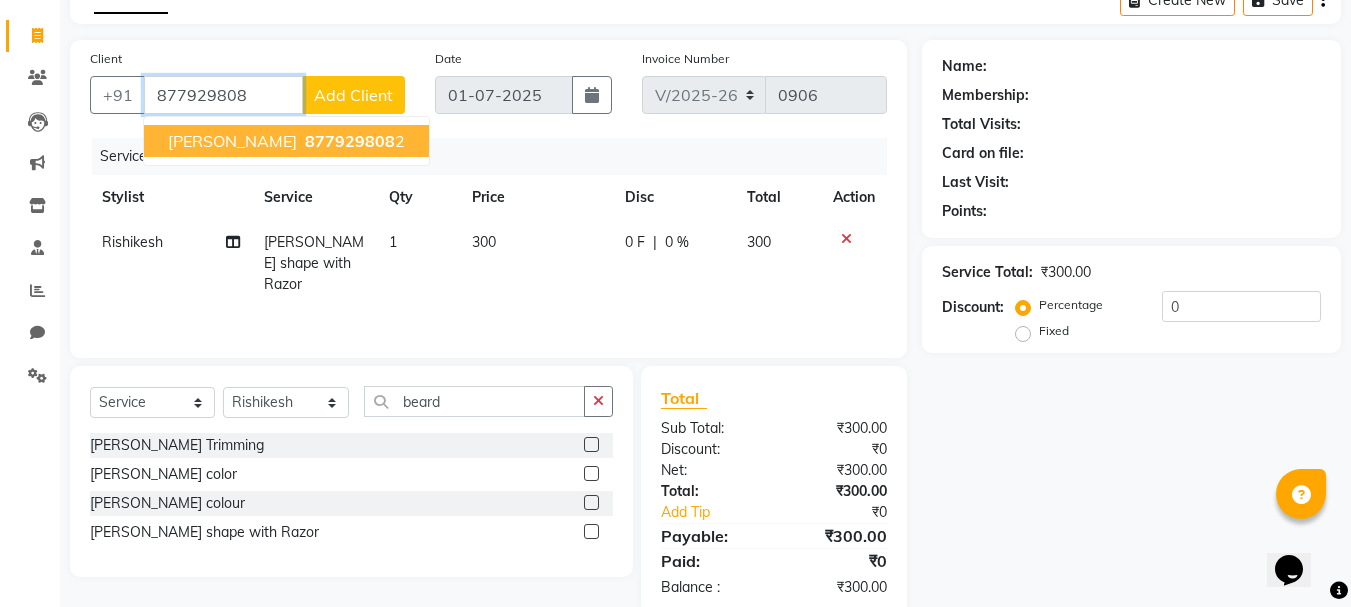 click on "877929808" at bounding box center [350, 141] 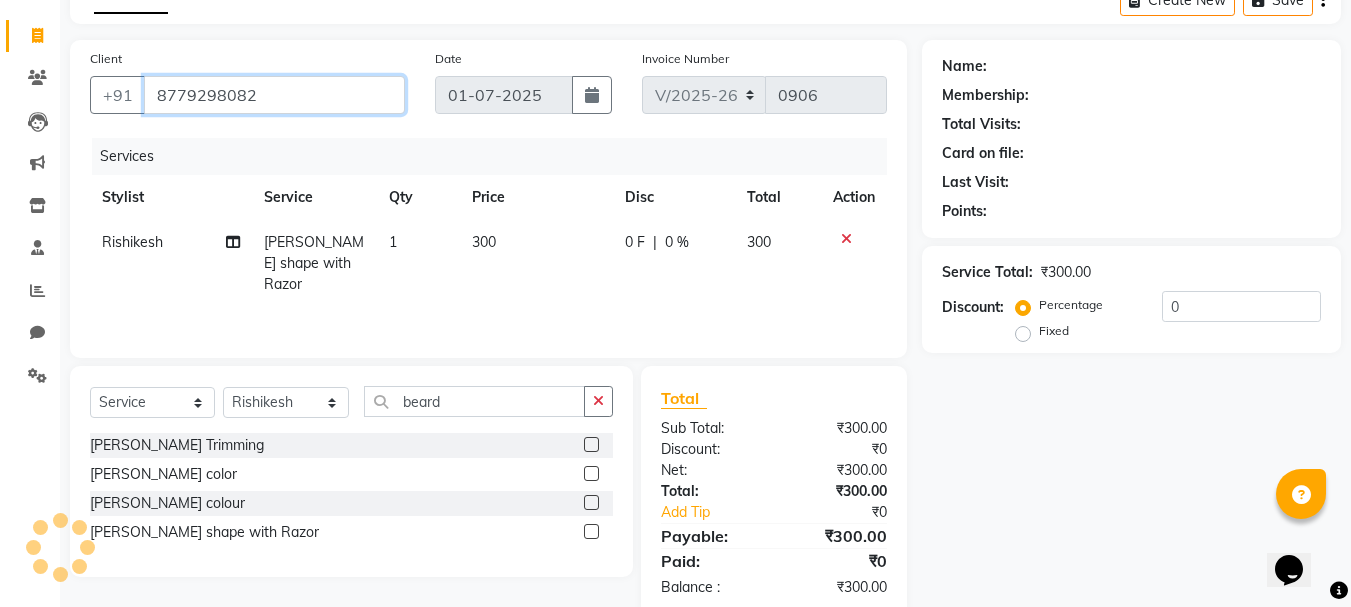 type on "8779298082" 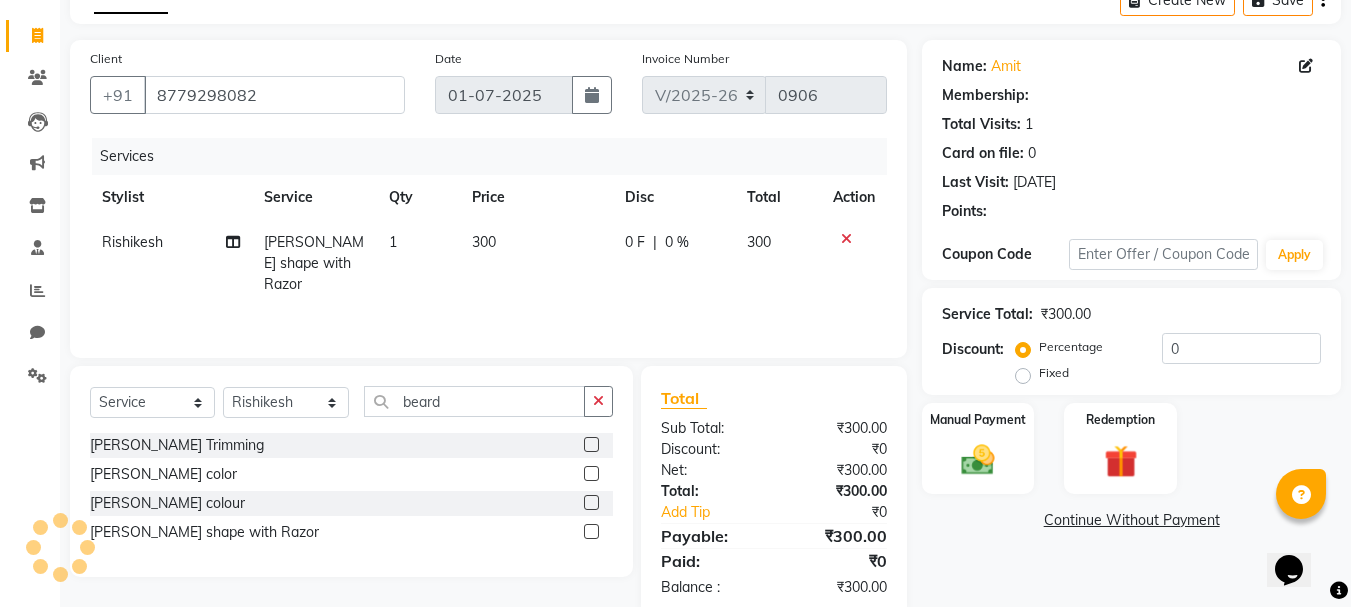 select on "1: Object" 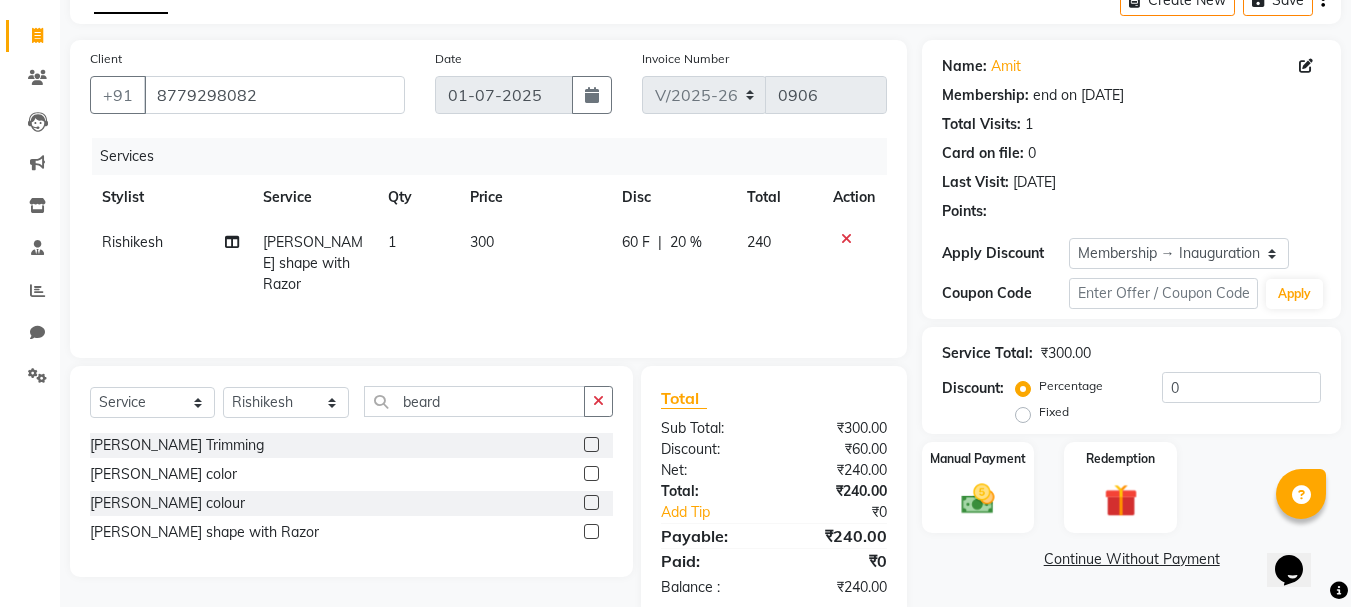 type on "20" 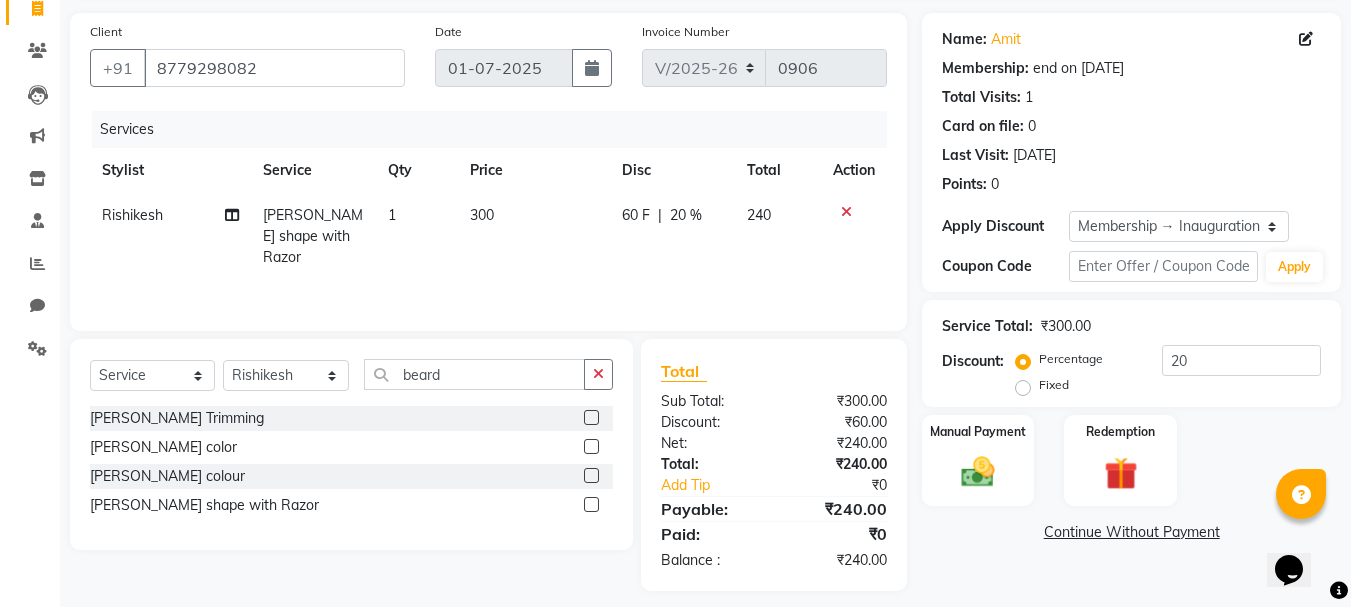 scroll, scrollTop: 151, scrollLeft: 0, axis: vertical 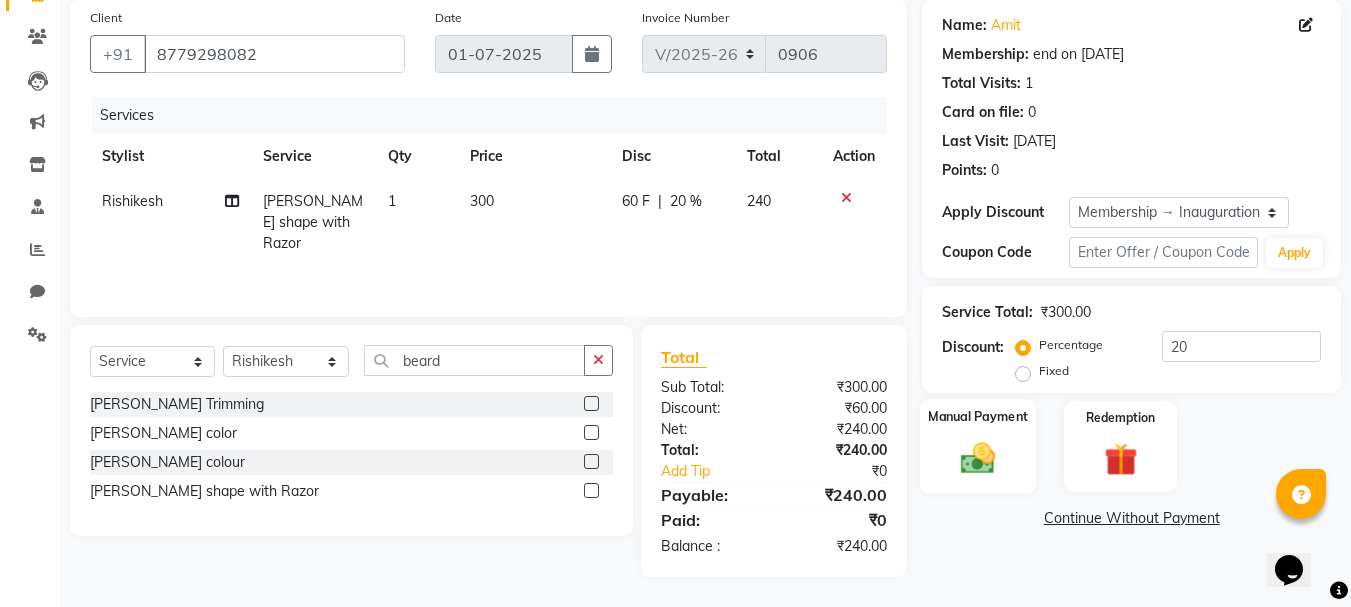 drag, startPoint x: 994, startPoint y: 410, endPoint x: 981, endPoint y: 455, distance: 46.840153 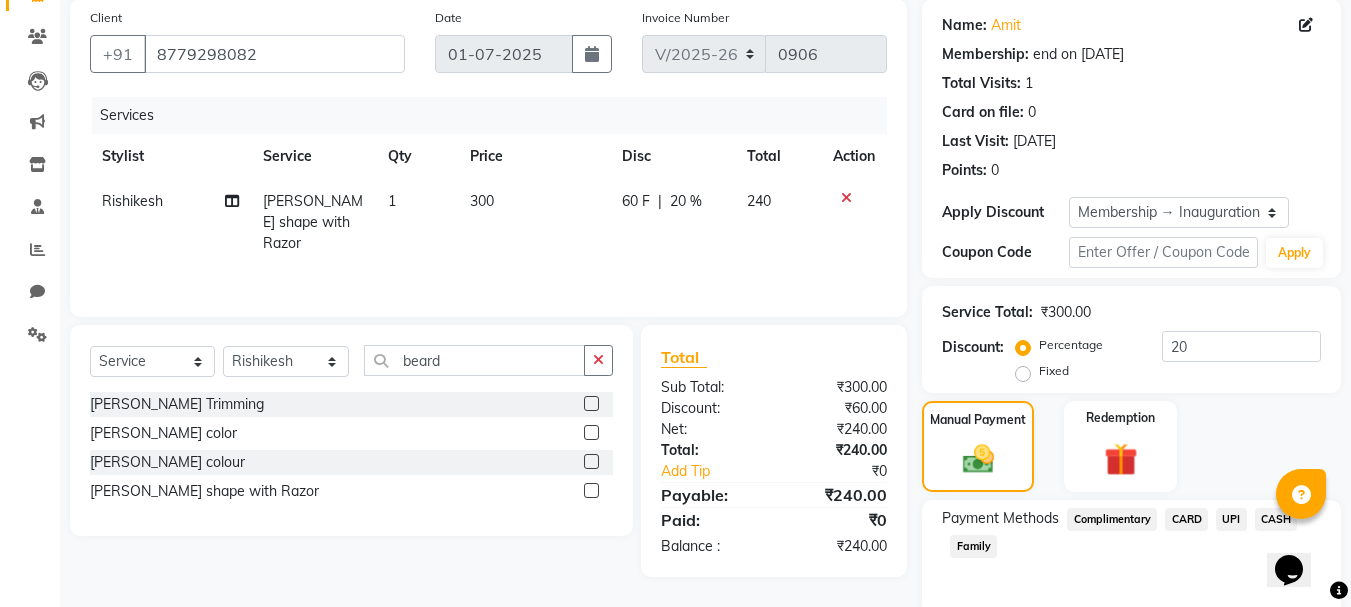 click on "CASH" 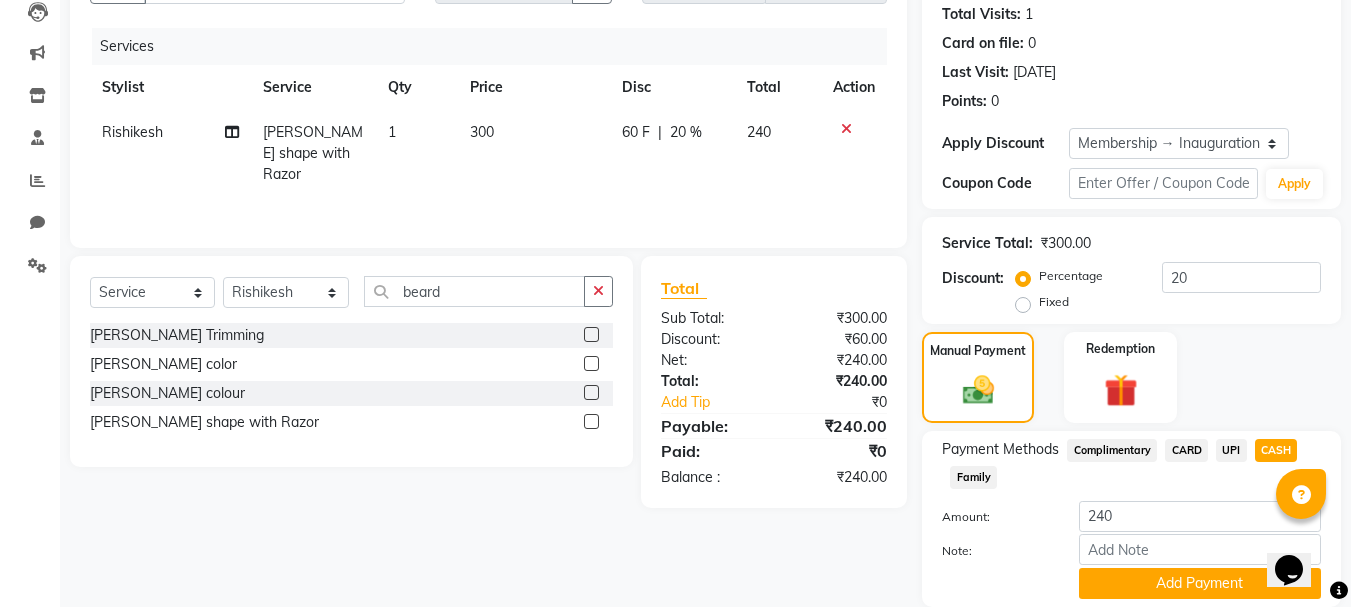 scroll, scrollTop: 291, scrollLeft: 0, axis: vertical 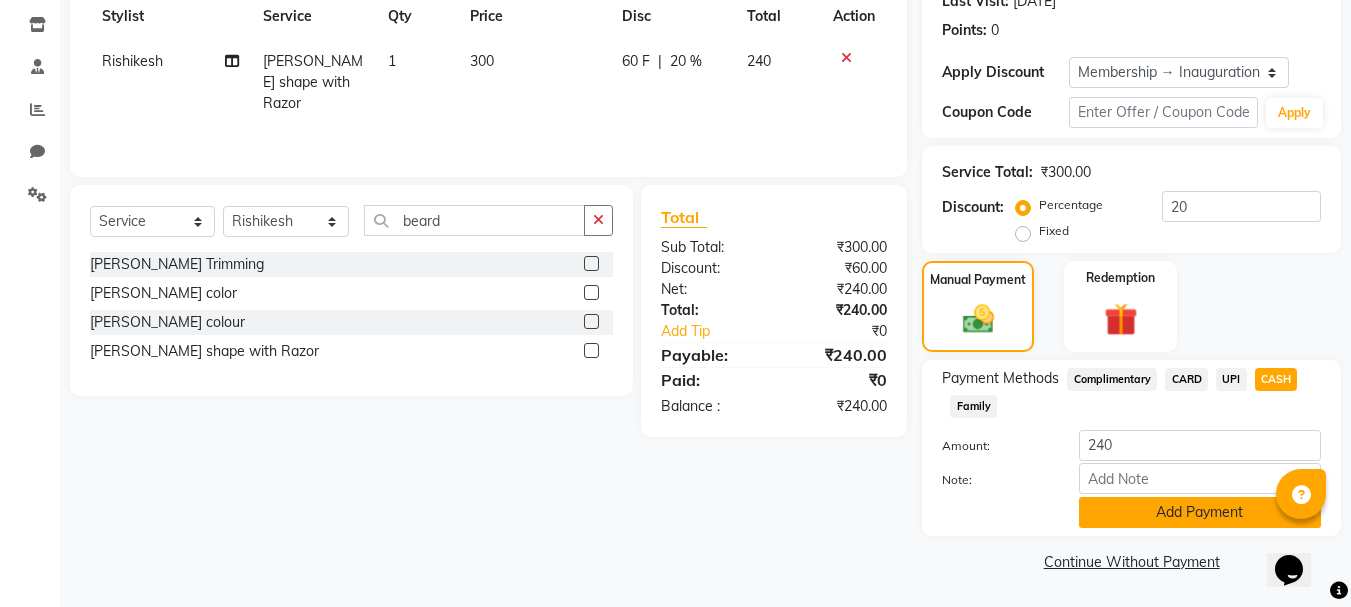click on "Add Payment" 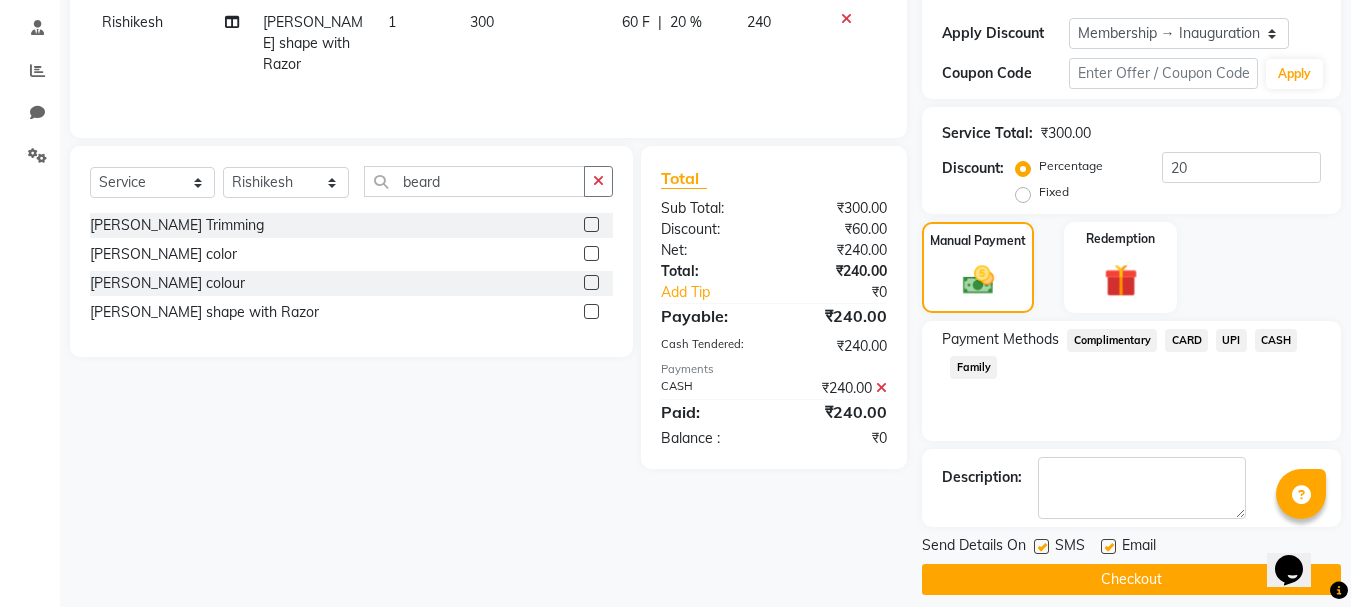 scroll, scrollTop: 348, scrollLeft: 0, axis: vertical 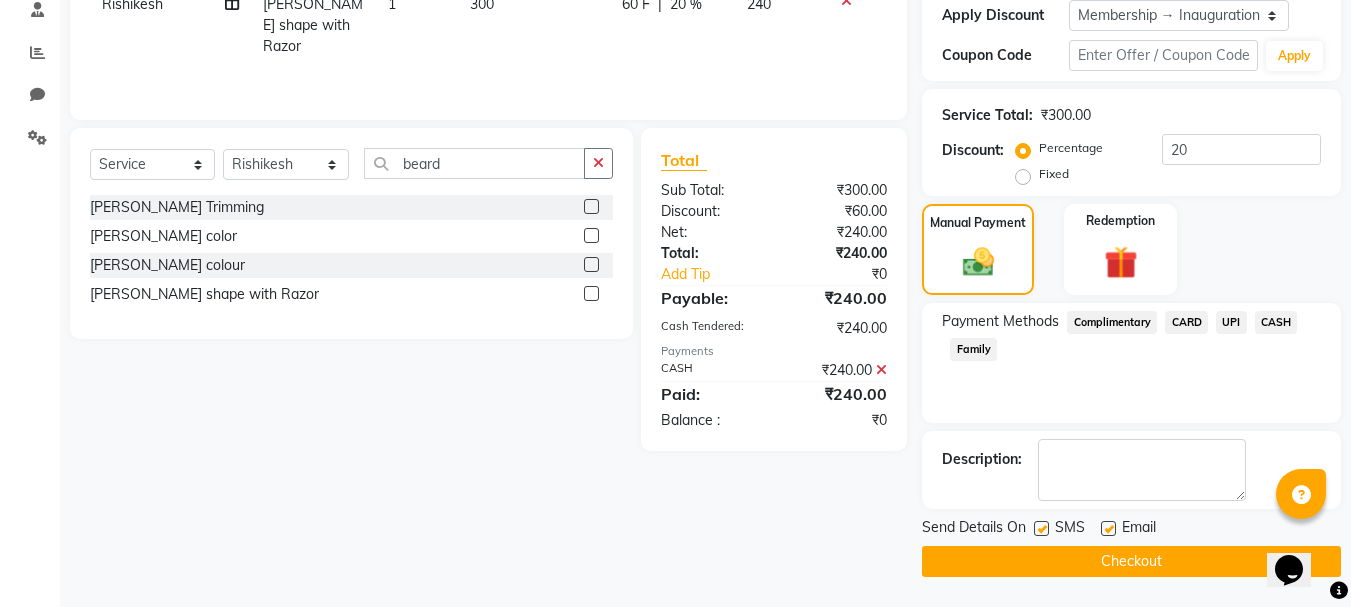 click on "Checkout" 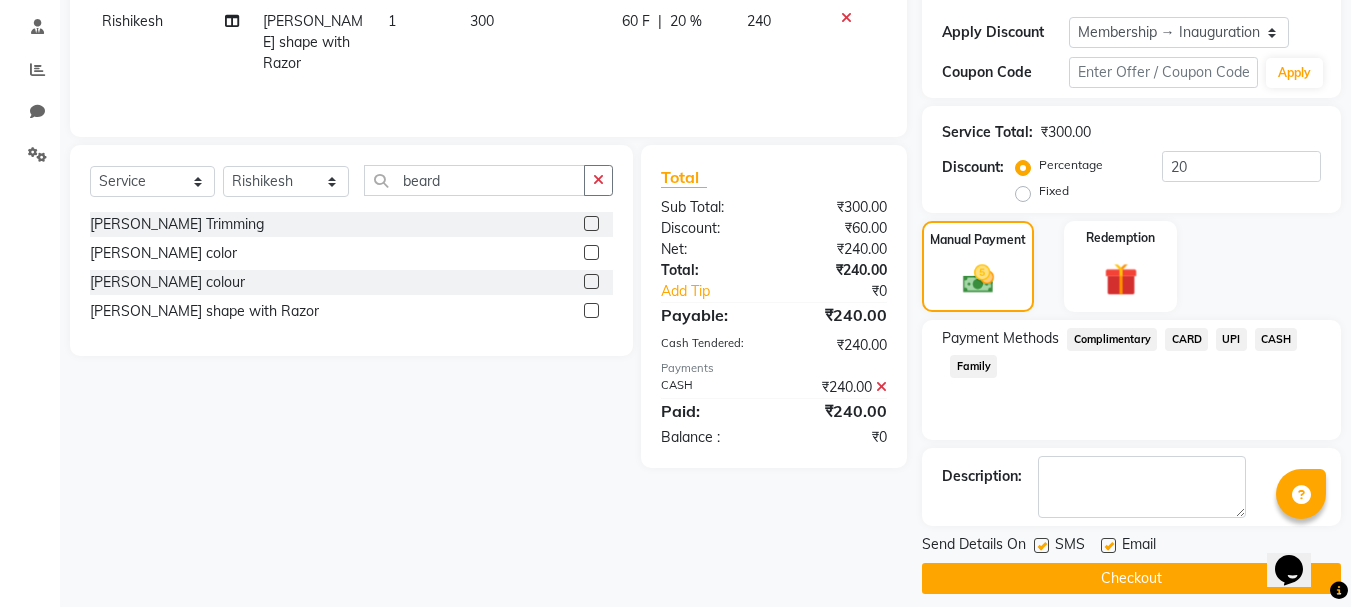 scroll, scrollTop: 348, scrollLeft: 0, axis: vertical 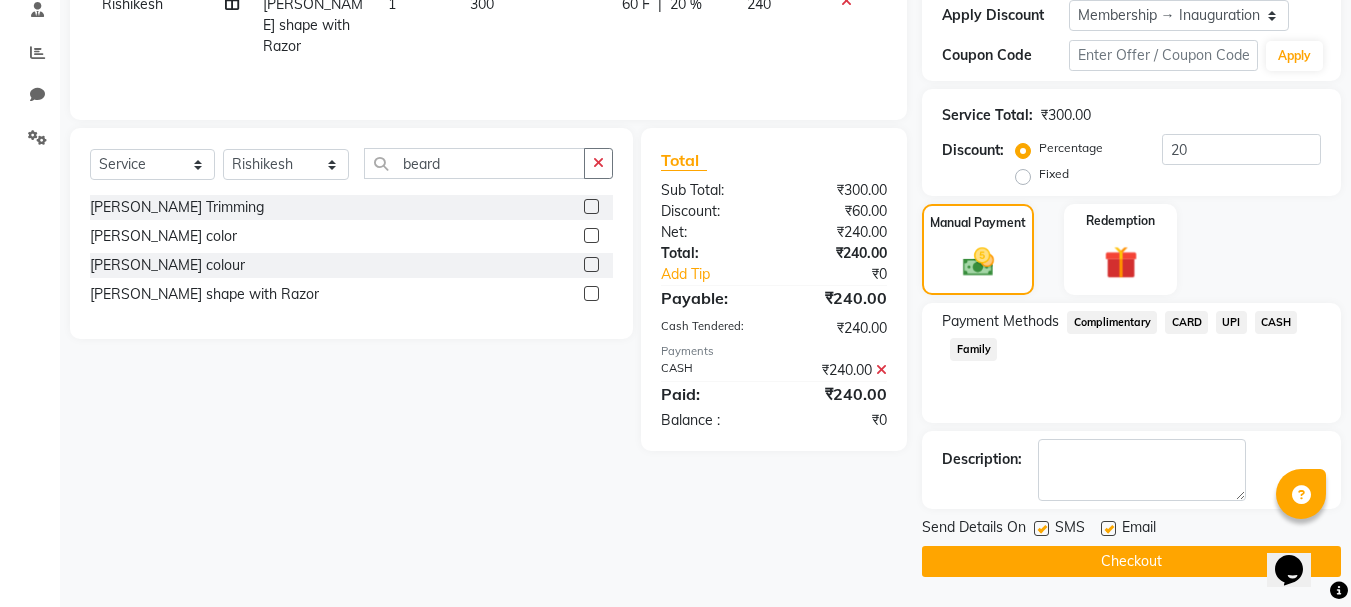 click on "Checkout" 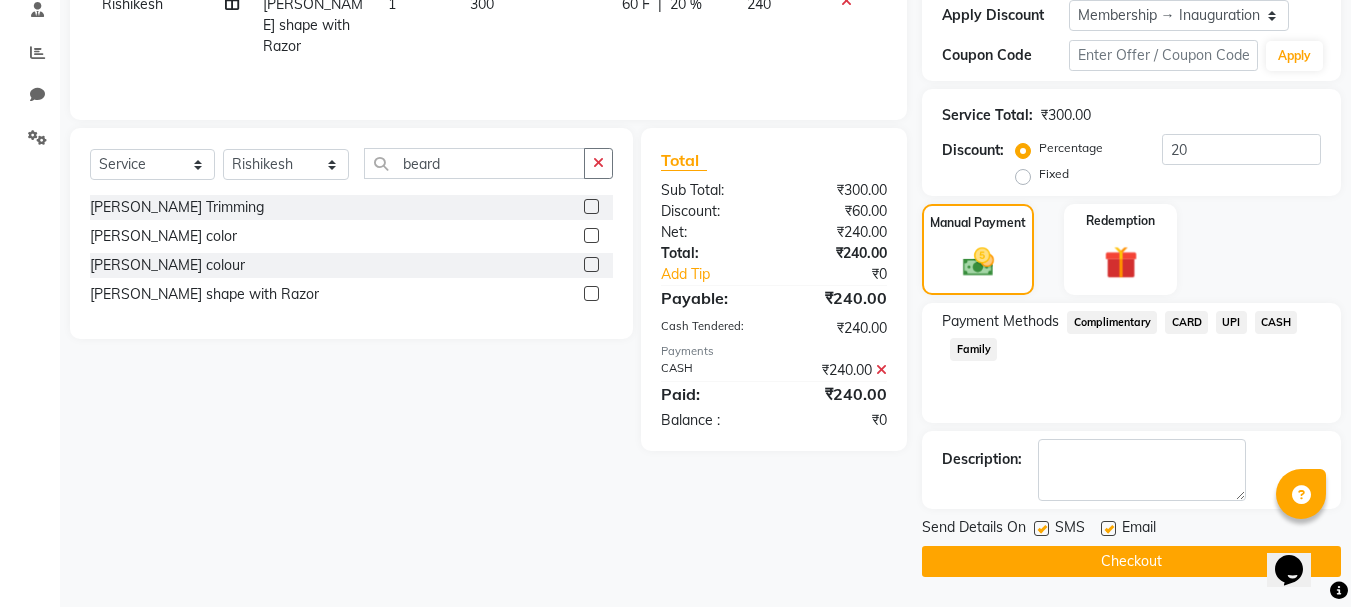 click on "Checkout" 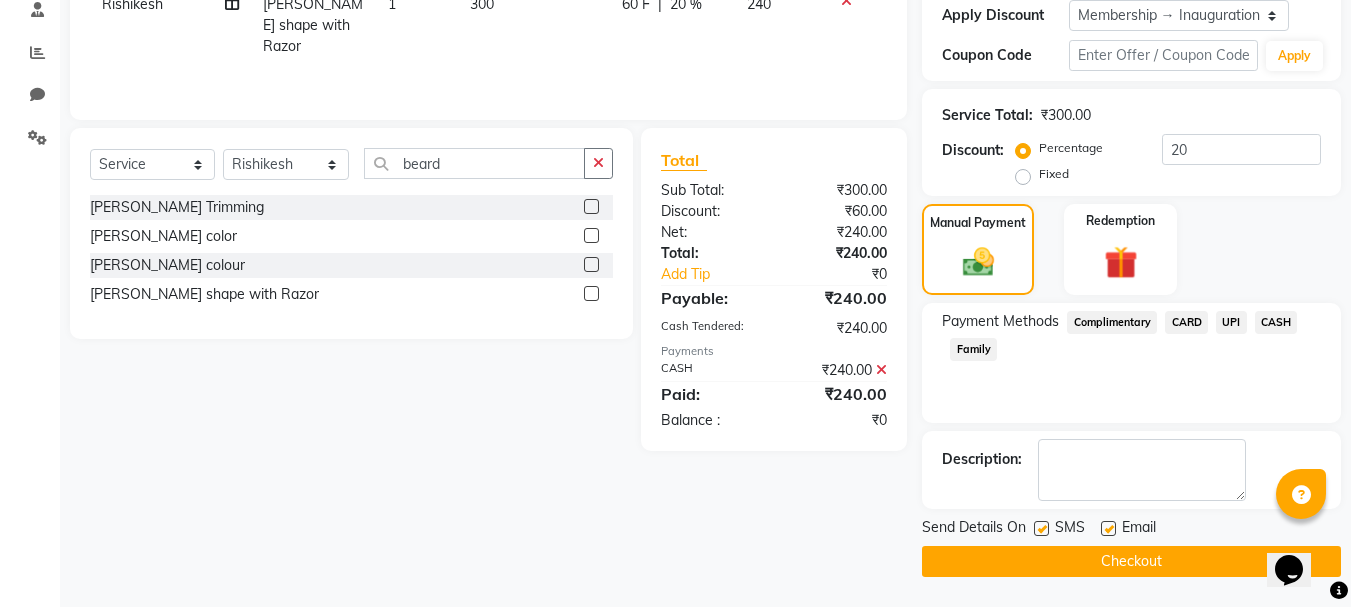 click on "Checkout" 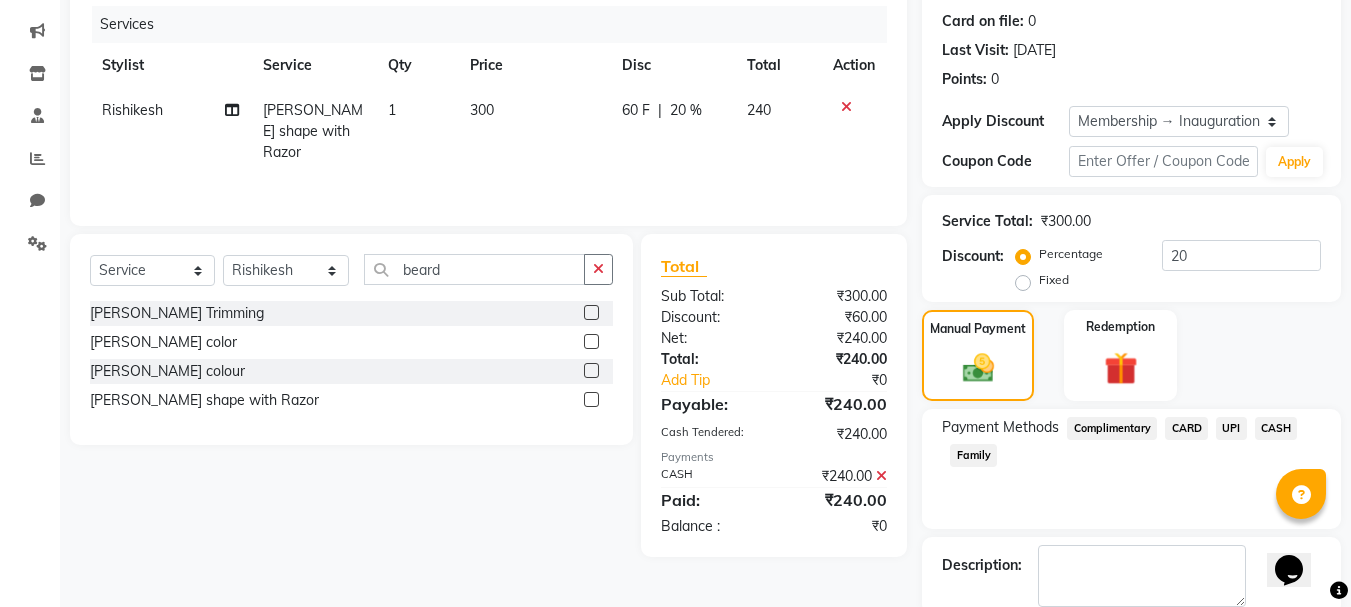 scroll, scrollTop: 348, scrollLeft: 0, axis: vertical 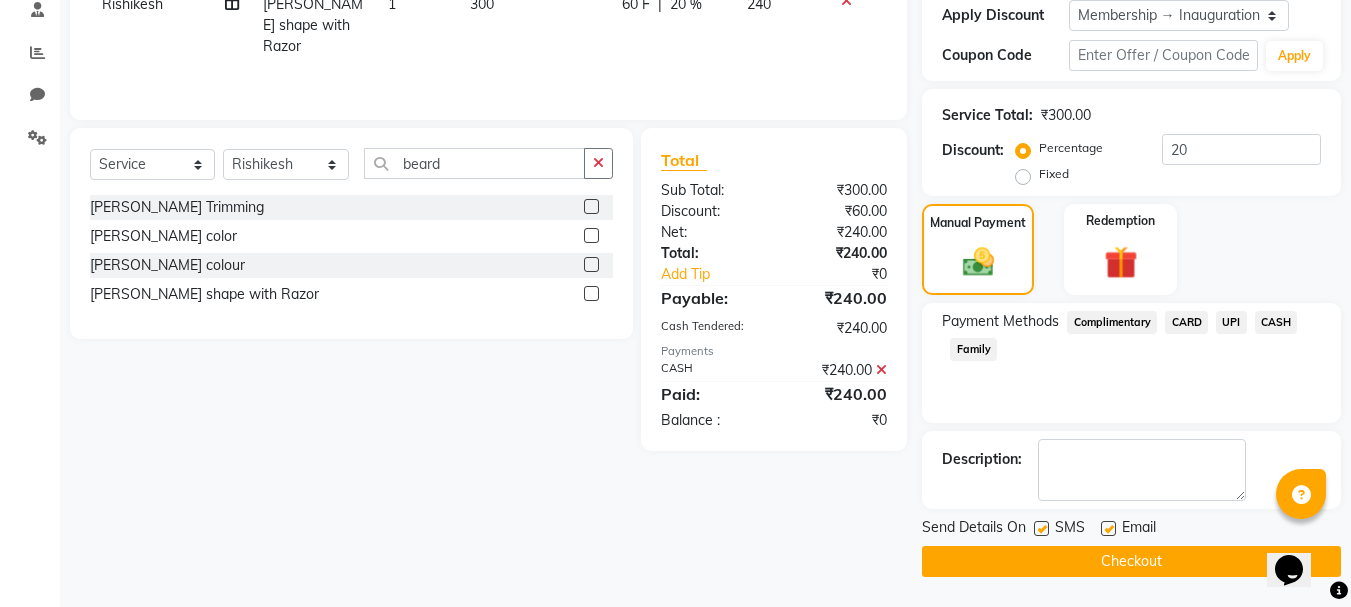 click on "CASH" 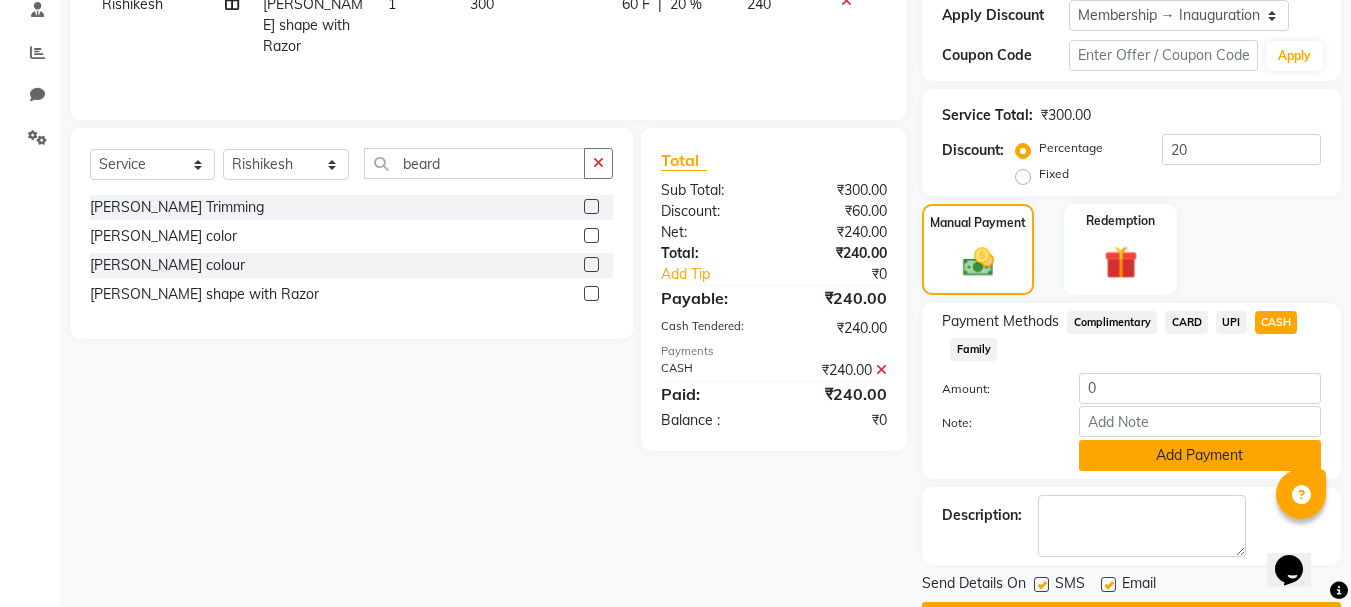 click on "Add Payment" 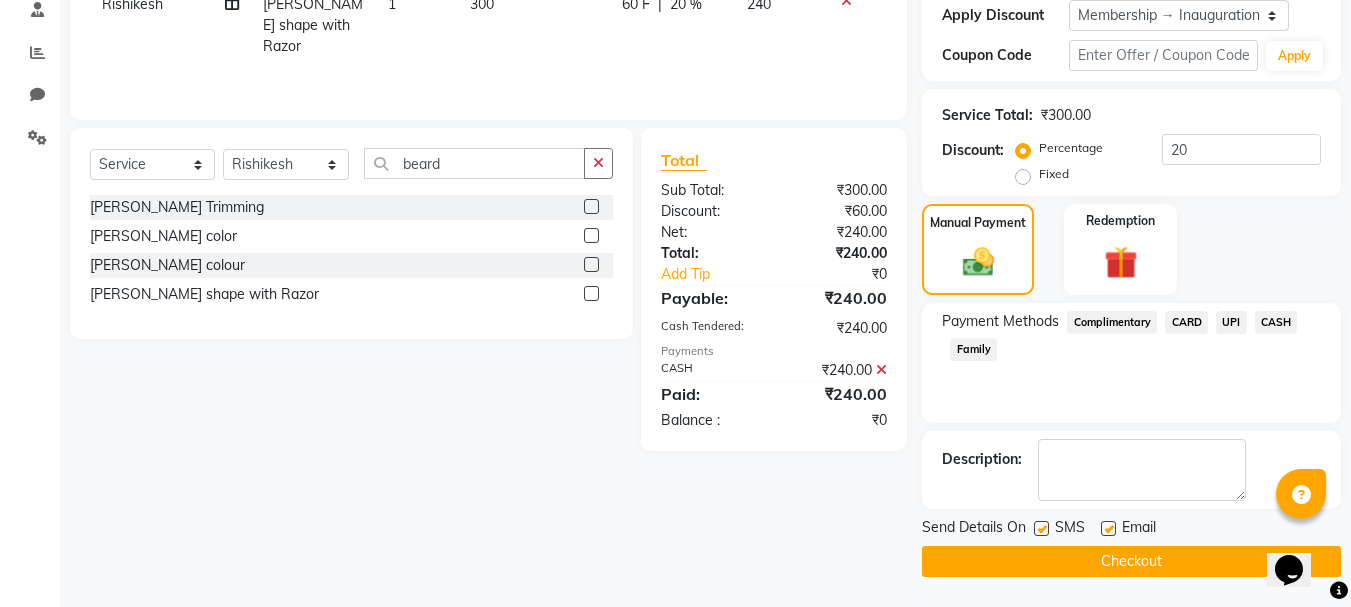 click on "Checkout" 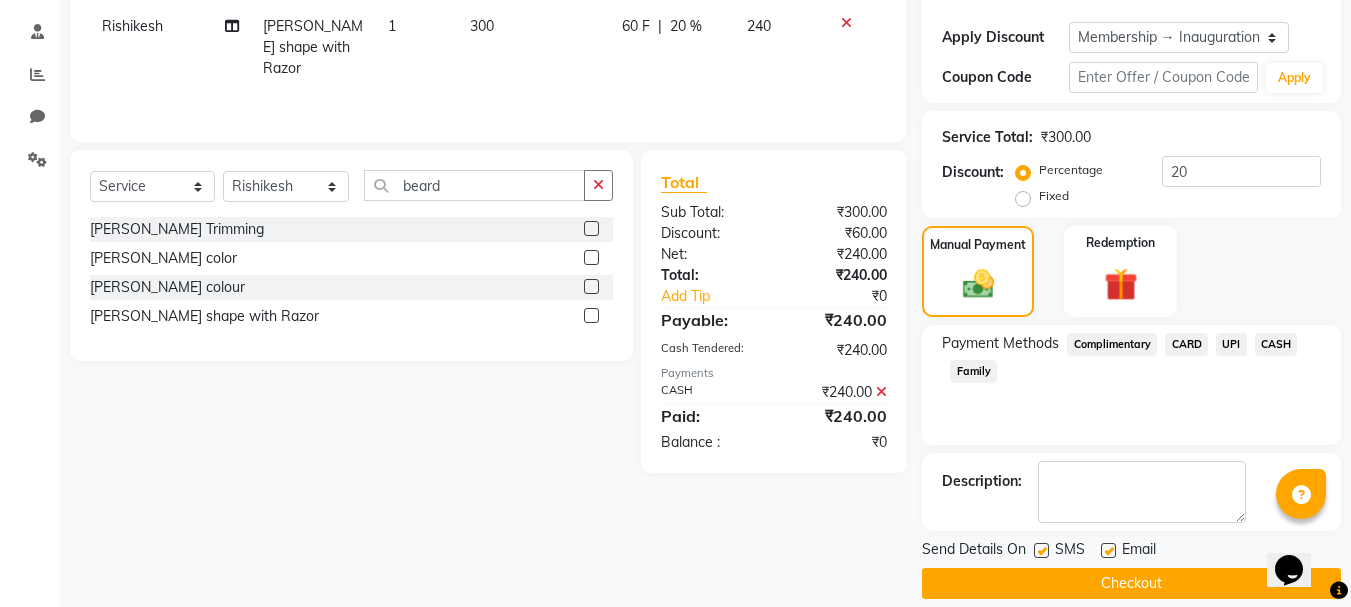 scroll, scrollTop: 348, scrollLeft: 0, axis: vertical 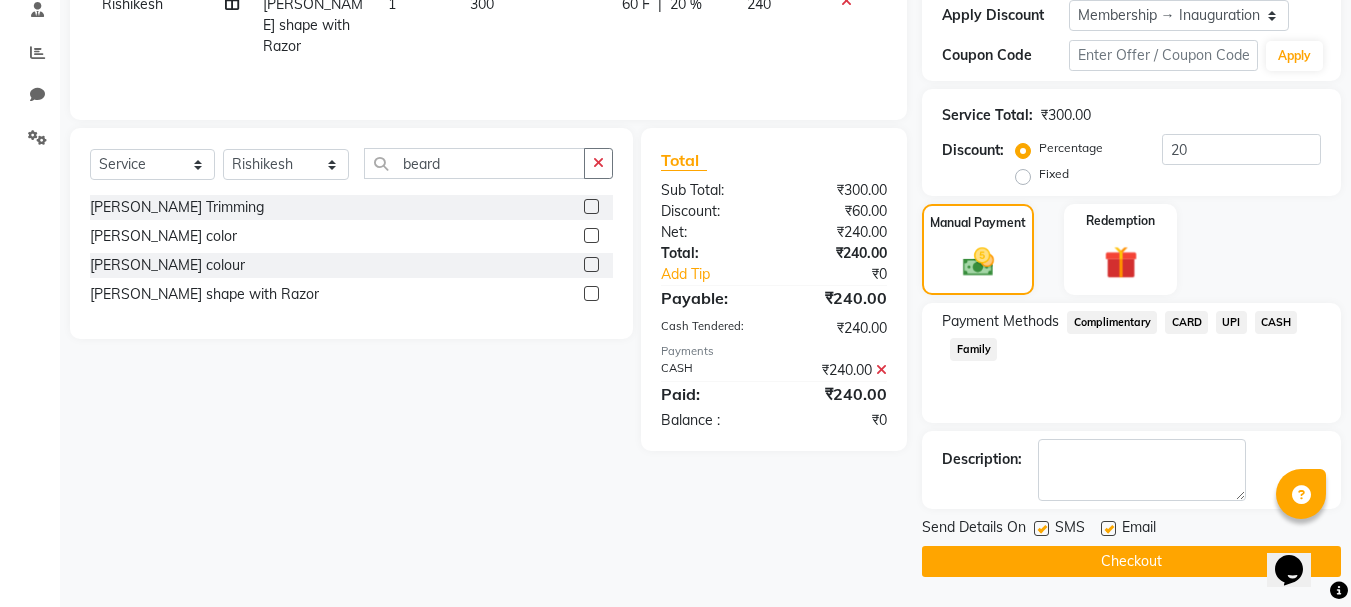 click on "Checkout" 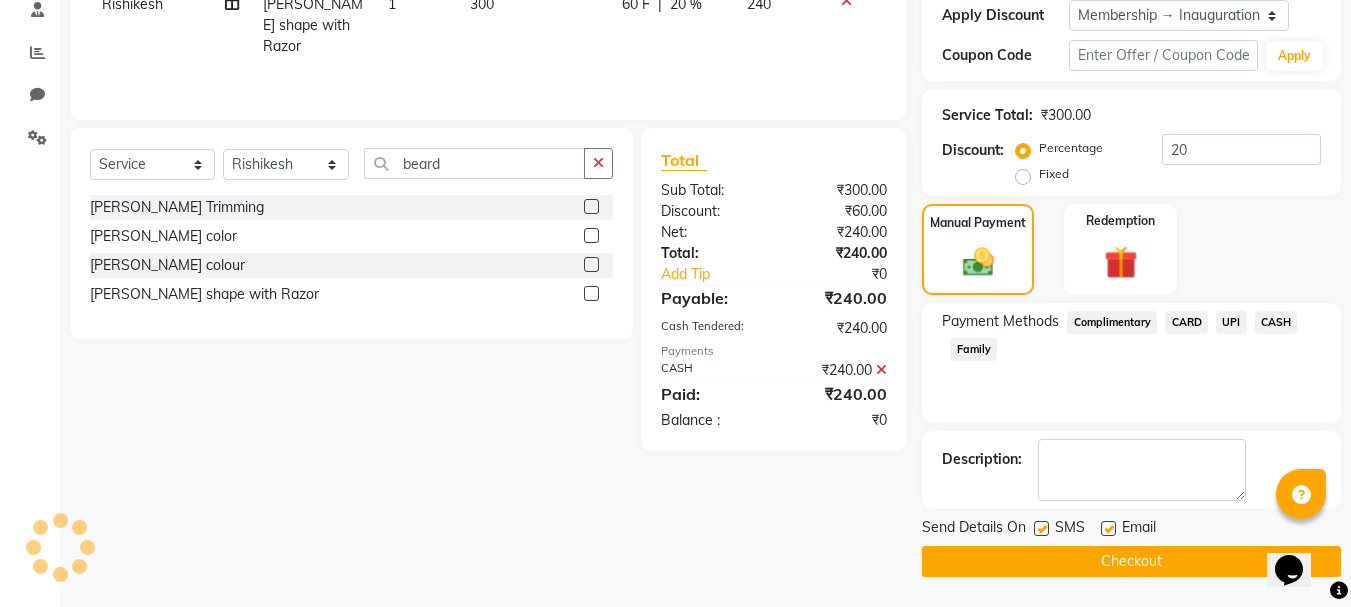 click on "Checkout" 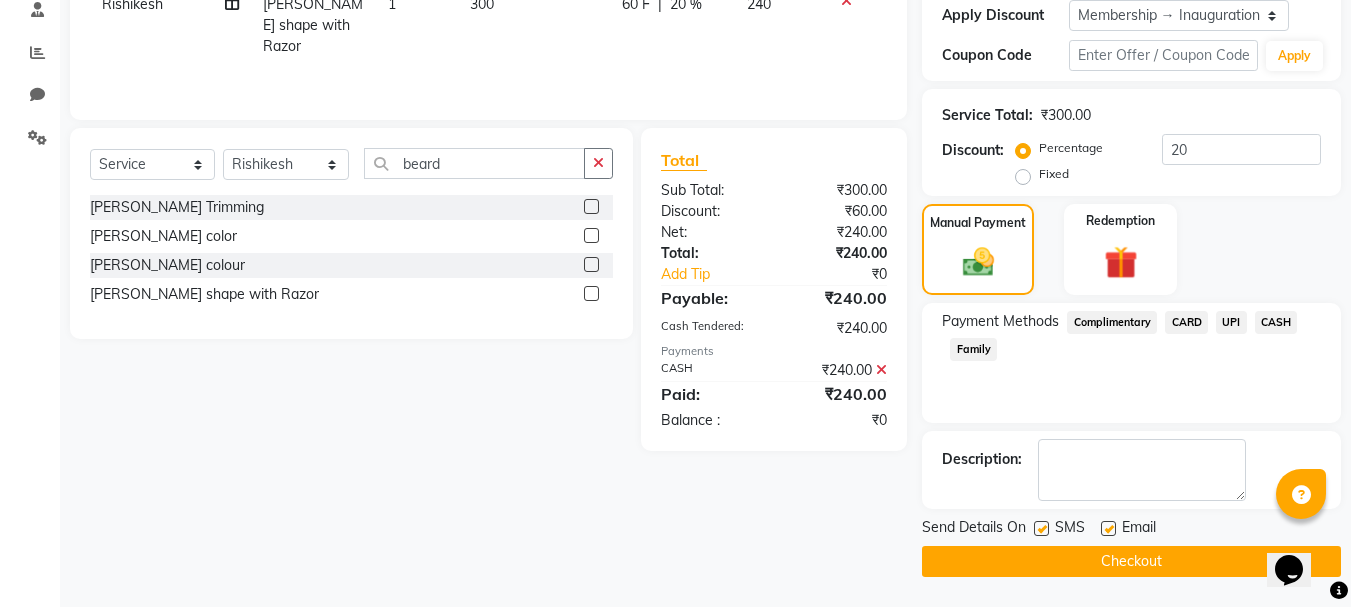 click on "Client [PHONE_NUMBER] Date [DATE] Invoice Number V/2025 V/[PHONE_NUMBER] Services Stylist Service Qty Price Disc Total Action Rishikesh  [PERSON_NAME] shape with Razor 1 300 60 F | 20 % 240 Select  Service  Product  Membership  Package Voucher Prepaid Gift Card  Select Stylist admin godrej [PERSON_NAME] [PERSON_NAME] [PERSON_NAME] [PERSON_NAME] [PERSON_NAME] [PERSON_NAME] Rishikesh  [PERSON_NAME] [PERSON_NAME] [PERSON_NAME] [PERSON_NAME] [PERSON_NAME] Trimming  [PERSON_NAME] color  [PERSON_NAME] colour   [PERSON_NAME] shape with Razor  Total Sub Total: ₹300.00 Discount: ₹60.00 Net: ₹240.00 Total: ₹240.00 Add Tip ₹0 Payable: ₹240.00 Cash Tendered: ₹240.00 Payments CASH ₹240.00  Paid: ₹240.00 Balance   : ₹0" 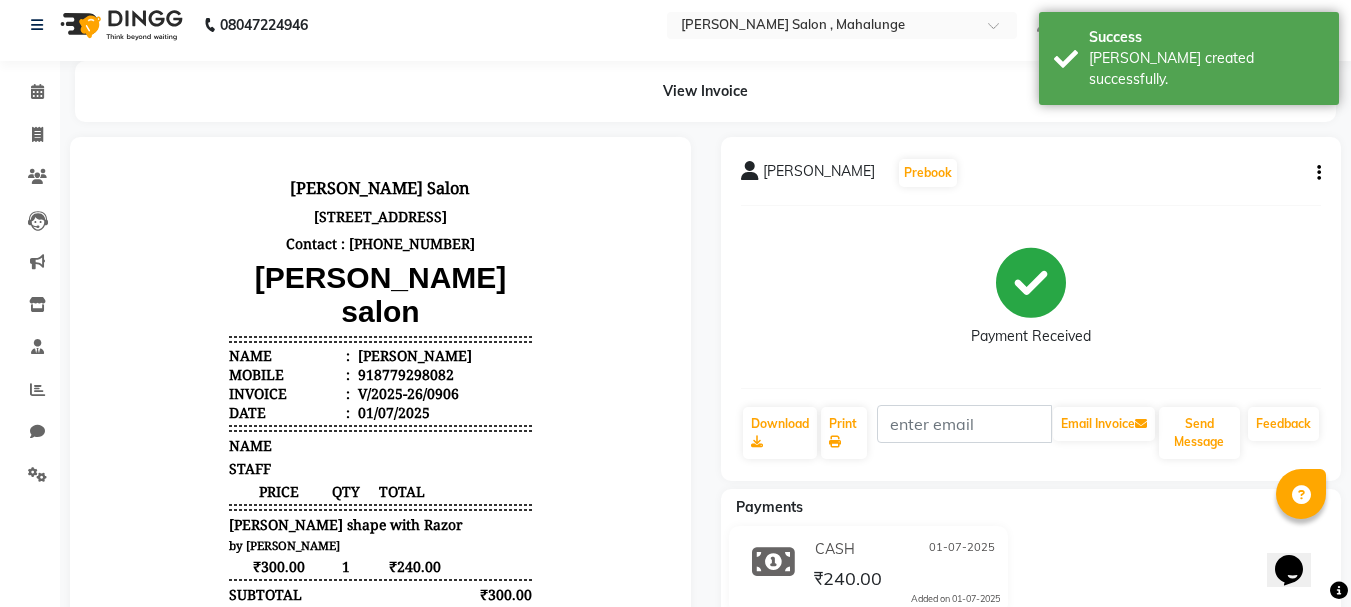 scroll, scrollTop: 0, scrollLeft: 0, axis: both 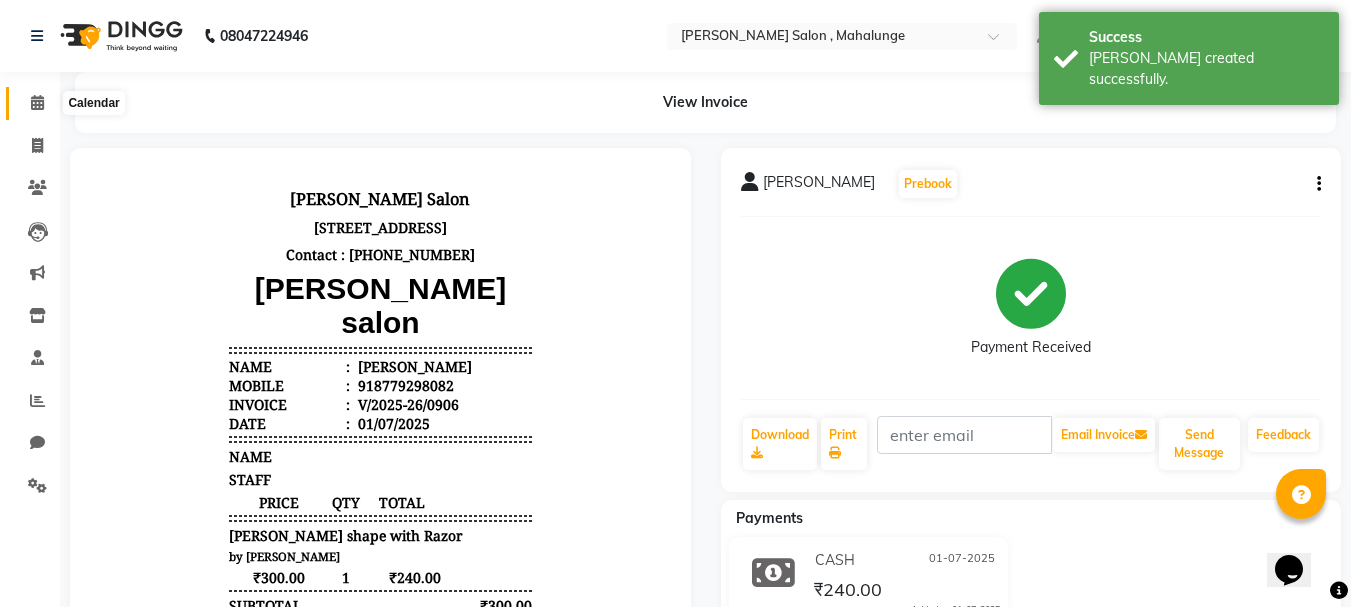 click 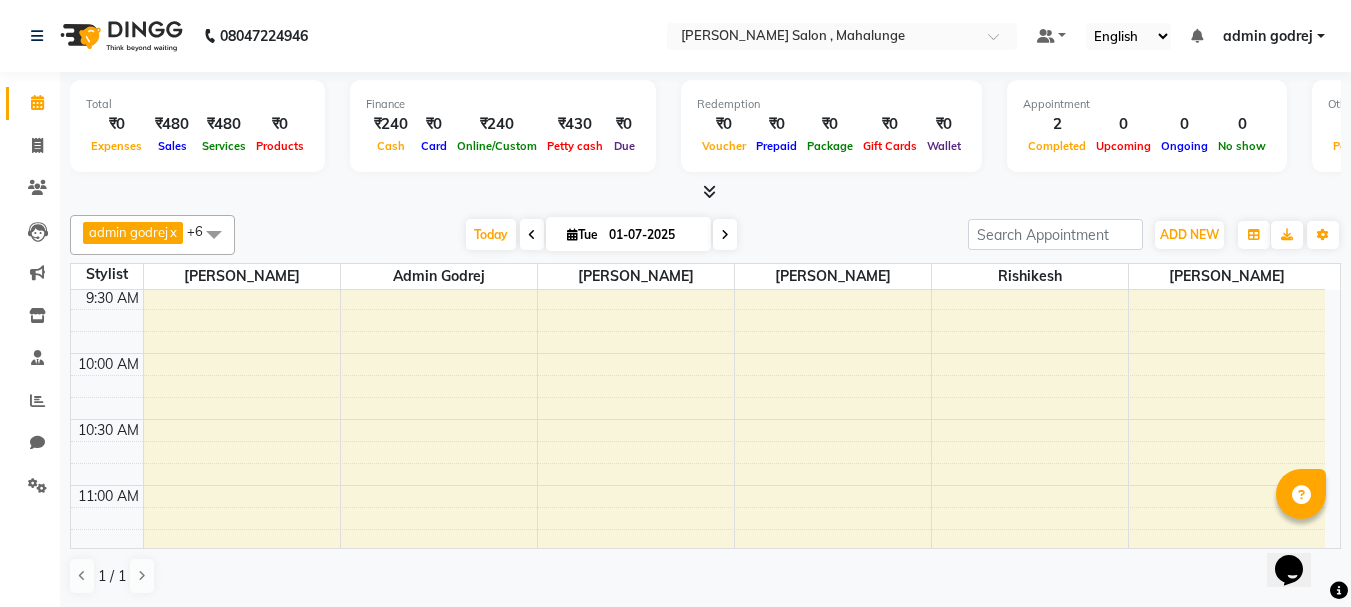scroll, scrollTop: 0, scrollLeft: 0, axis: both 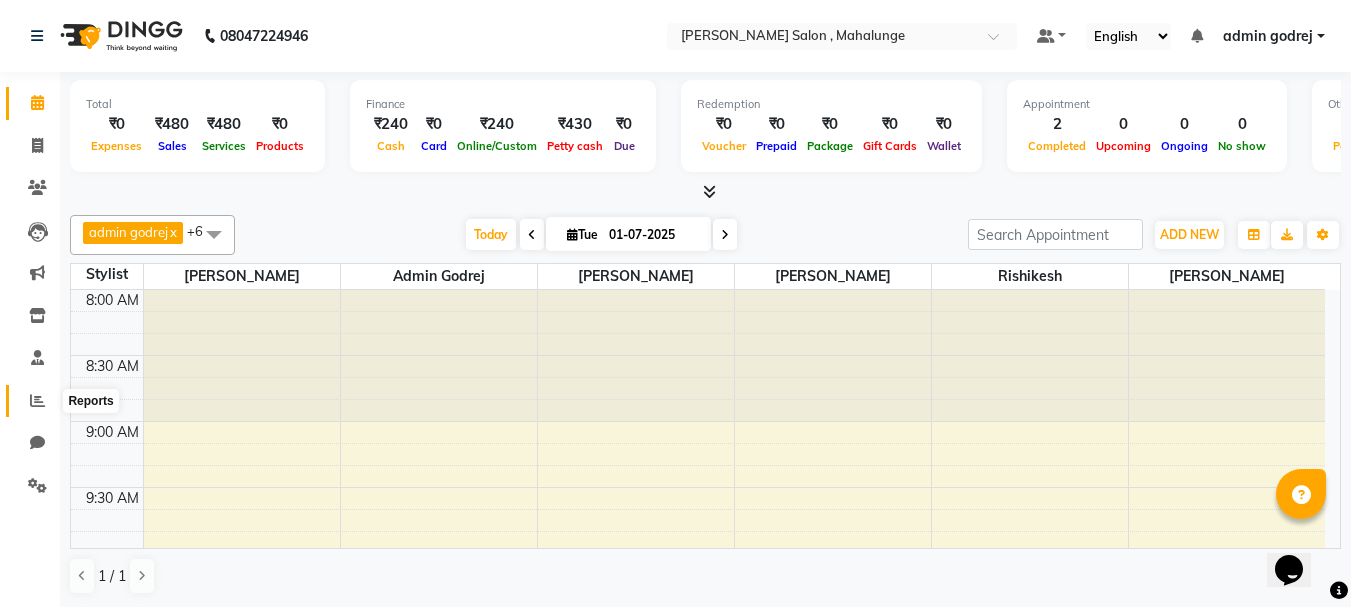 click 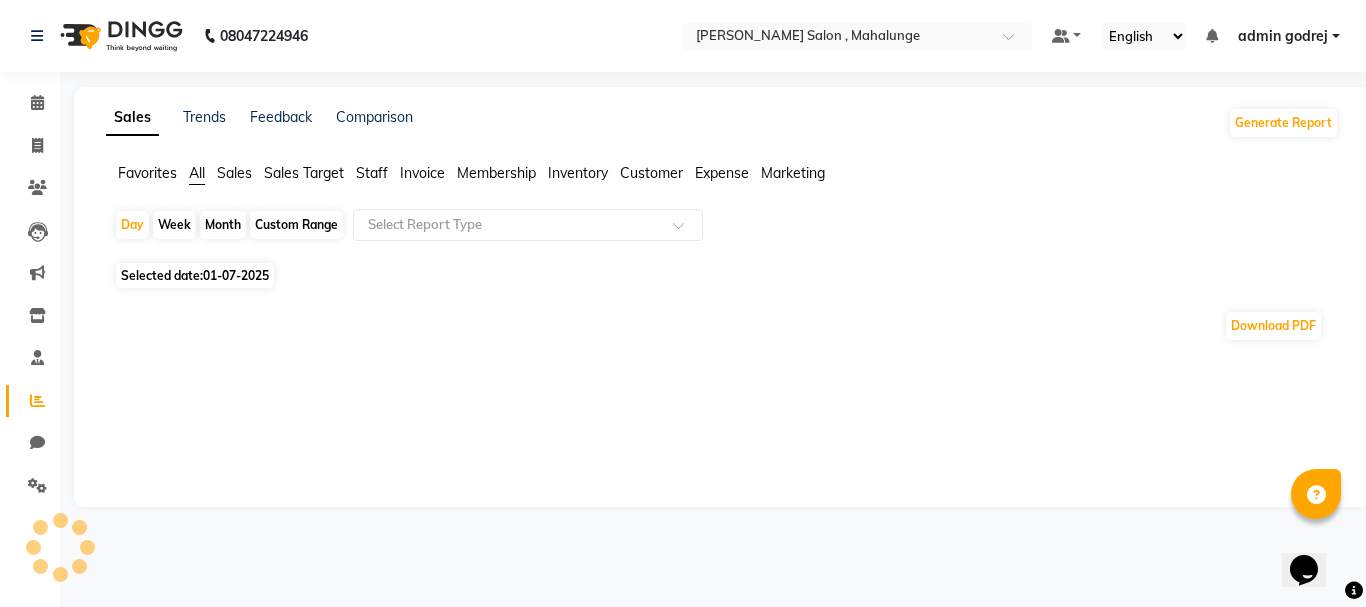 click on "Month" 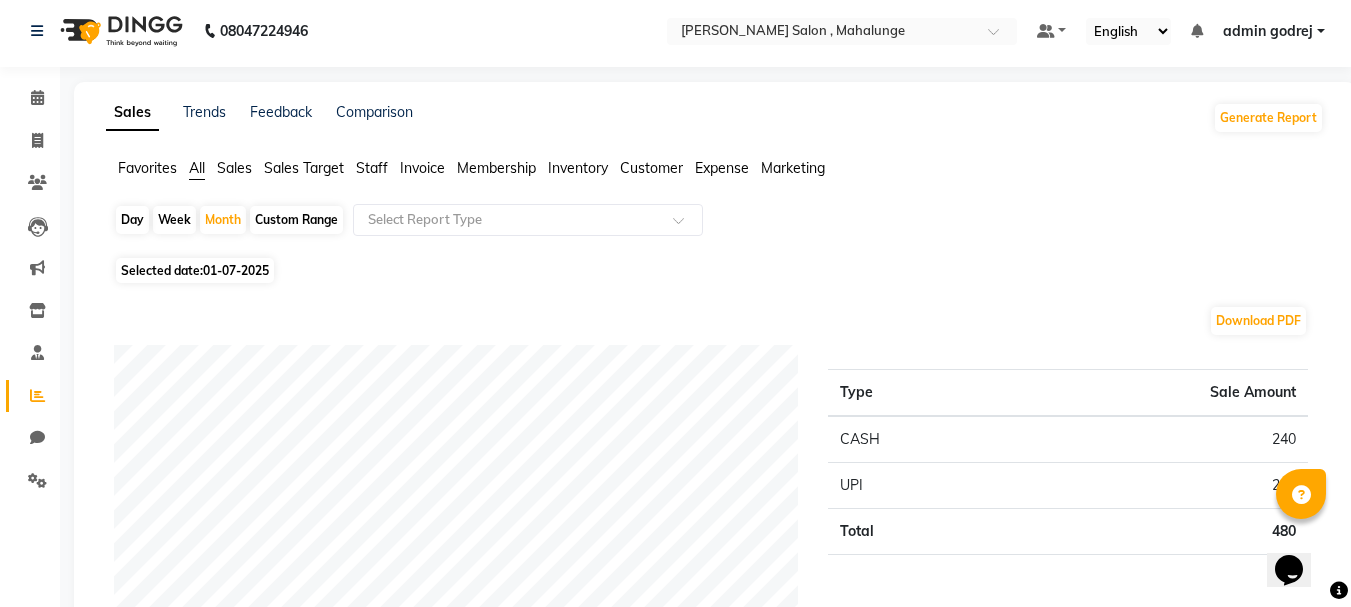 scroll, scrollTop: 0, scrollLeft: 0, axis: both 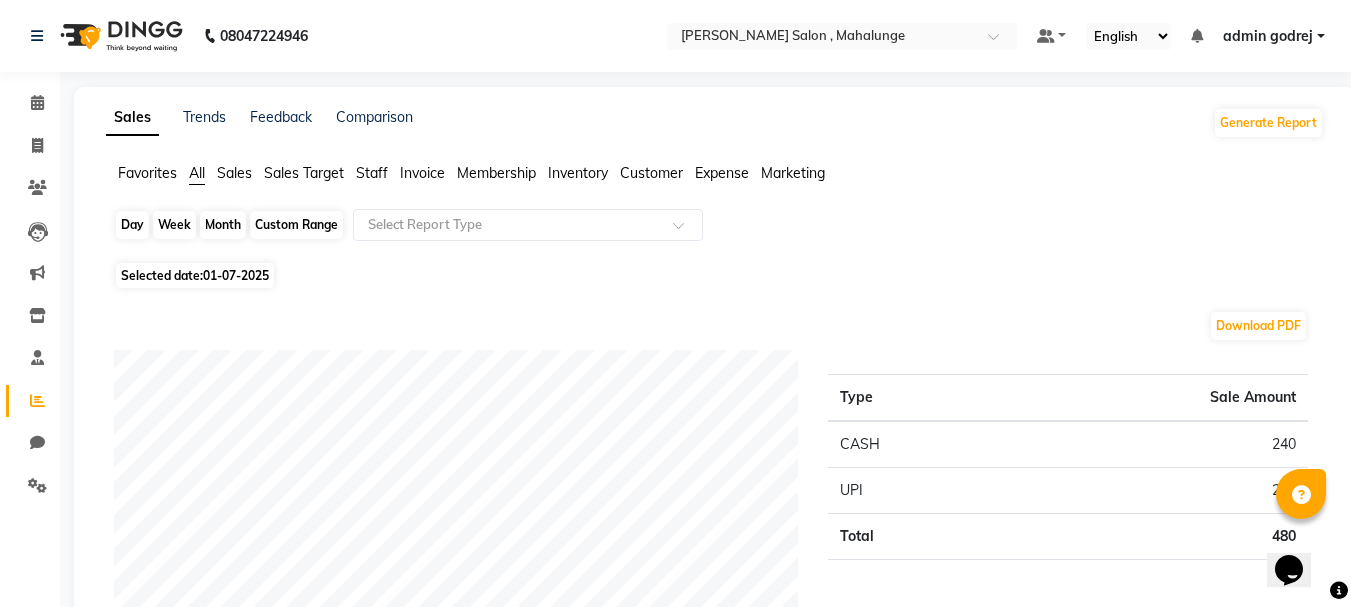 click on "Month" 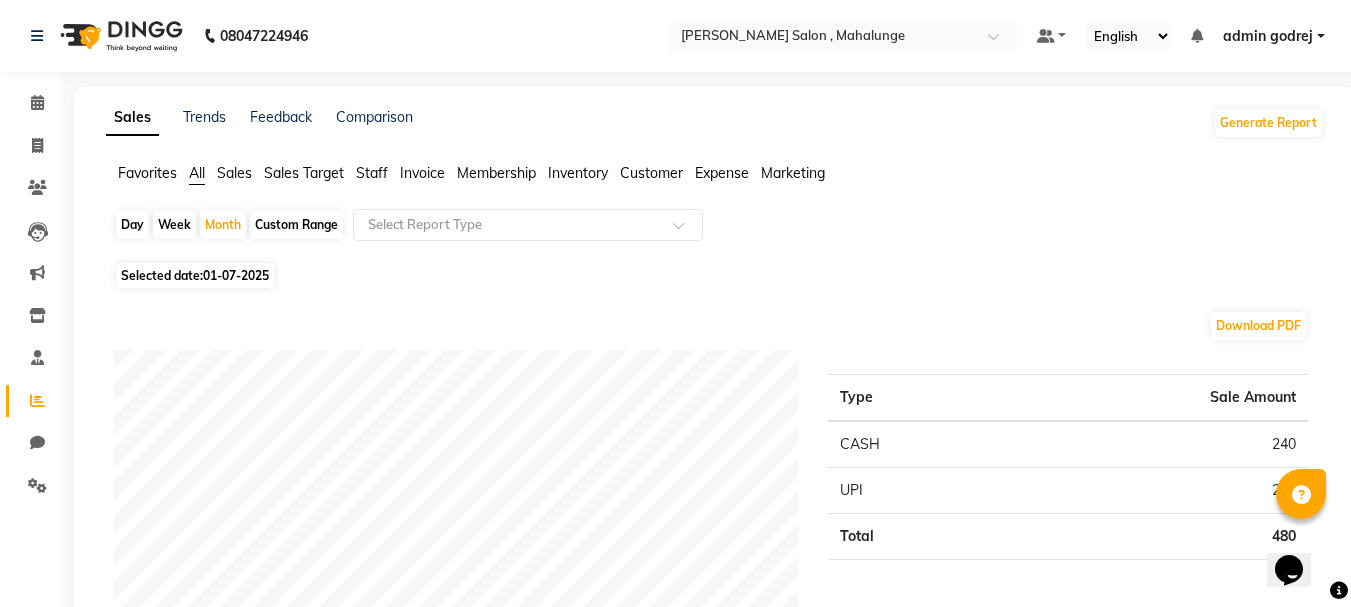 select on "7" 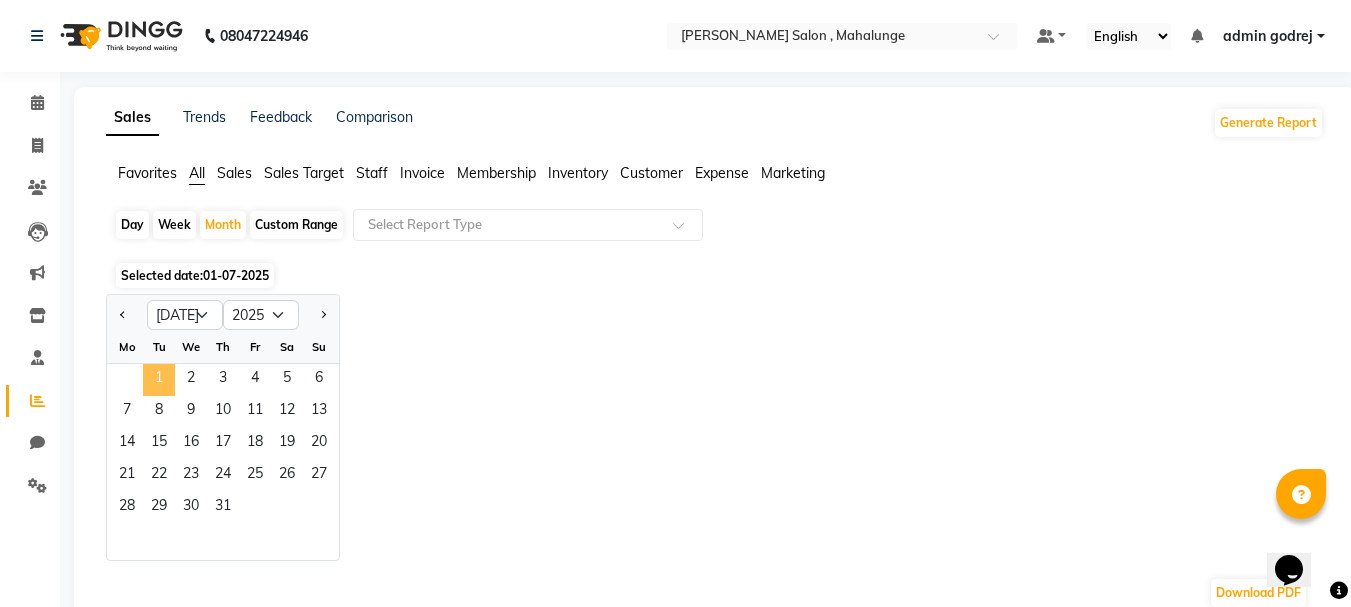 click on "1" 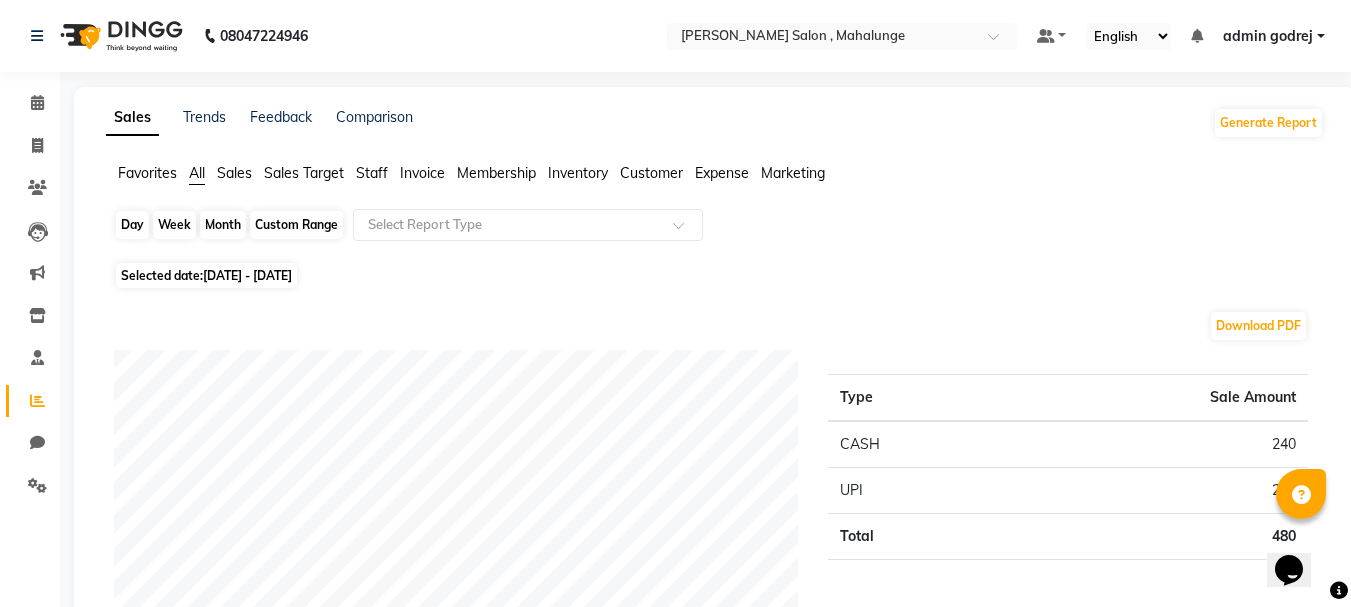click on "Month" 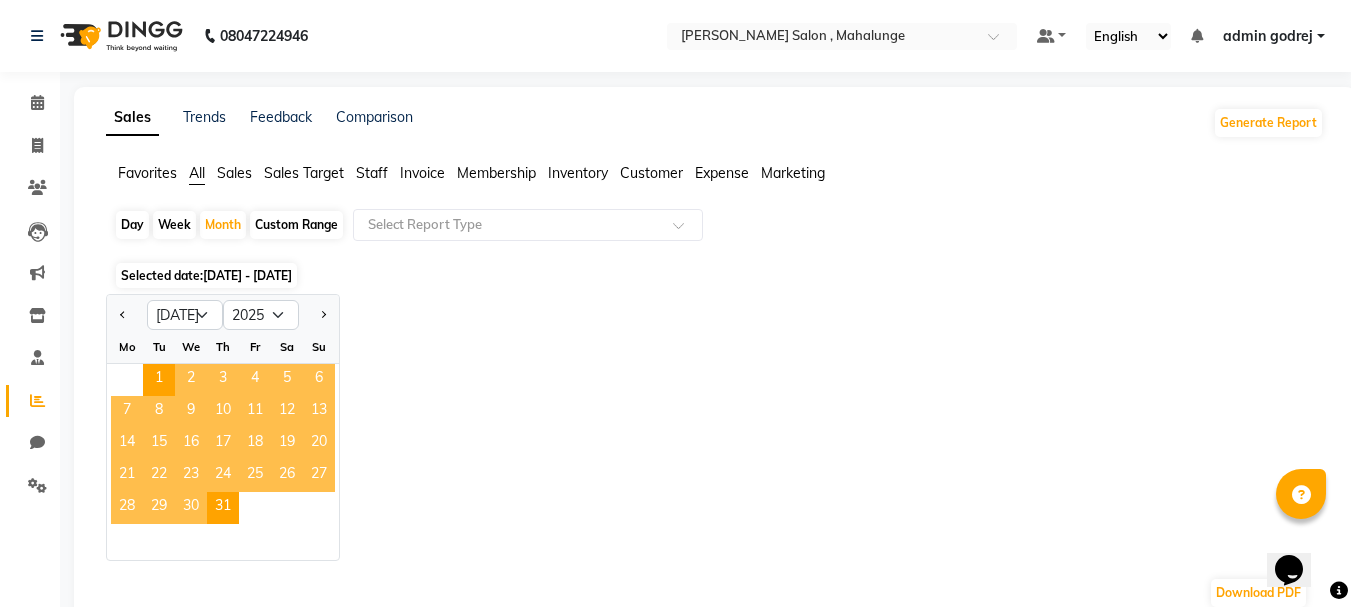 click 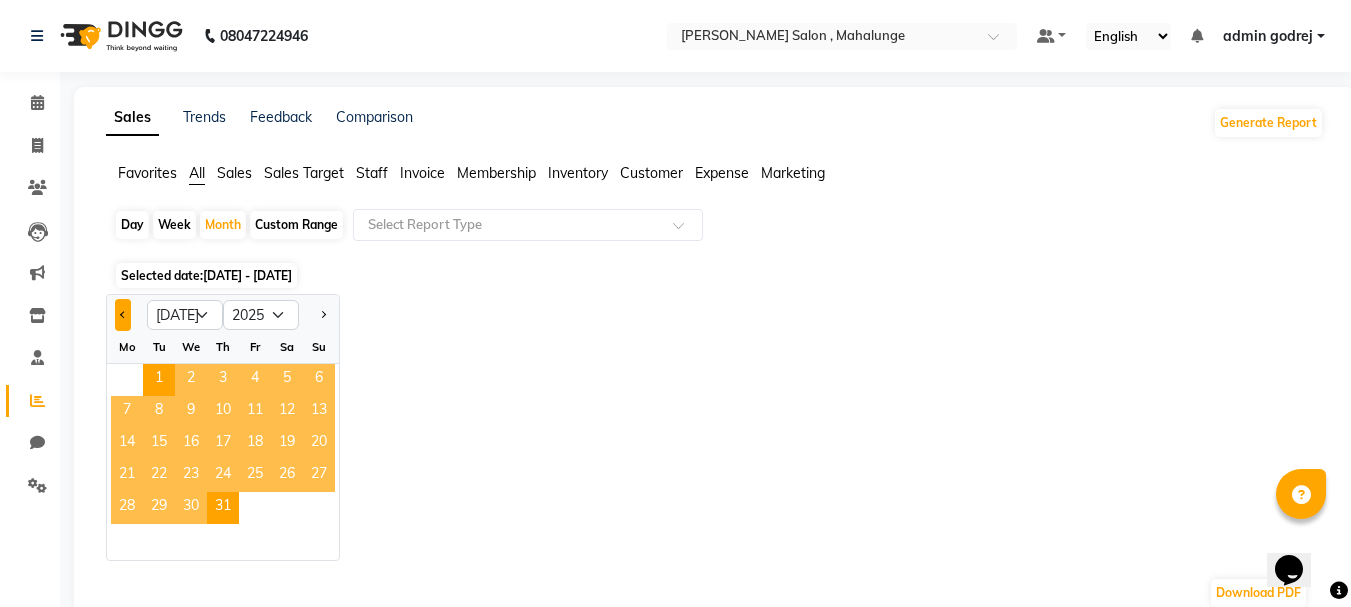 click 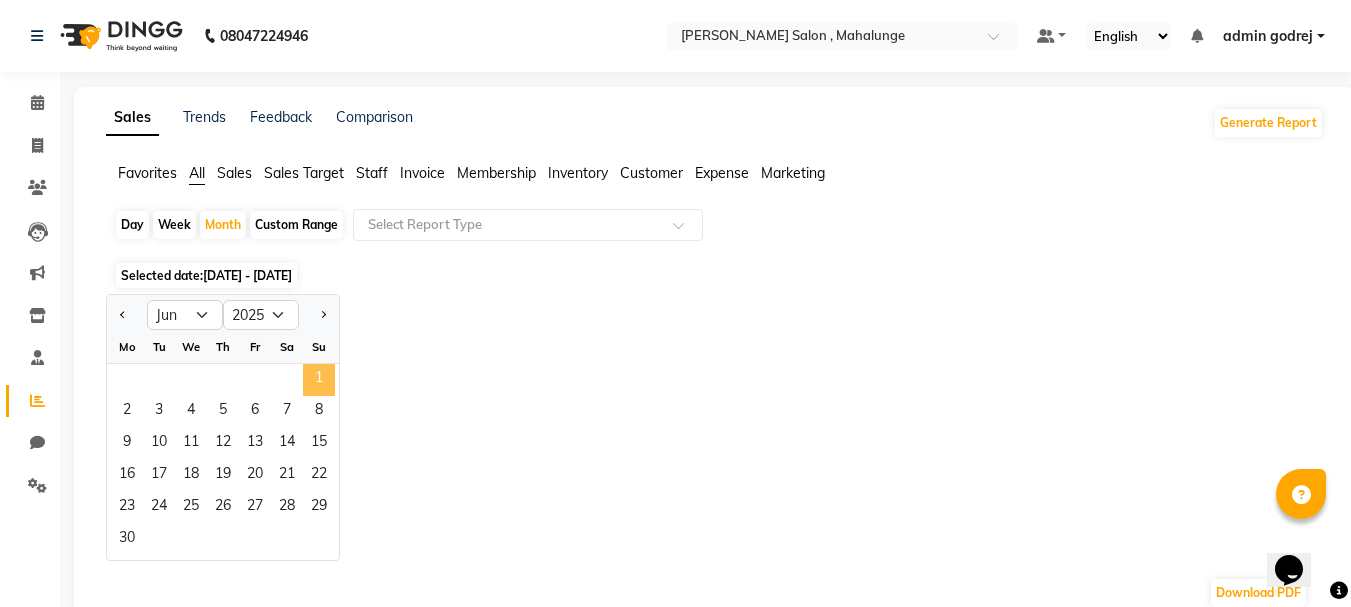 click on "1" 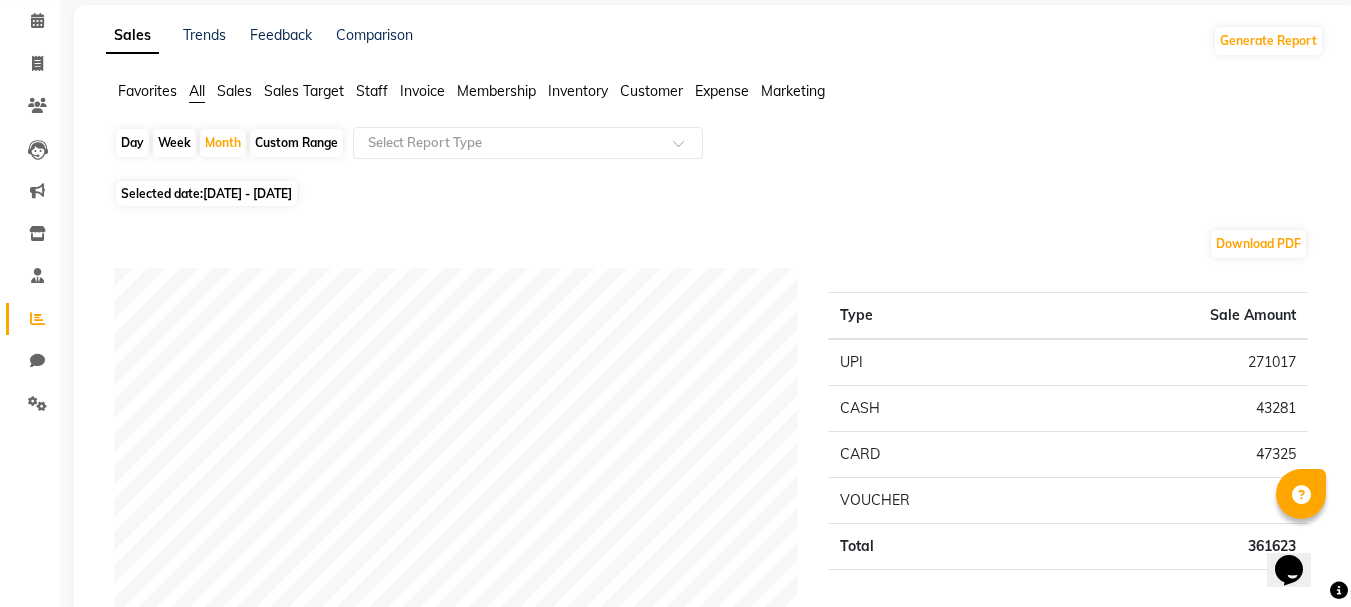 scroll, scrollTop: 0, scrollLeft: 0, axis: both 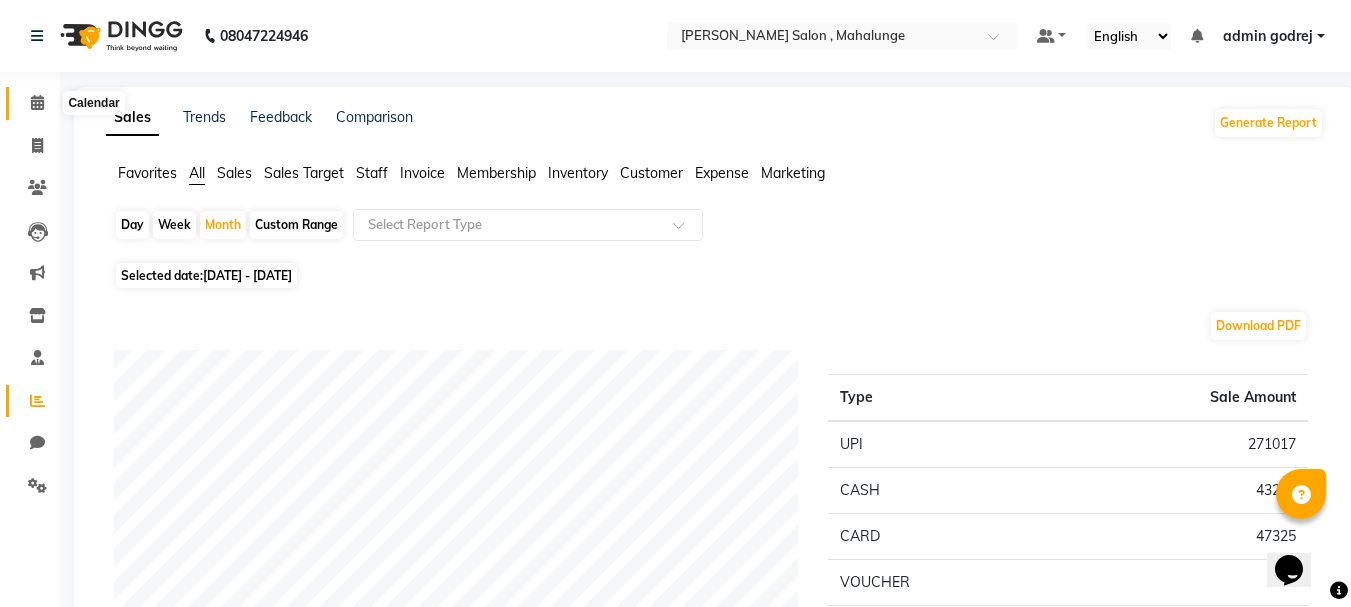 click 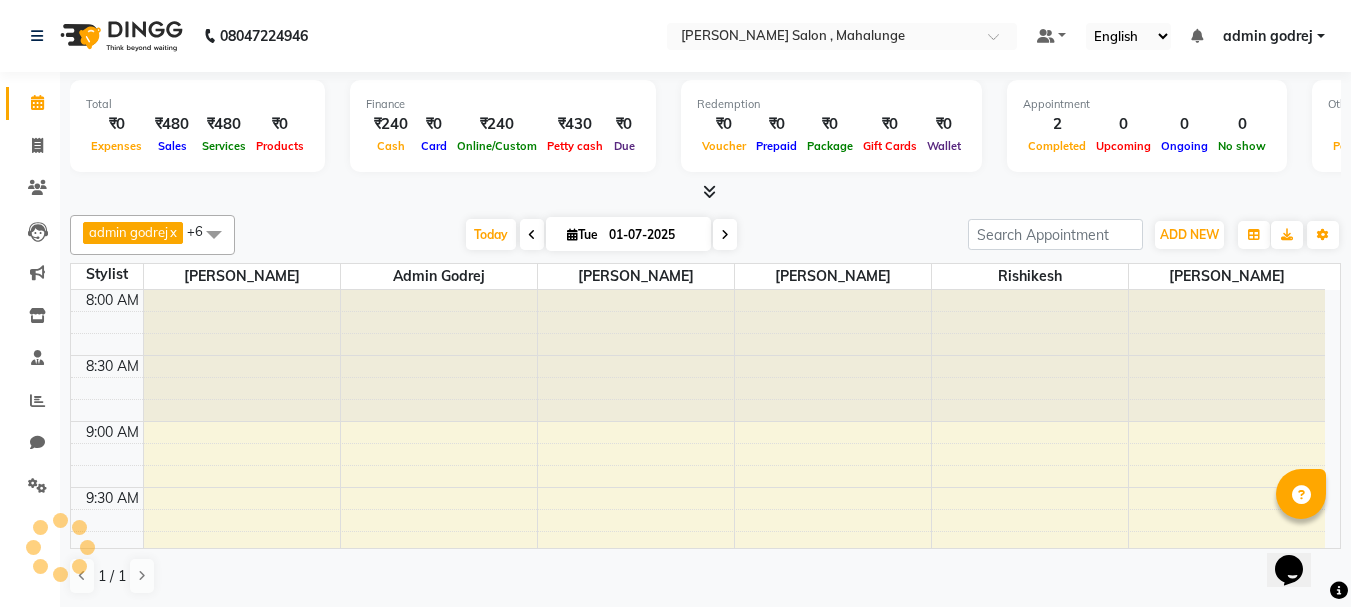 scroll, scrollTop: 0, scrollLeft: 0, axis: both 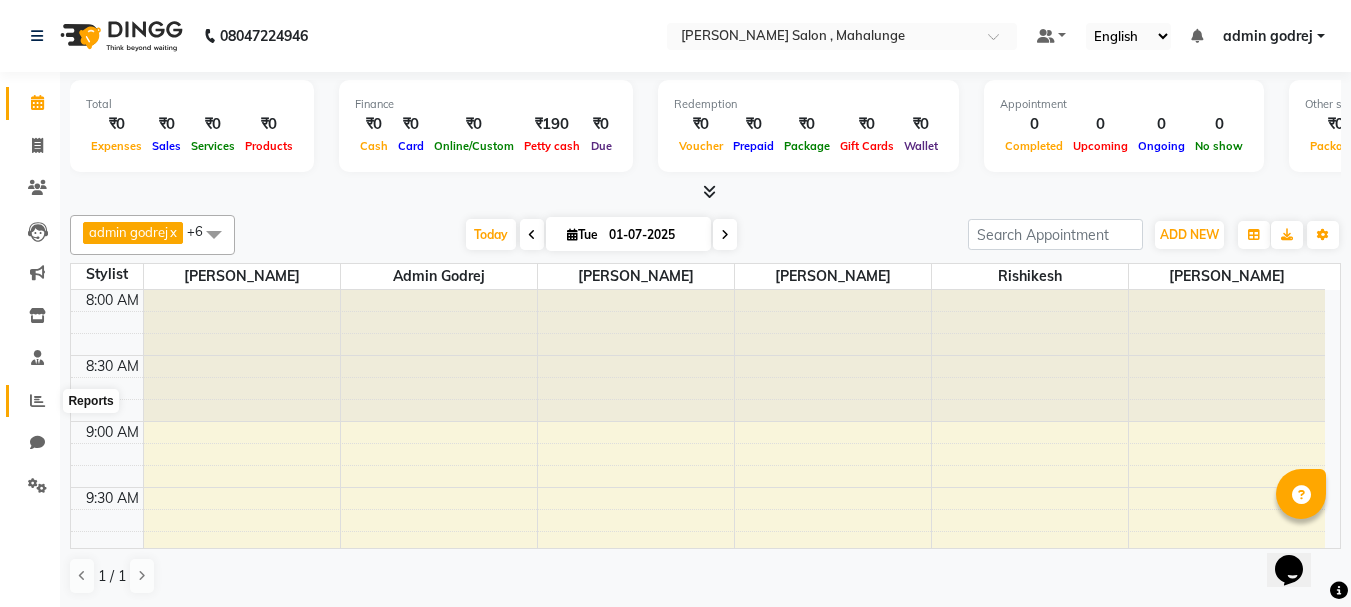 click 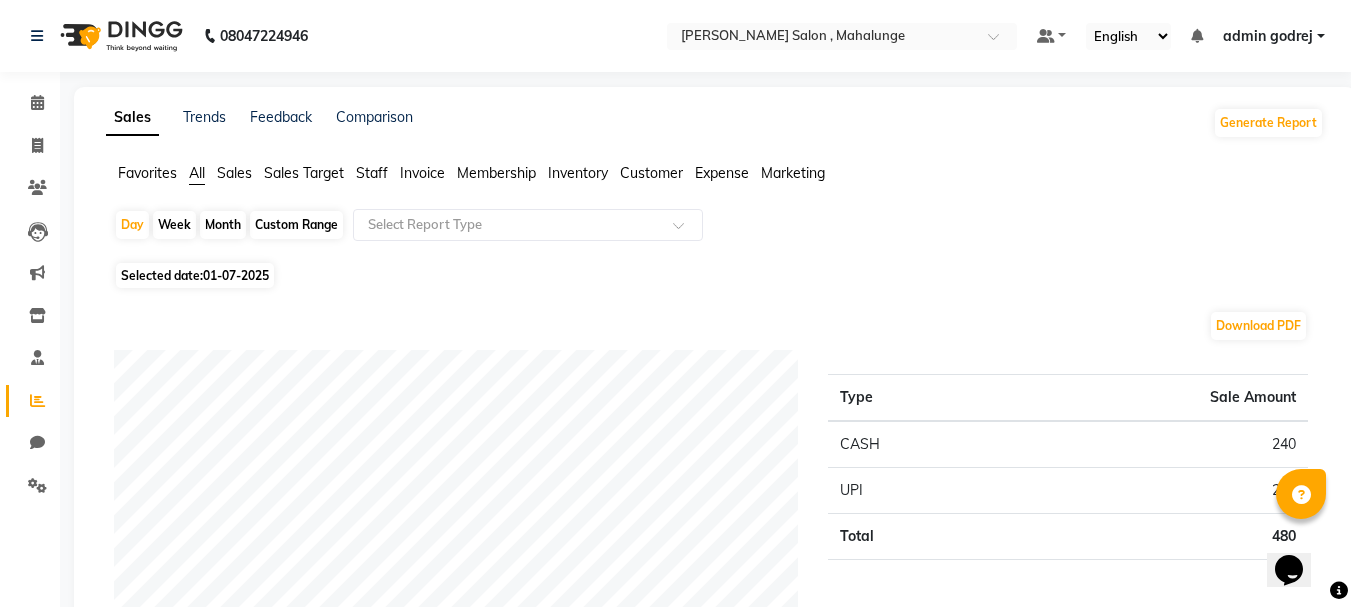 click on "Month" 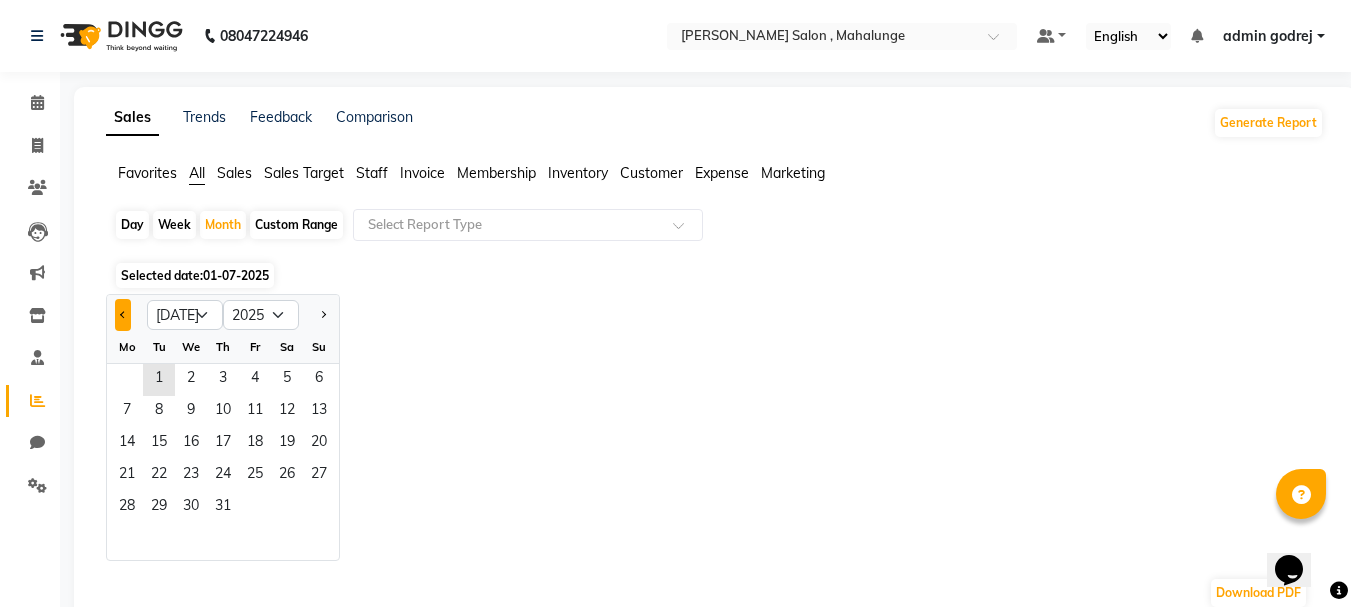 click 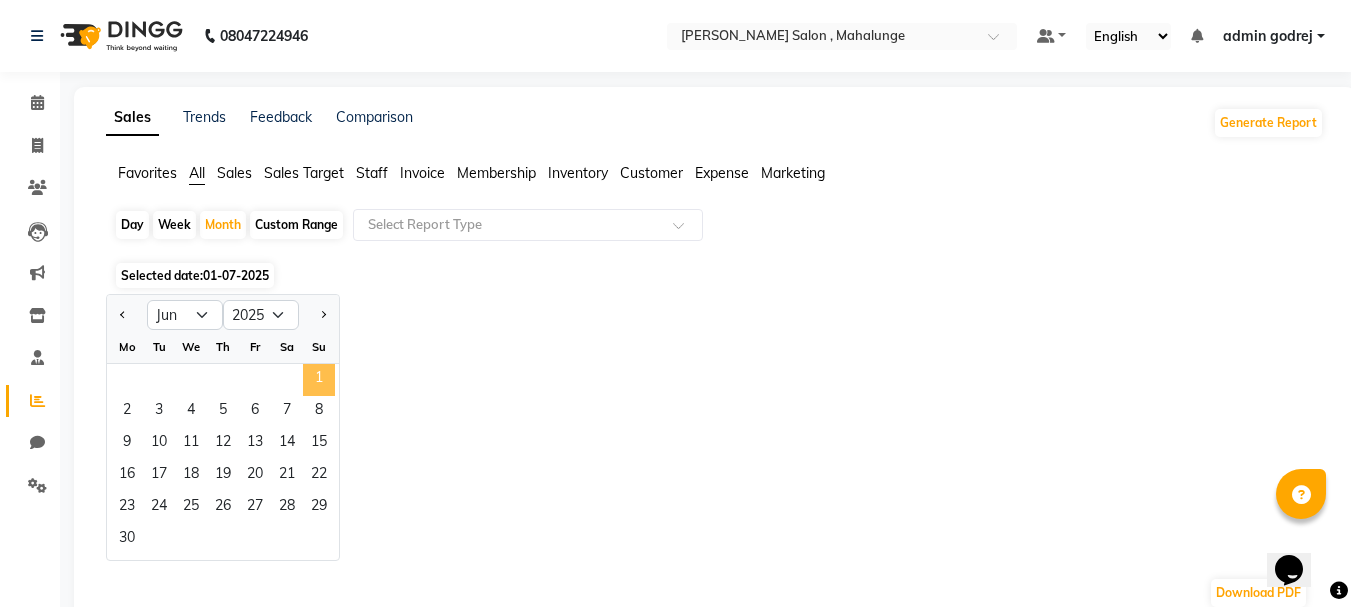 click on "1" 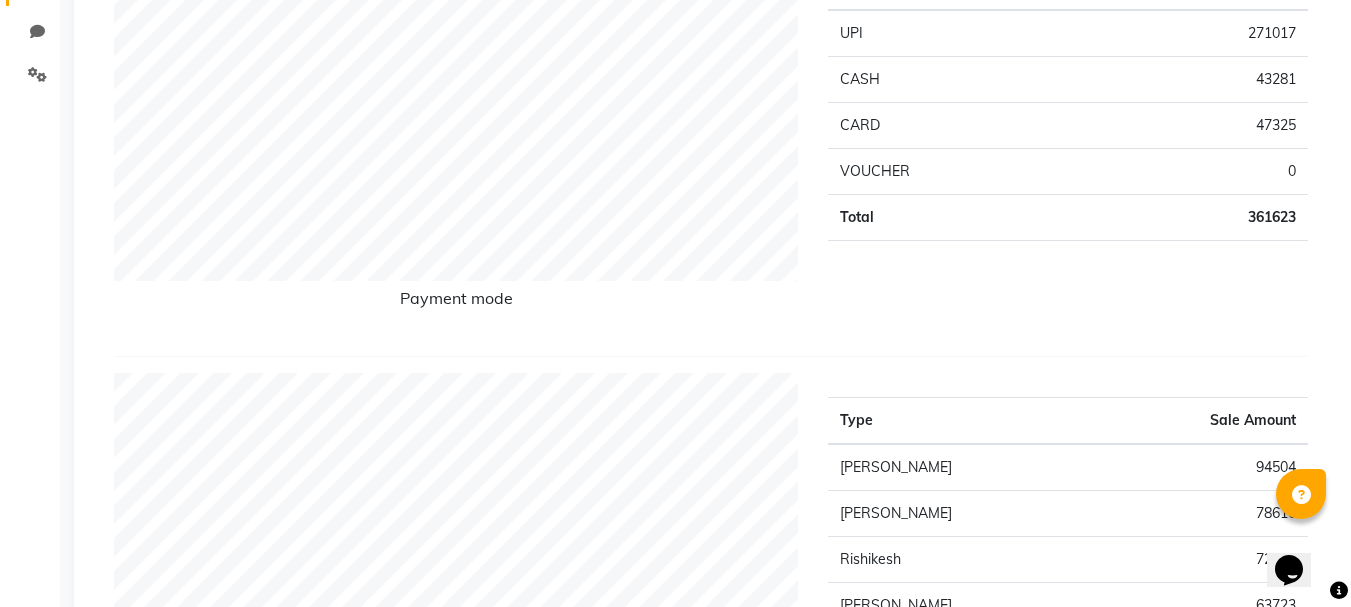 scroll, scrollTop: 0, scrollLeft: 0, axis: both 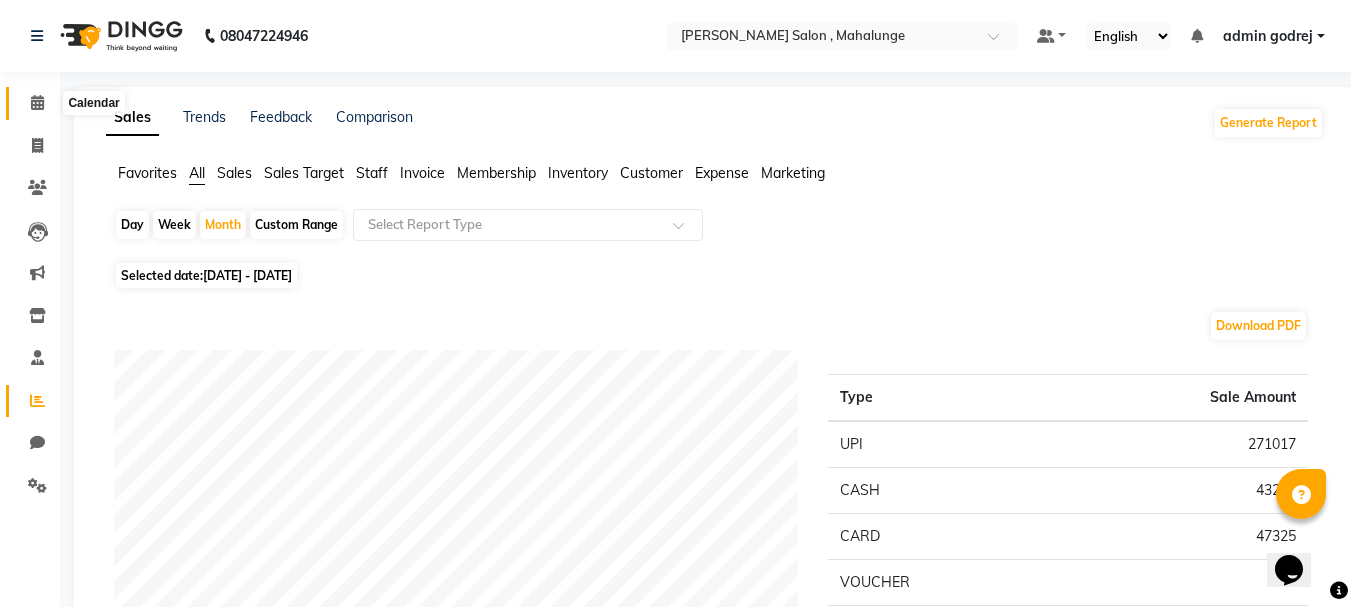 click 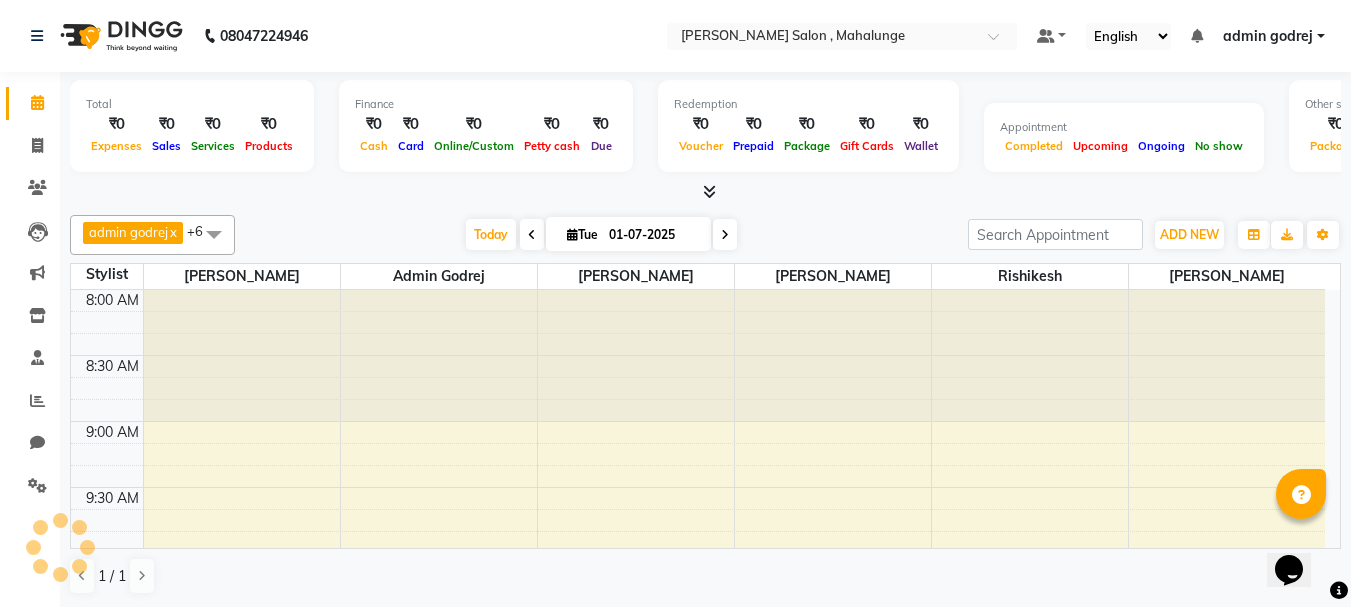 scroll, scrollTop: 0, scrollLeft: 0, axis: both 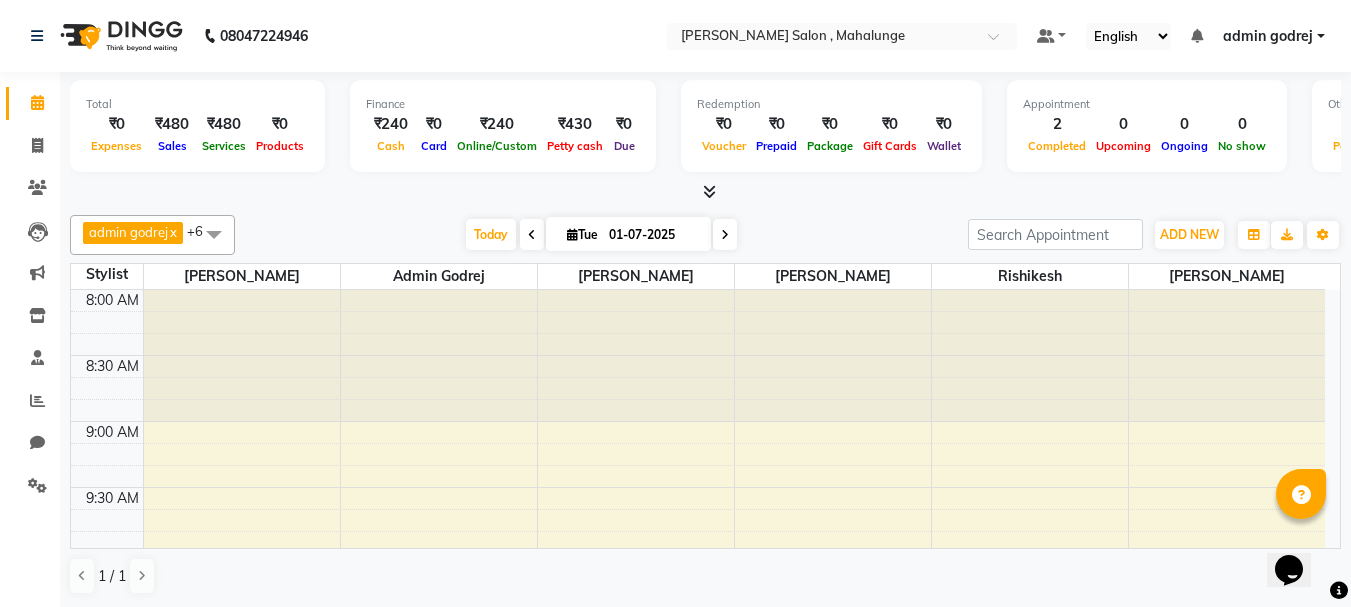 click at bounding box center [709, 191] 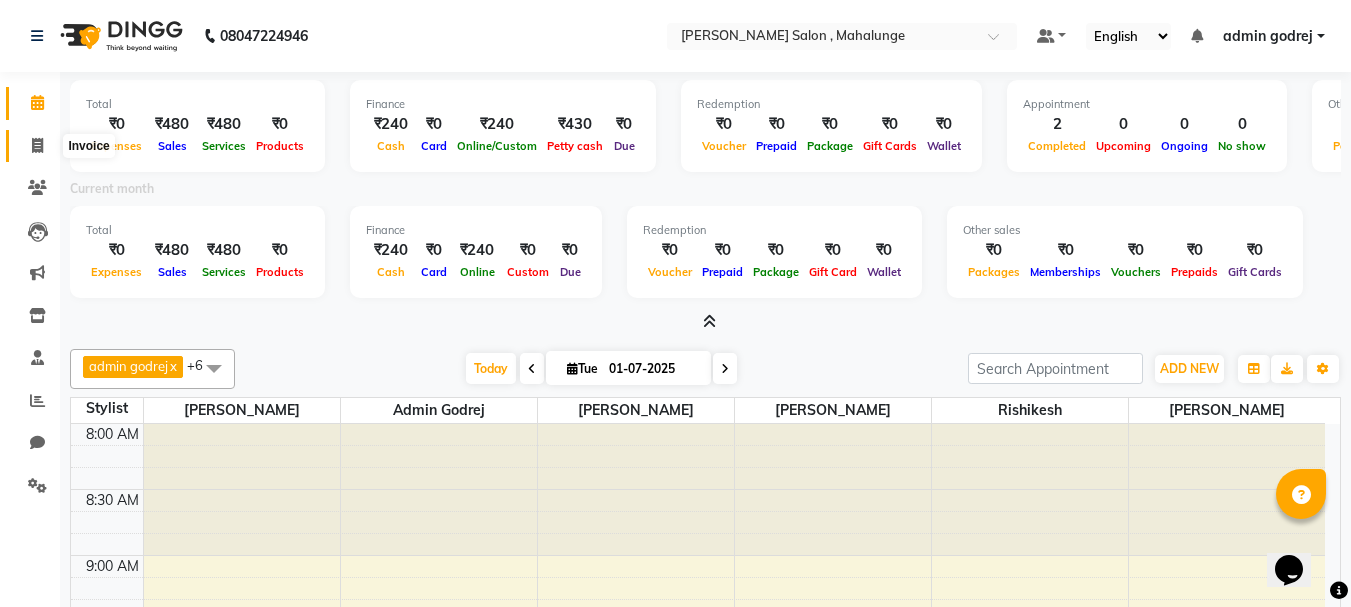 click 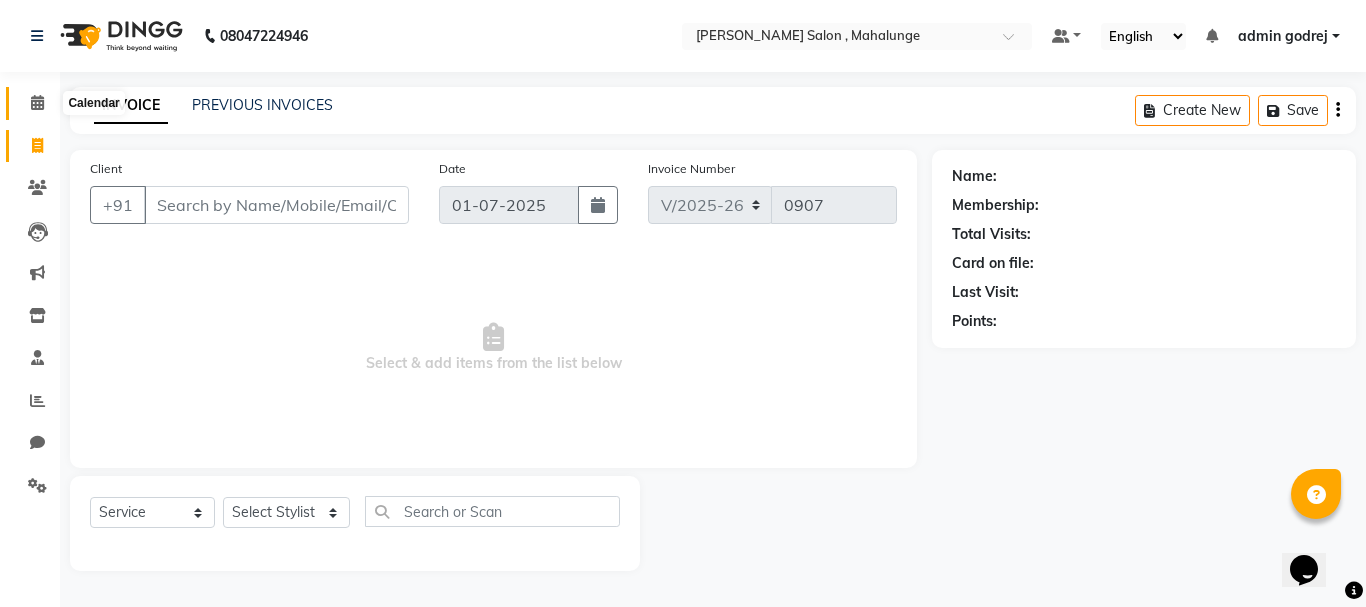 click 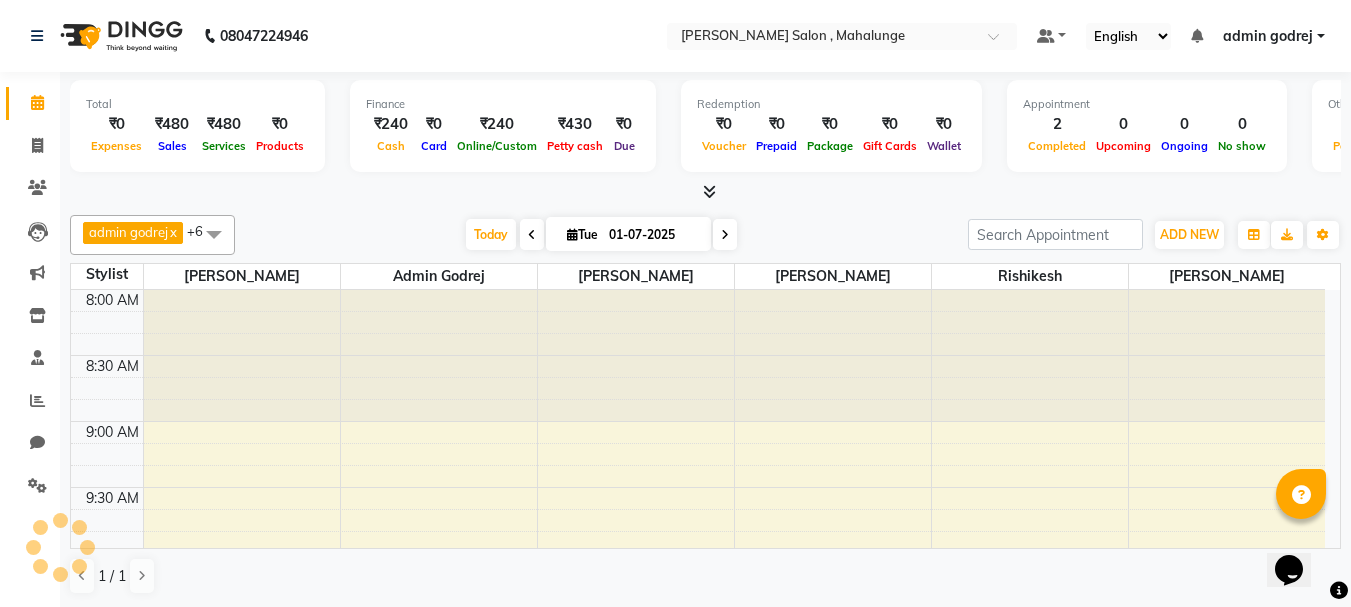 scroll, scrollTop: 661, scrollLeft: 0, axis: vertical 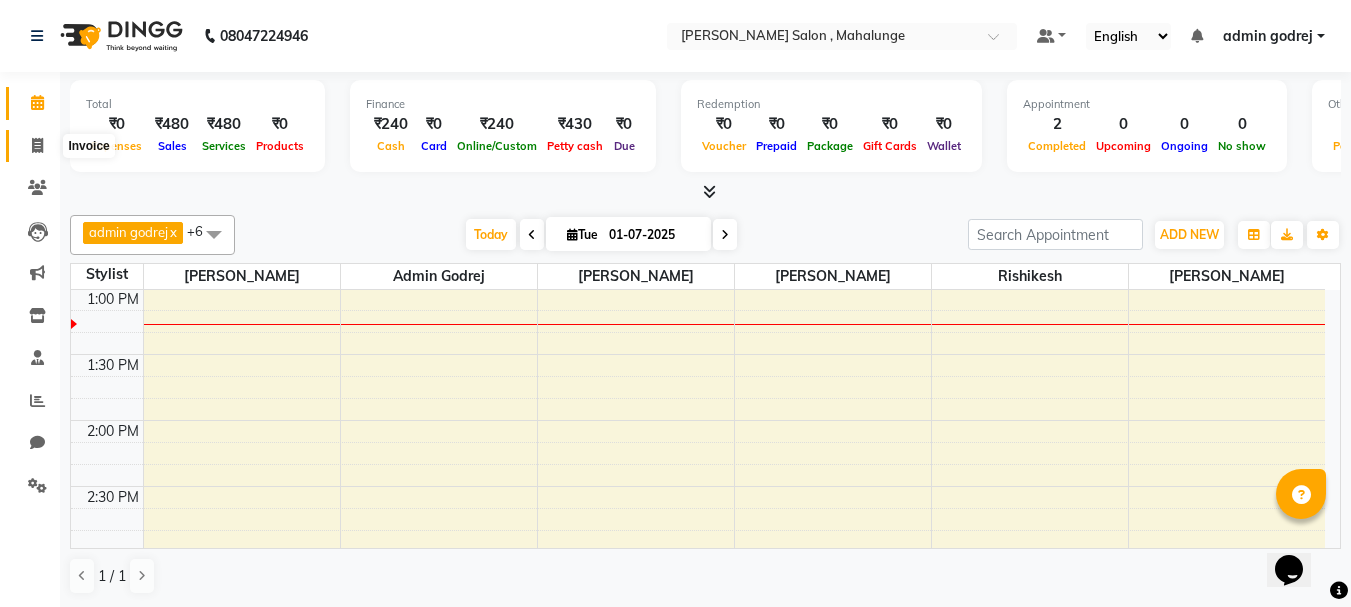 click 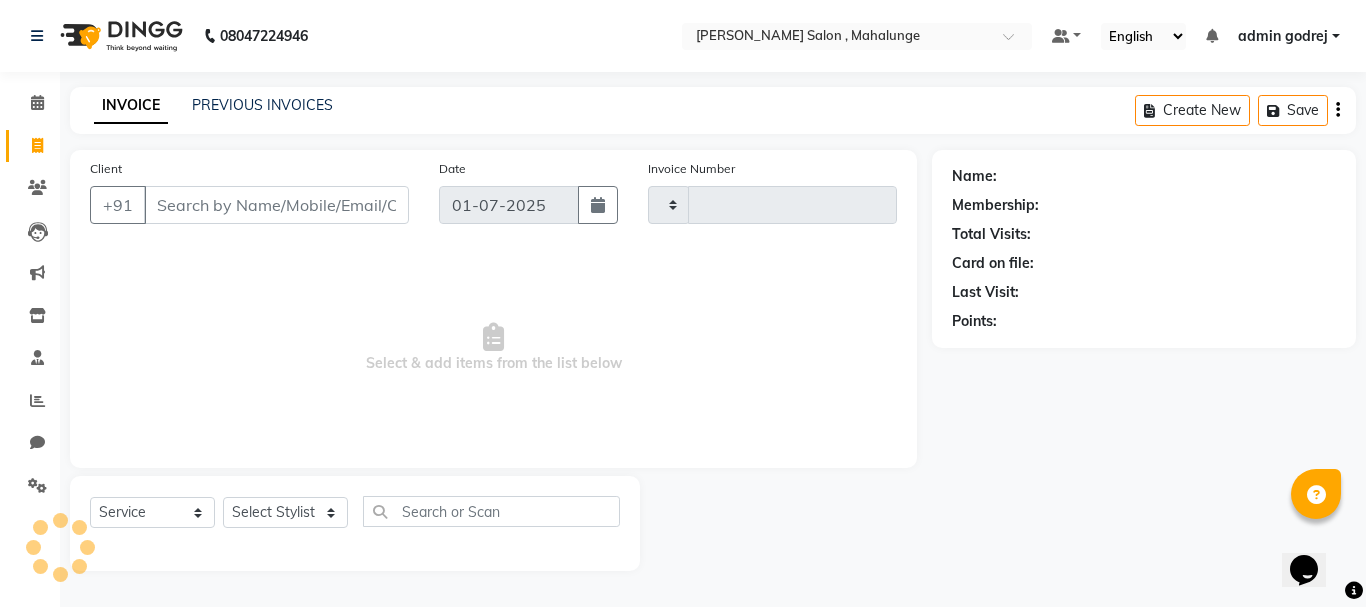 type on "0907" 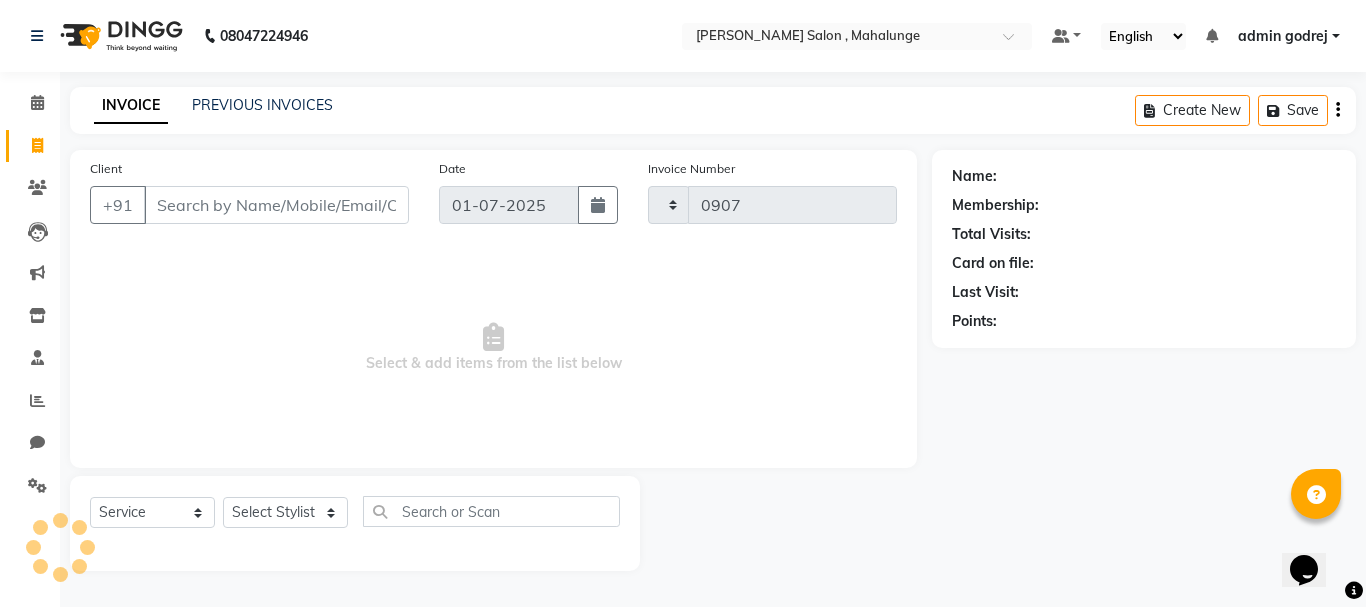 select on "7250" 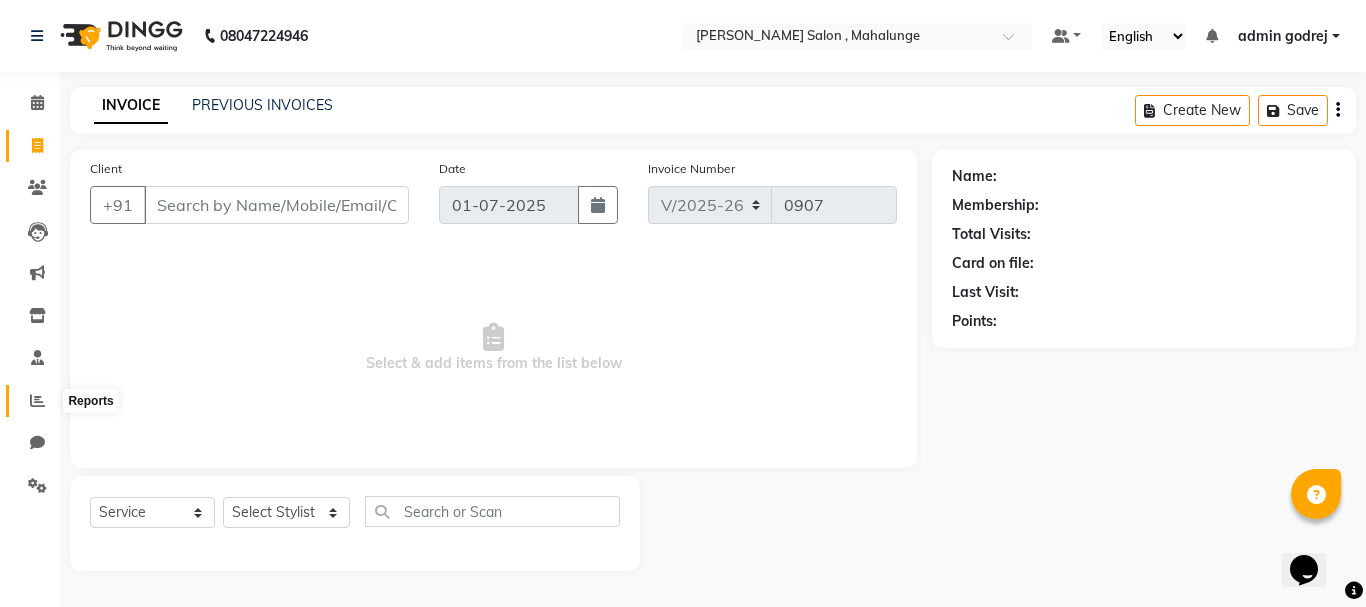 click 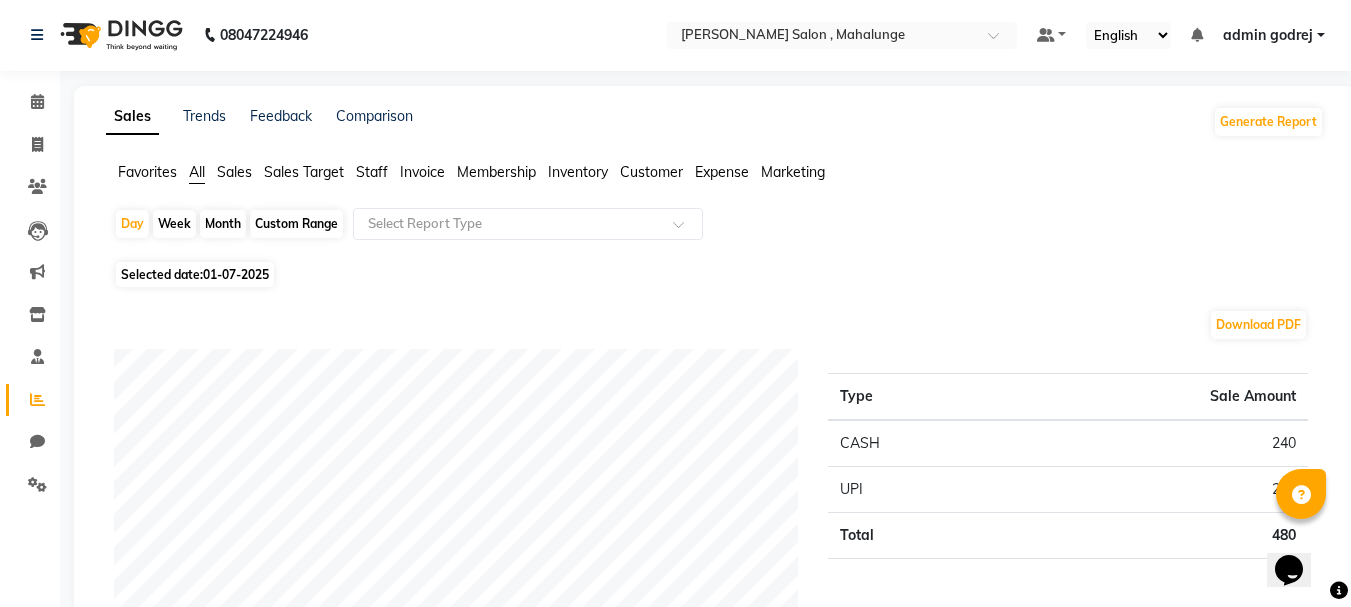 scroll, scrollTop: 0, scrollLeft: 0, axis: both 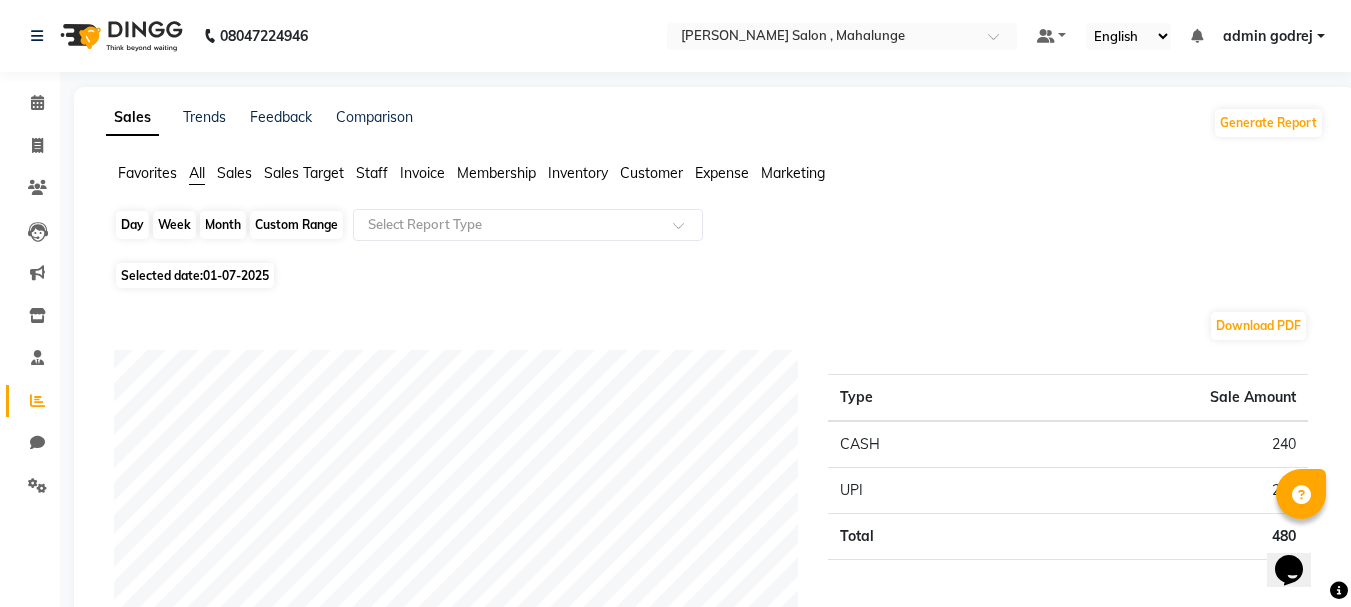 click on "Day" 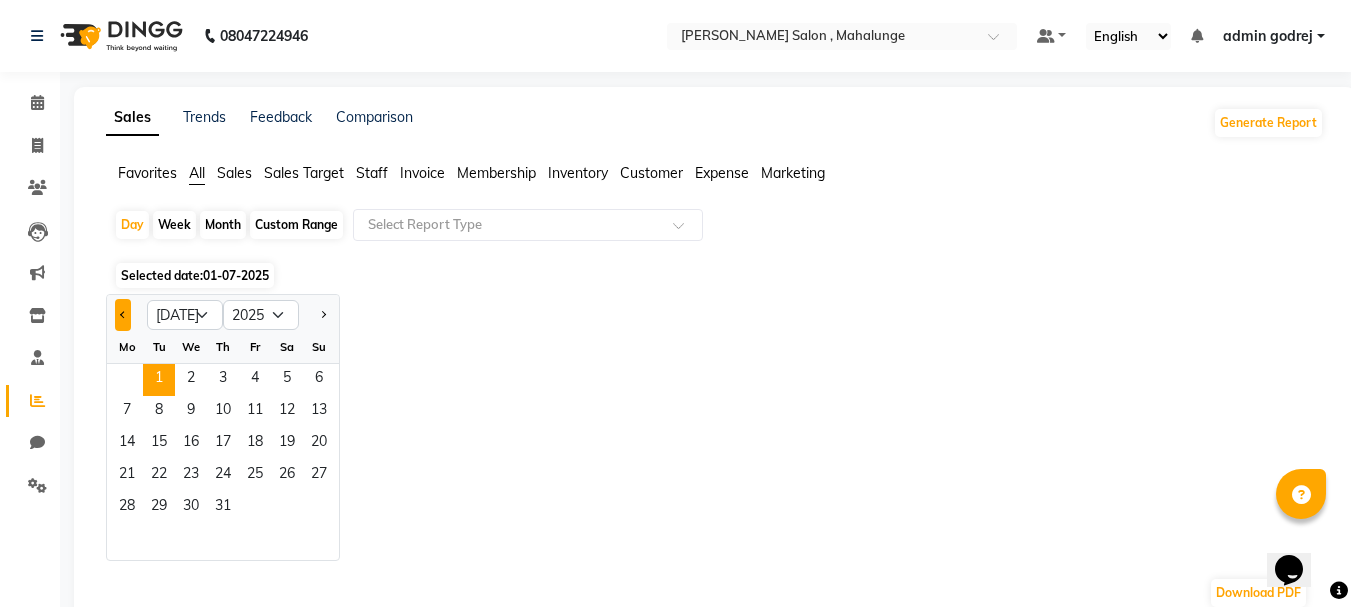 click 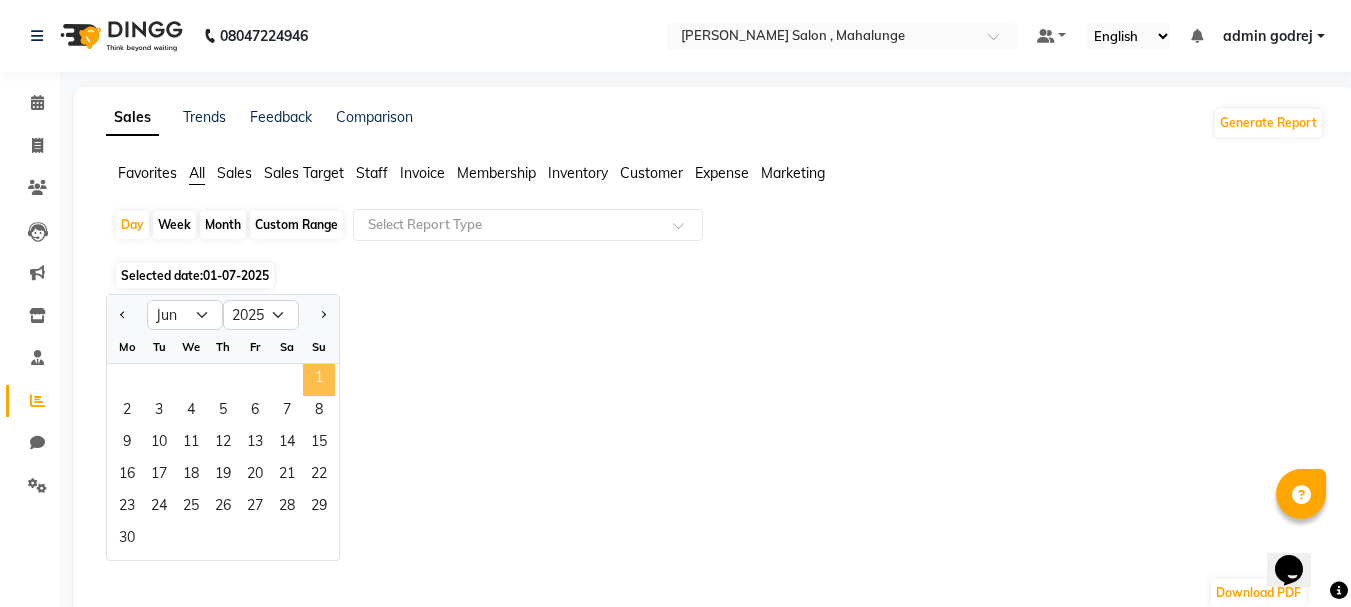 click on "1" 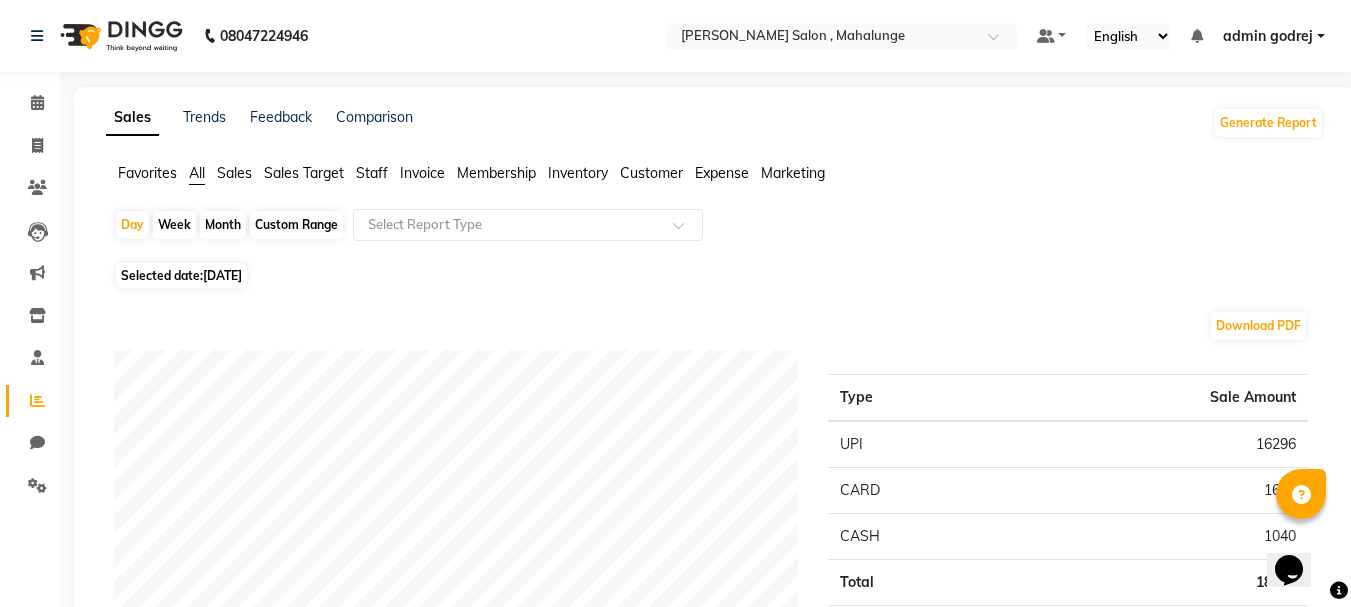 click on "Month" 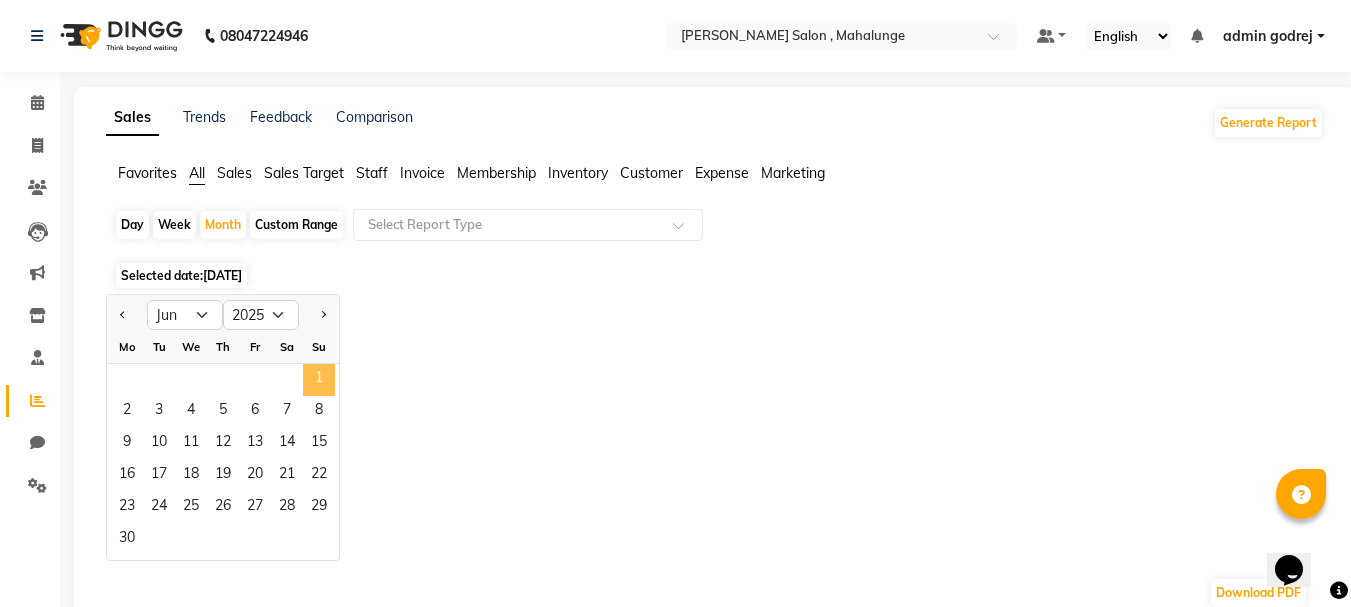 click on "1" 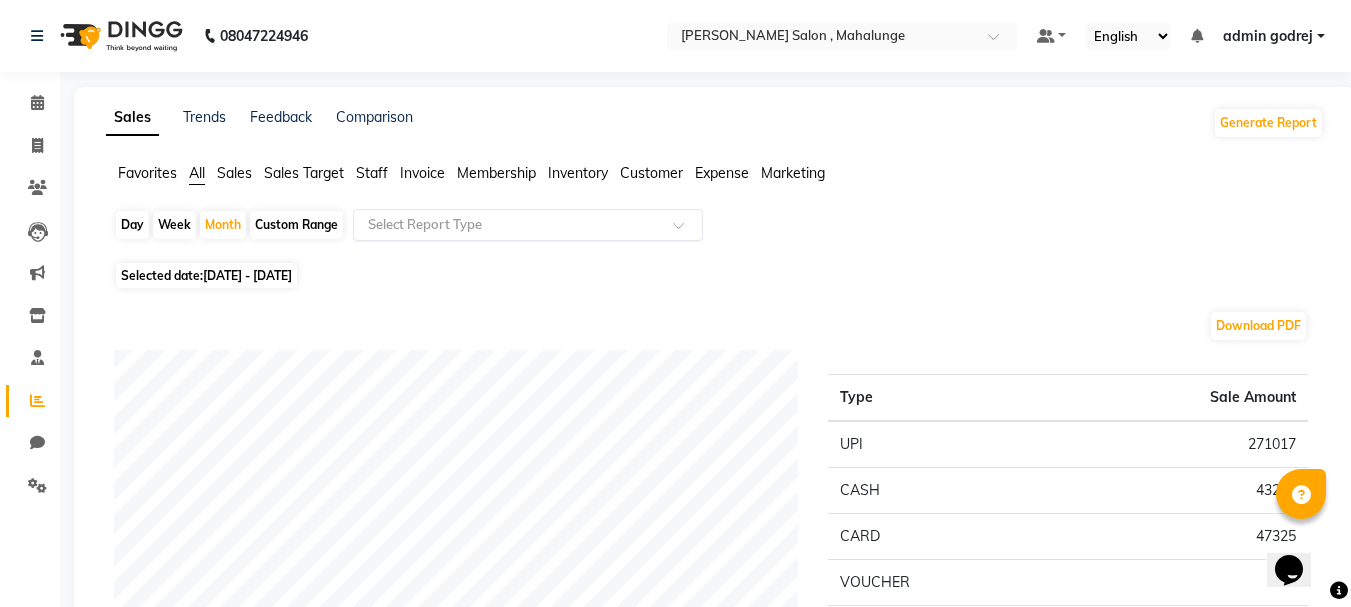 click on "Select Report Type" 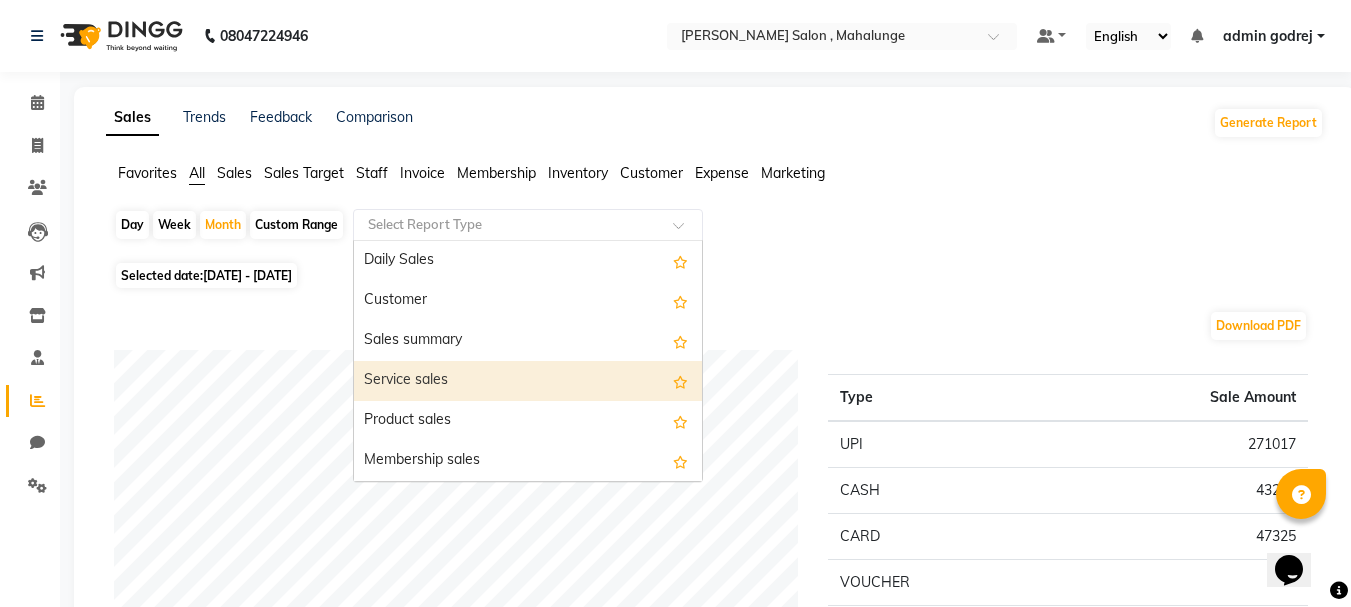 click on "Service sales" at bounding box center [528, 381] 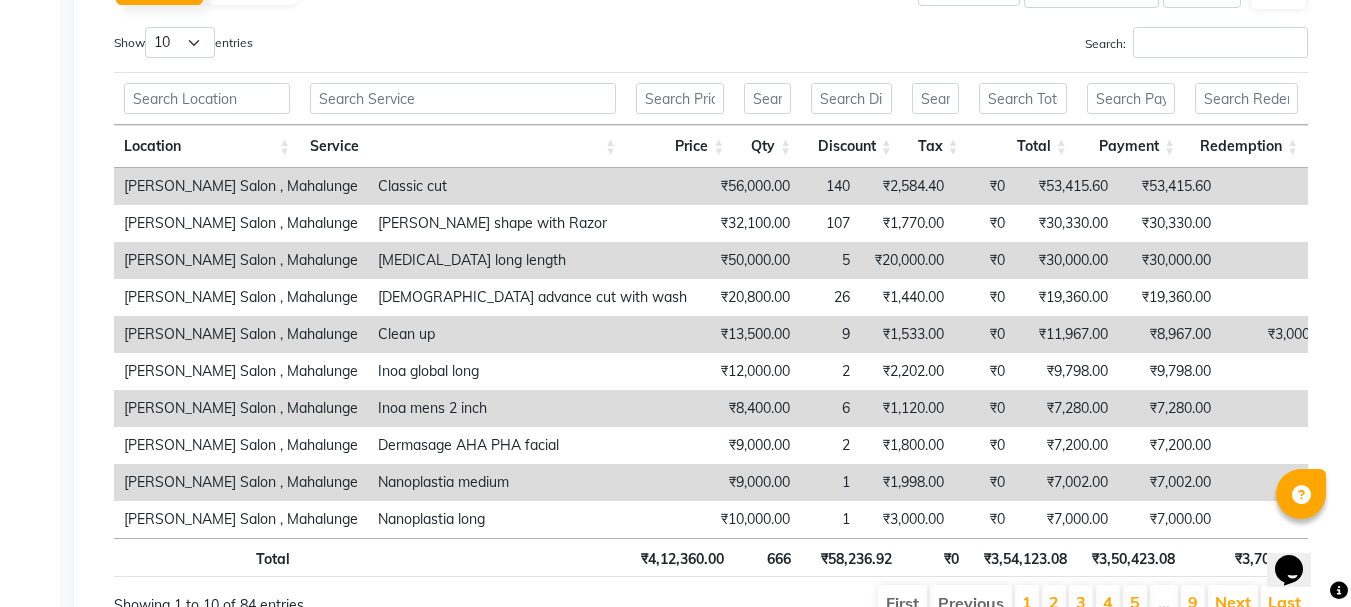 scroll, scrollTop: 1100, scrollLeft: 0, axis: vertical 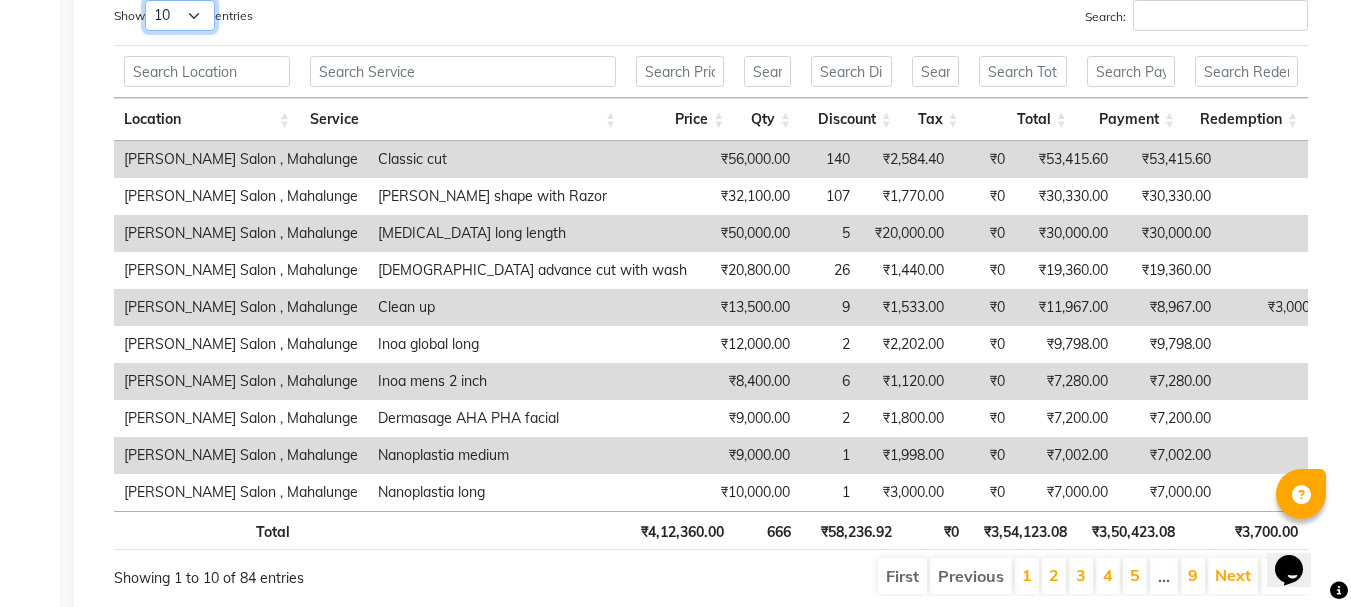 click on "10 25 50 100" at bounding box center (180, 15) 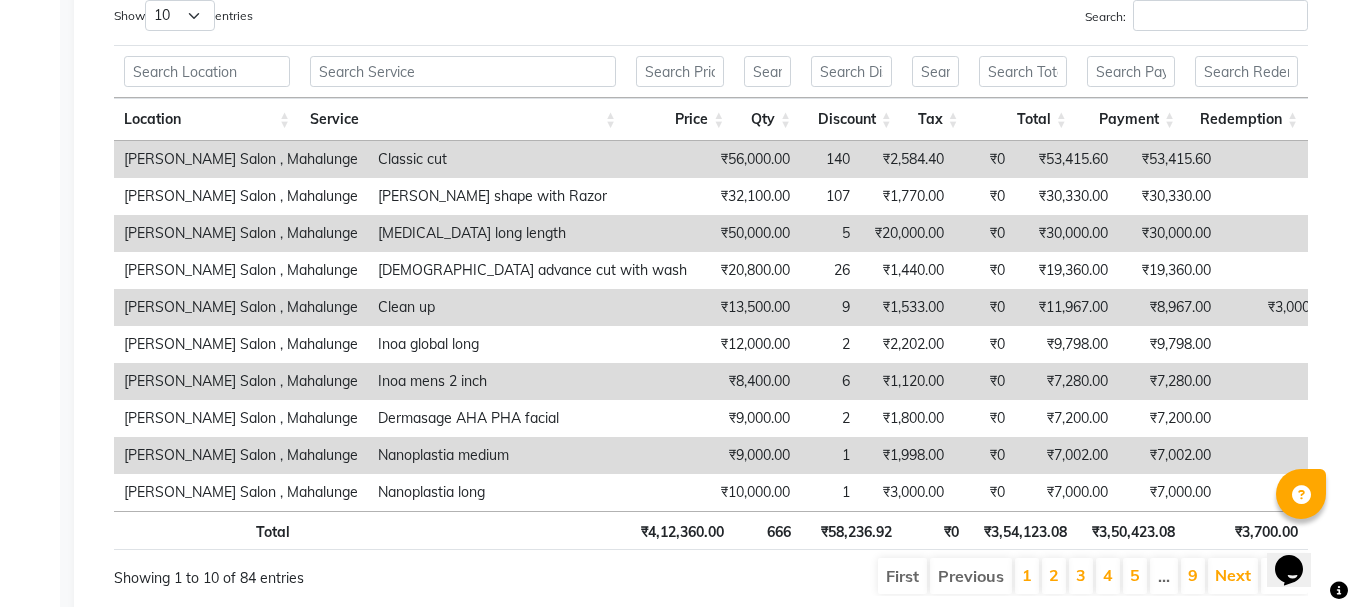 click on "[PERSON_NAME] Salon , Mahalunge" at bounding box center (241, 159) 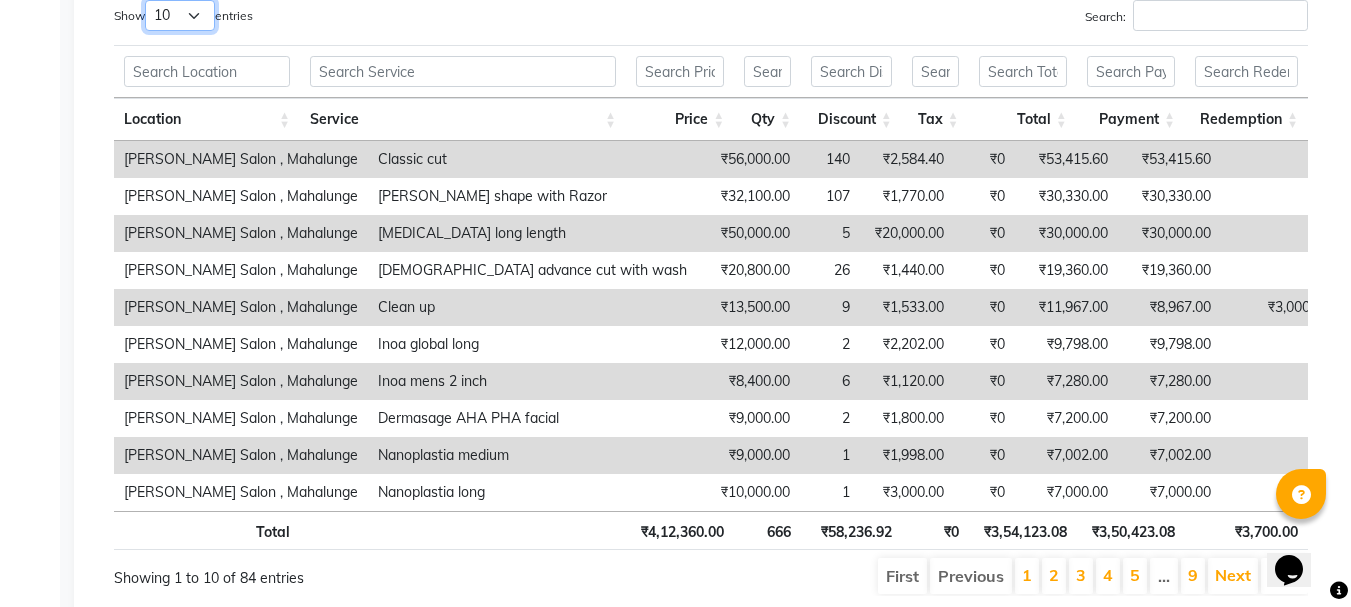 click on "10 25 50 100" at bounding box center (180, 15) 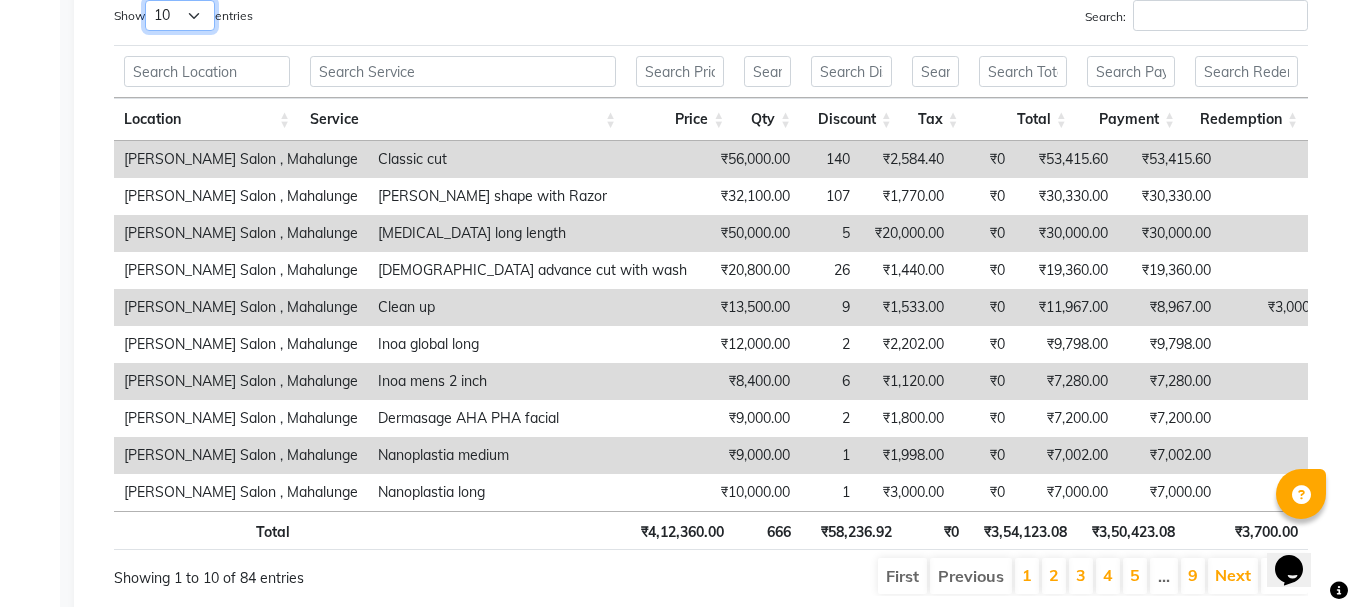 select on "100" 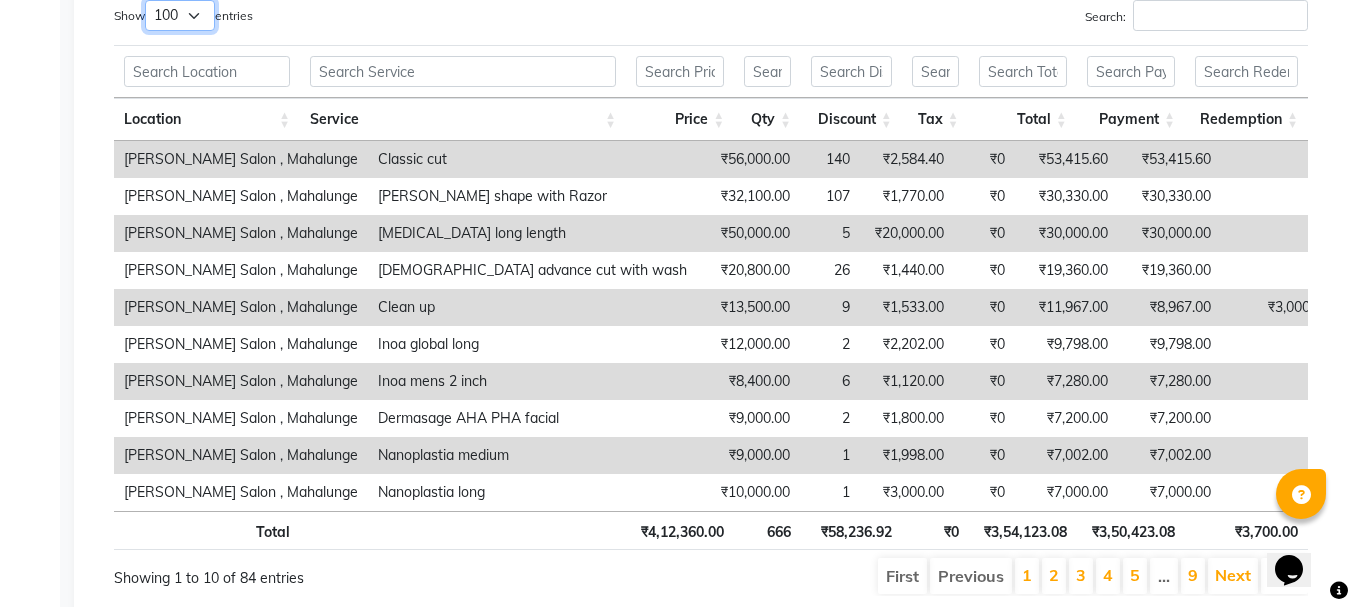 click on "10 25 50 100" at bounding box center [180, 15] 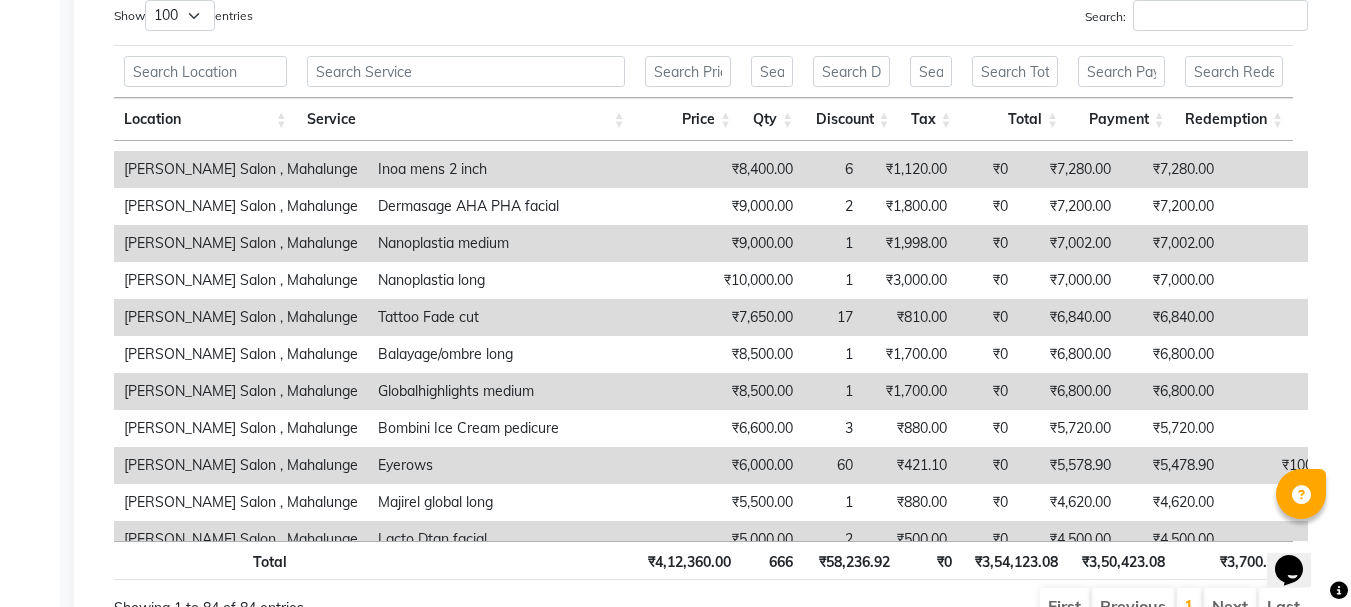 scroll, scrollTop: 0, scrollLeft: 0, axis: both 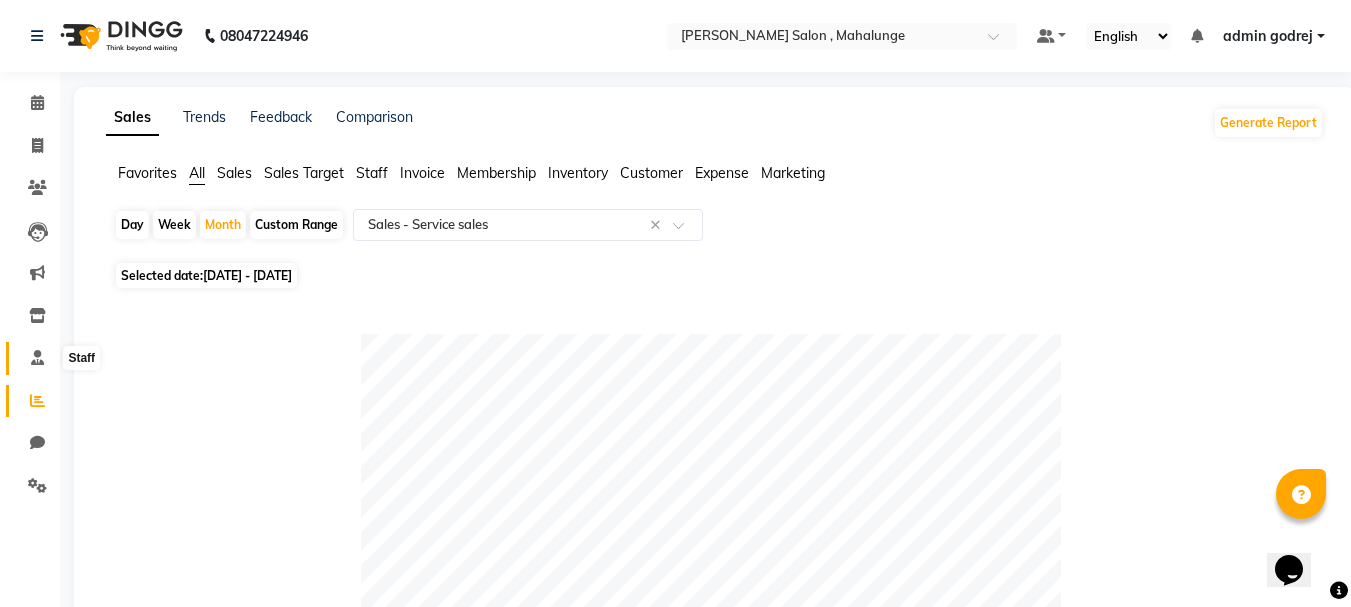 click 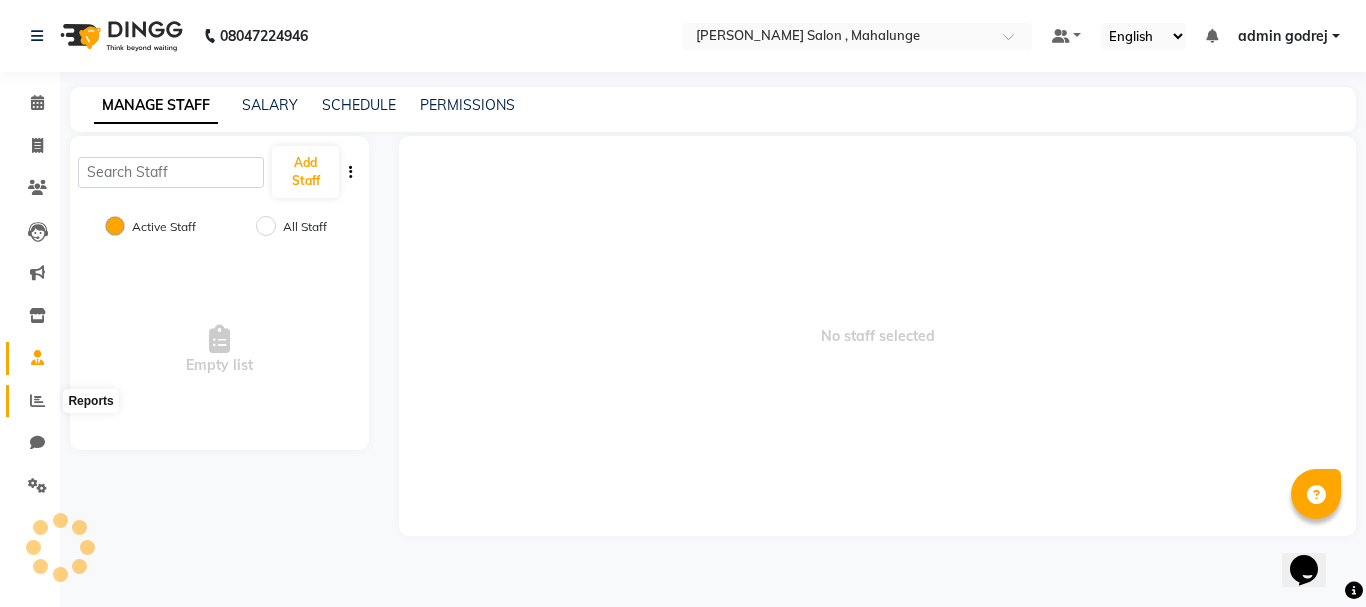 click 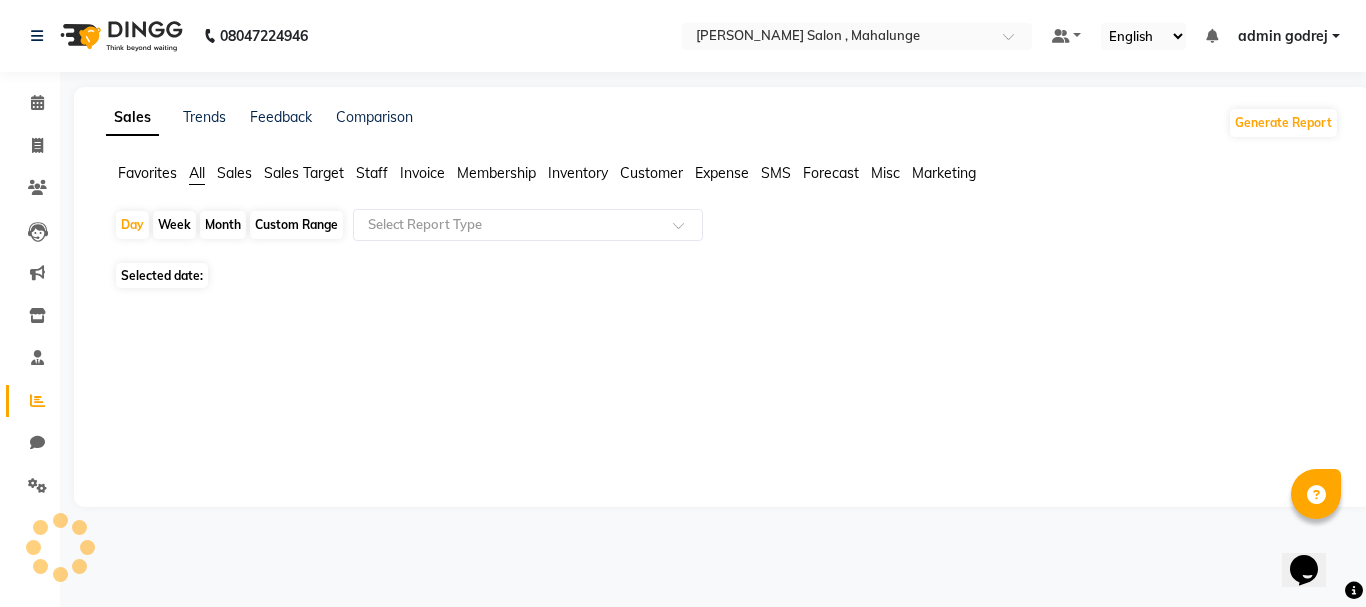 click on "Month" 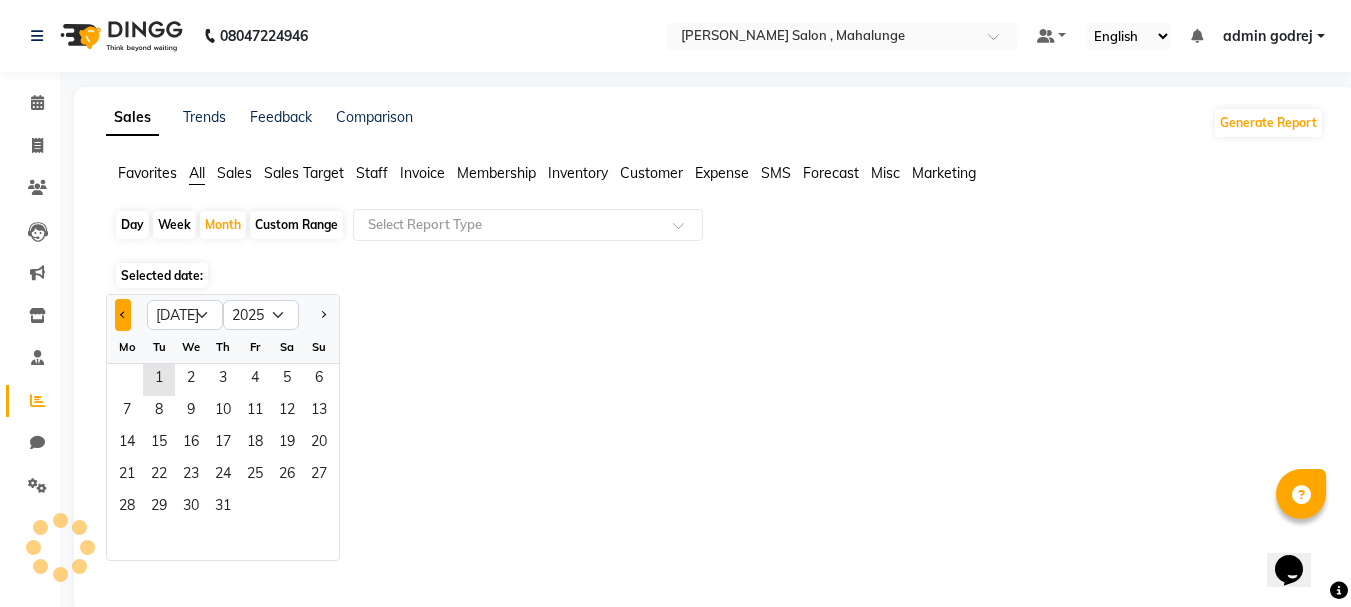 click 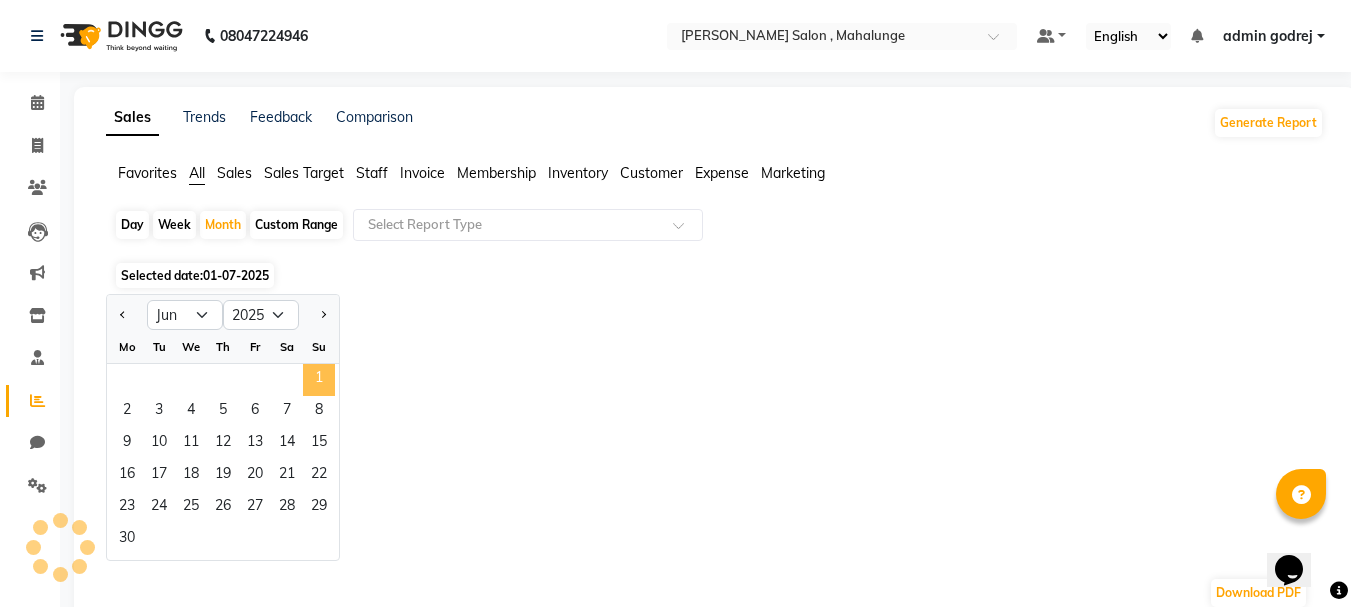 click on "1" 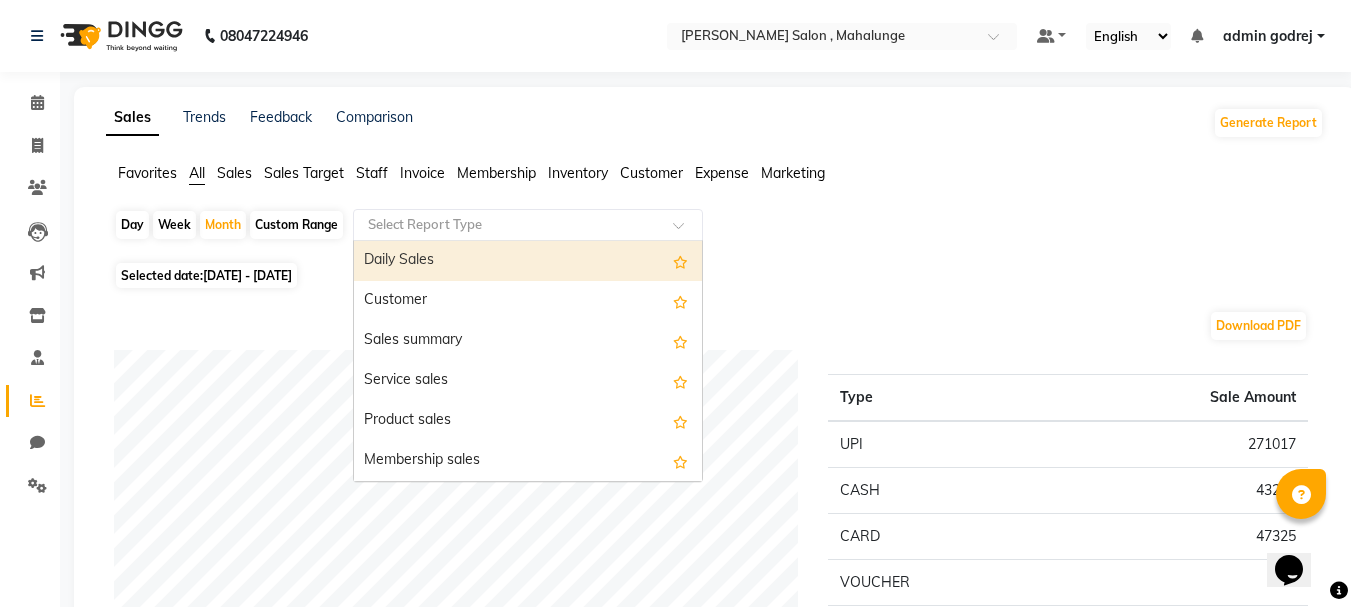click 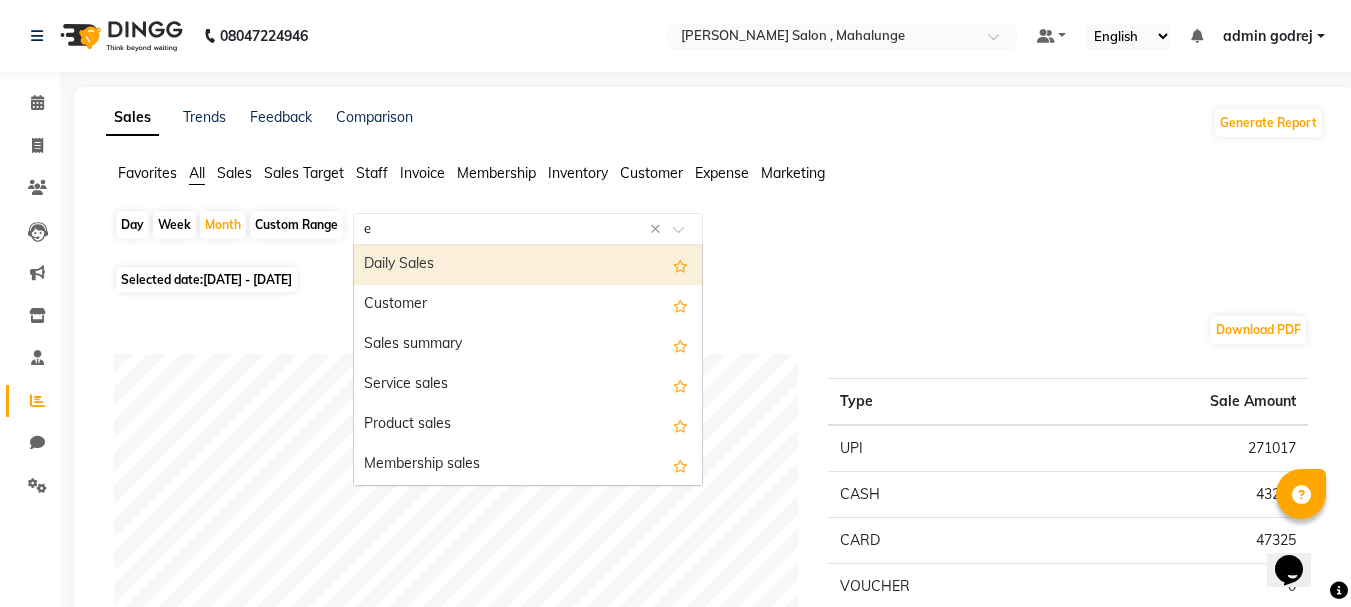 type on "ex" 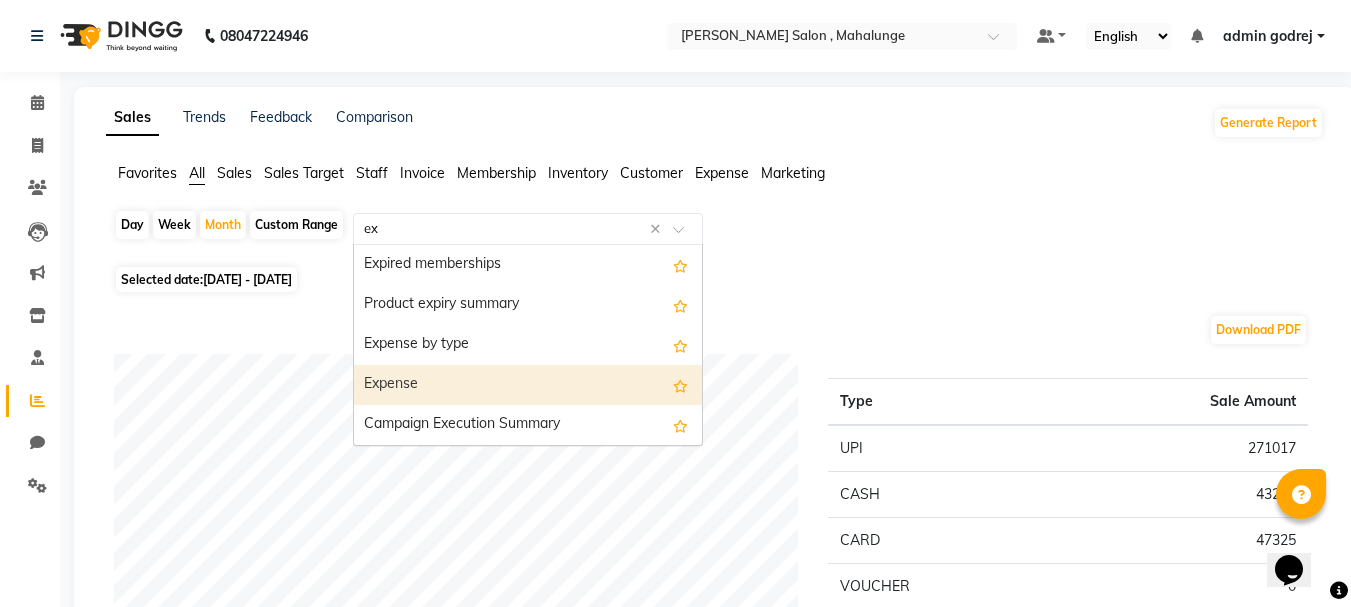 click on "Expense" at bounding box center (528, 385) 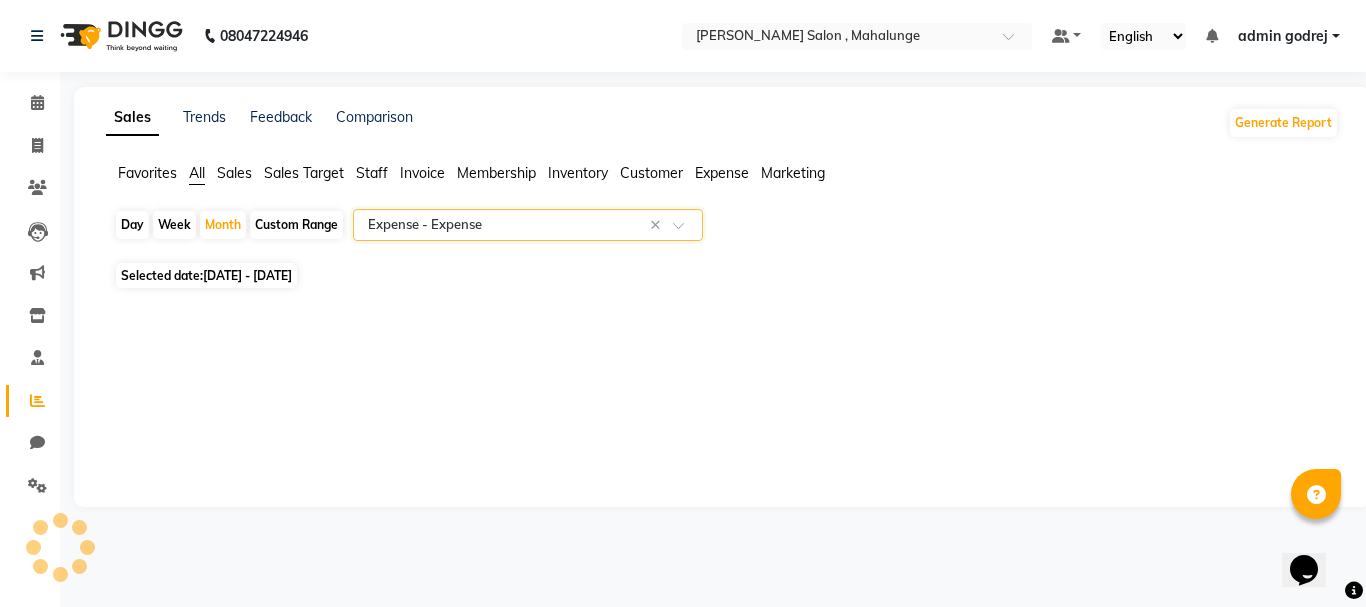 select on "full_report" 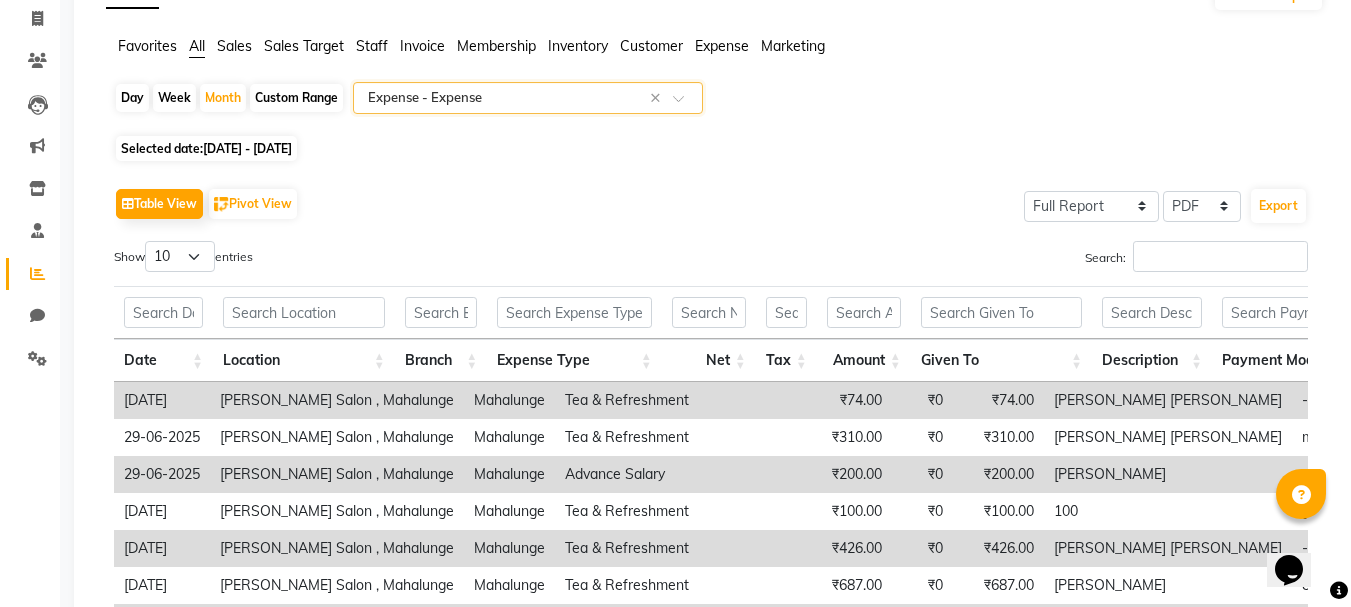 scroll, scrollTop: 0, scrollLeft: 0, axis: both 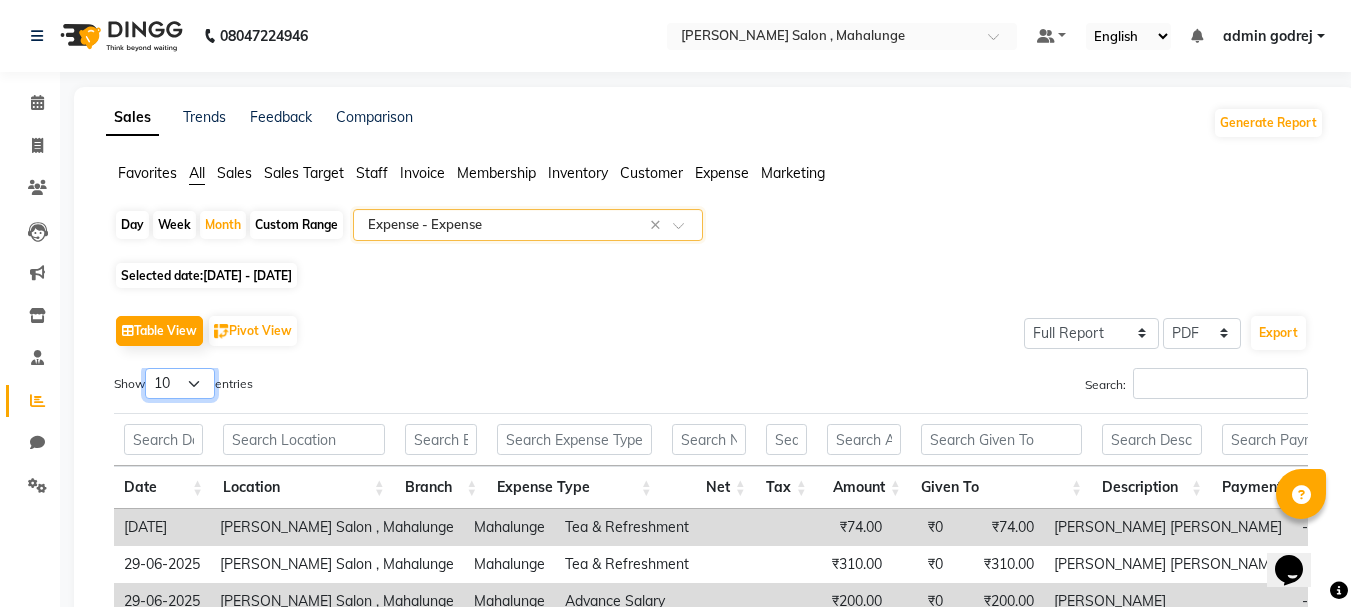 click on "10 25 50 100" at bounding box center [180, 383] 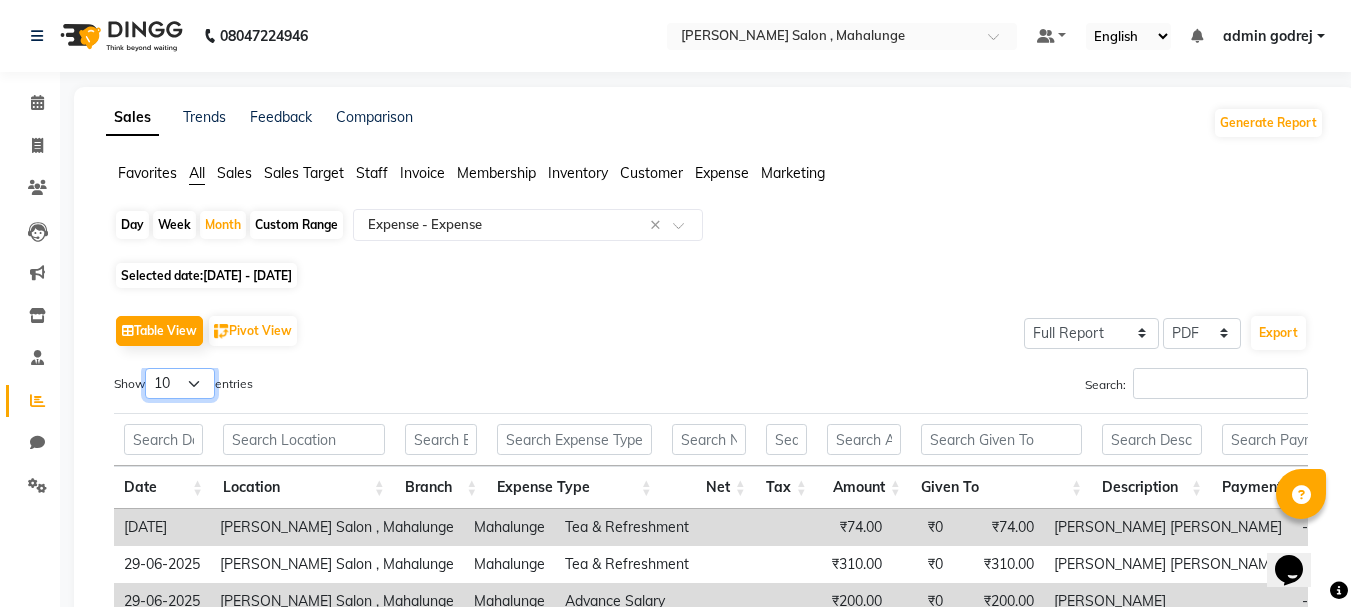 select on "100" 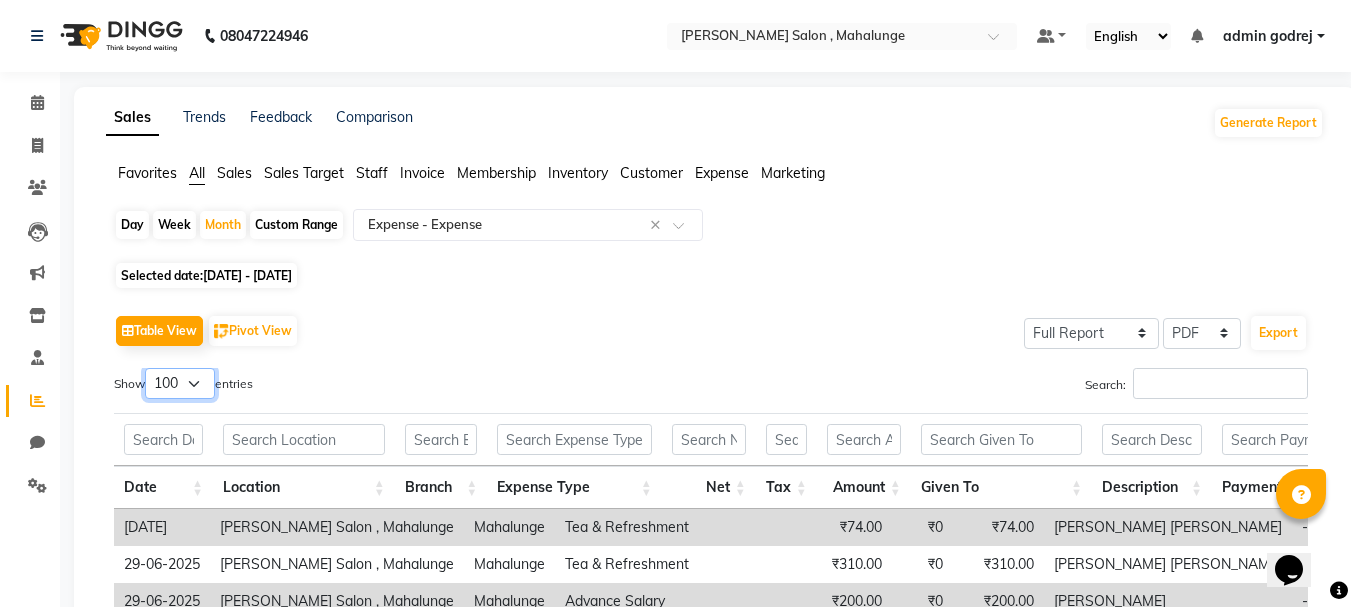 click on "10 25 50 100" at bounding box center [180, 383] 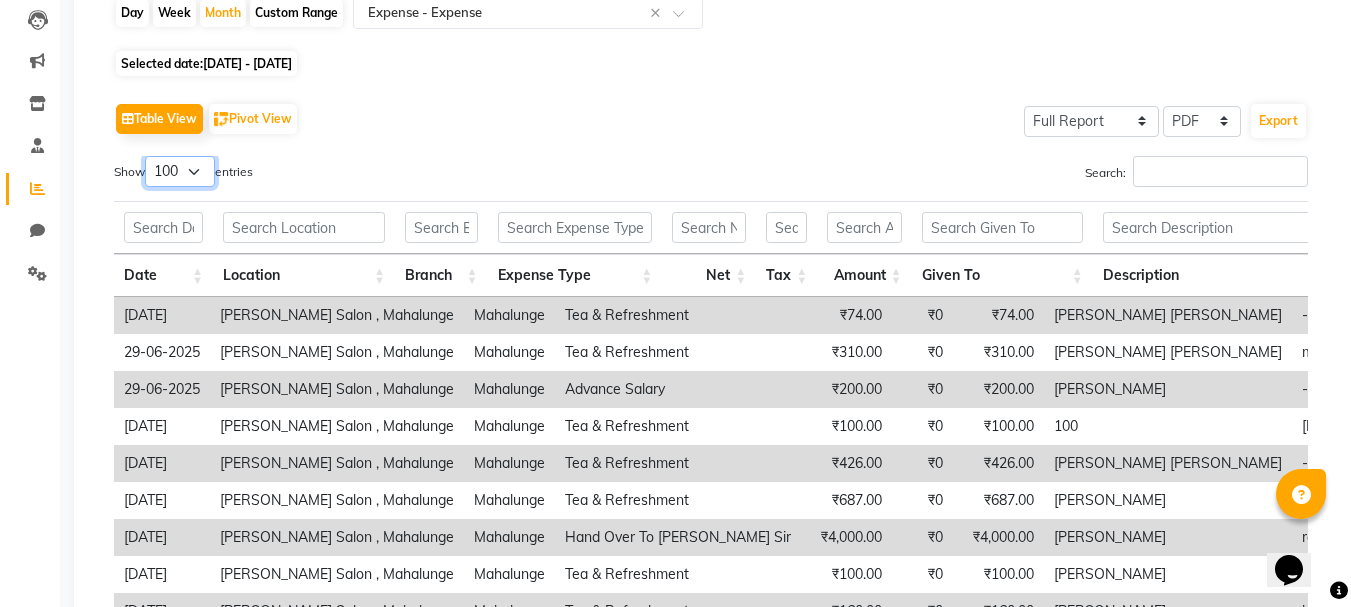 scroll, scrollTop: 300, scrollLeft: 0, axis: vertical 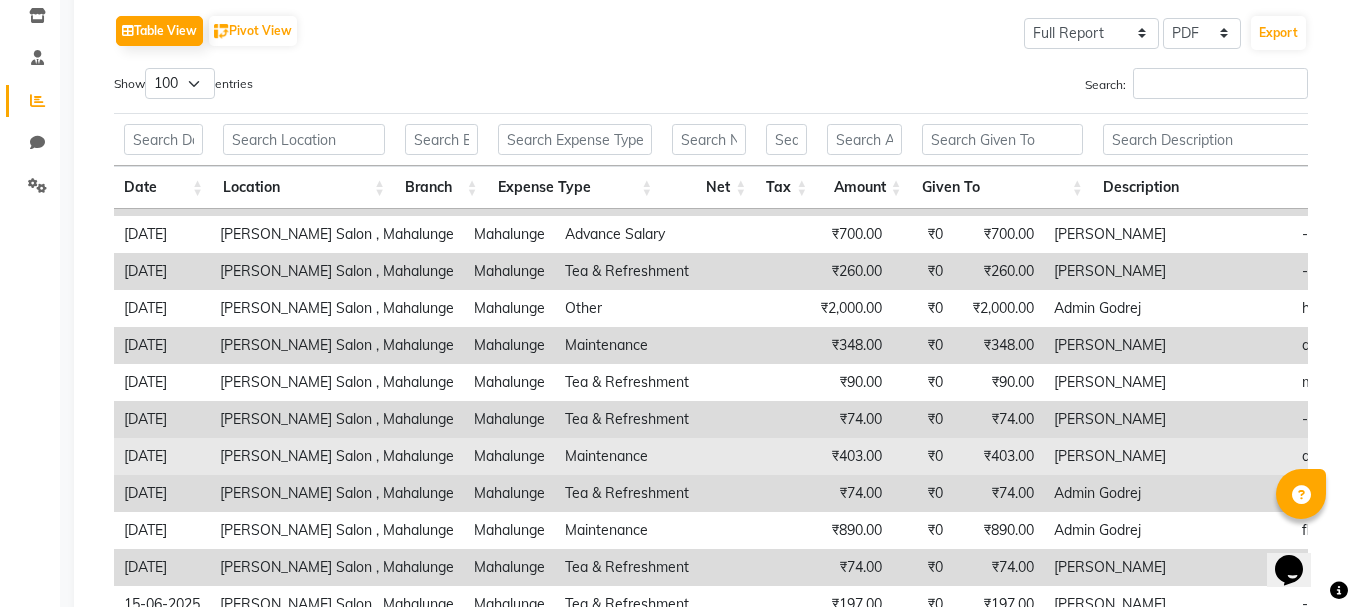 click on "₹0" at bounding box center (922, 456) 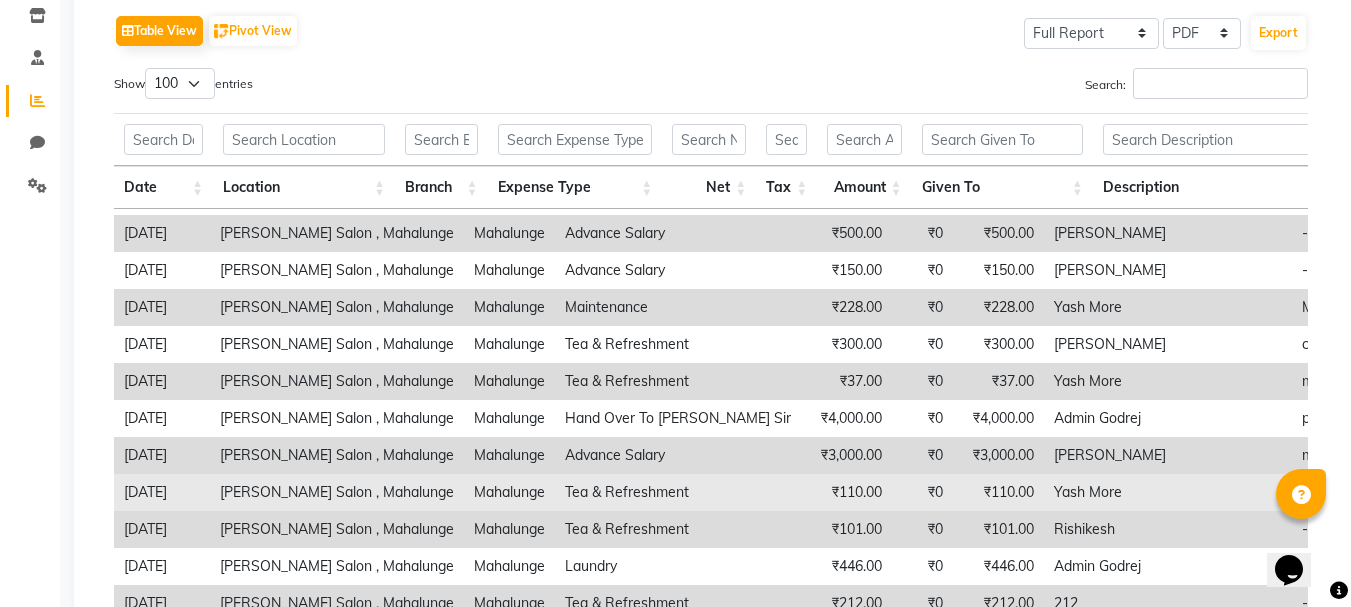 scroll, scrollTop: 1428, scrollLeft: 0, axis: vertical 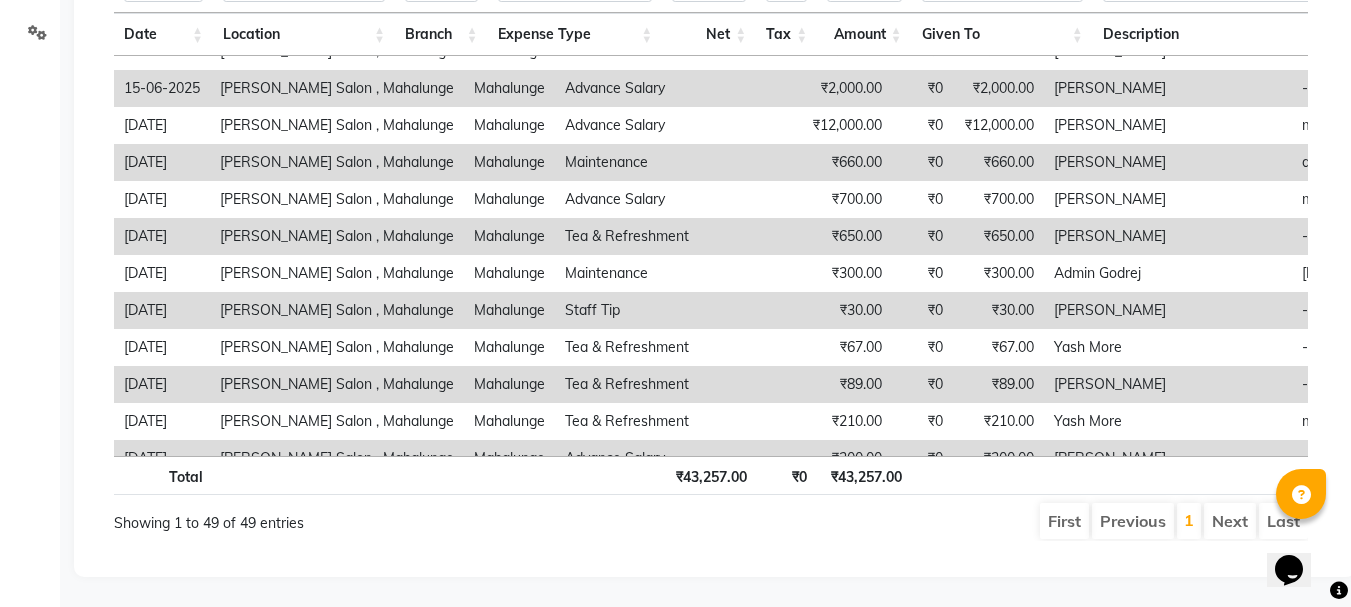click on "[PERSON_NAME]" at bounding box center (1168, 236) 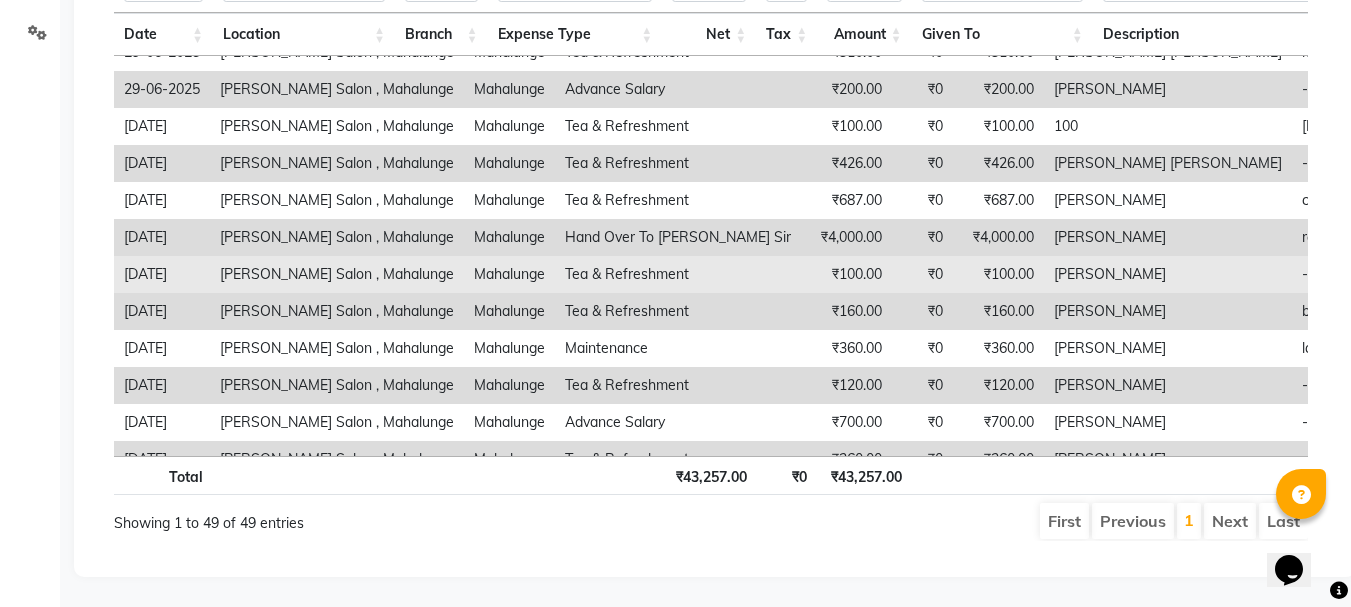 scroll, scrollTop: 0, scrollLeft: 0, axis: both 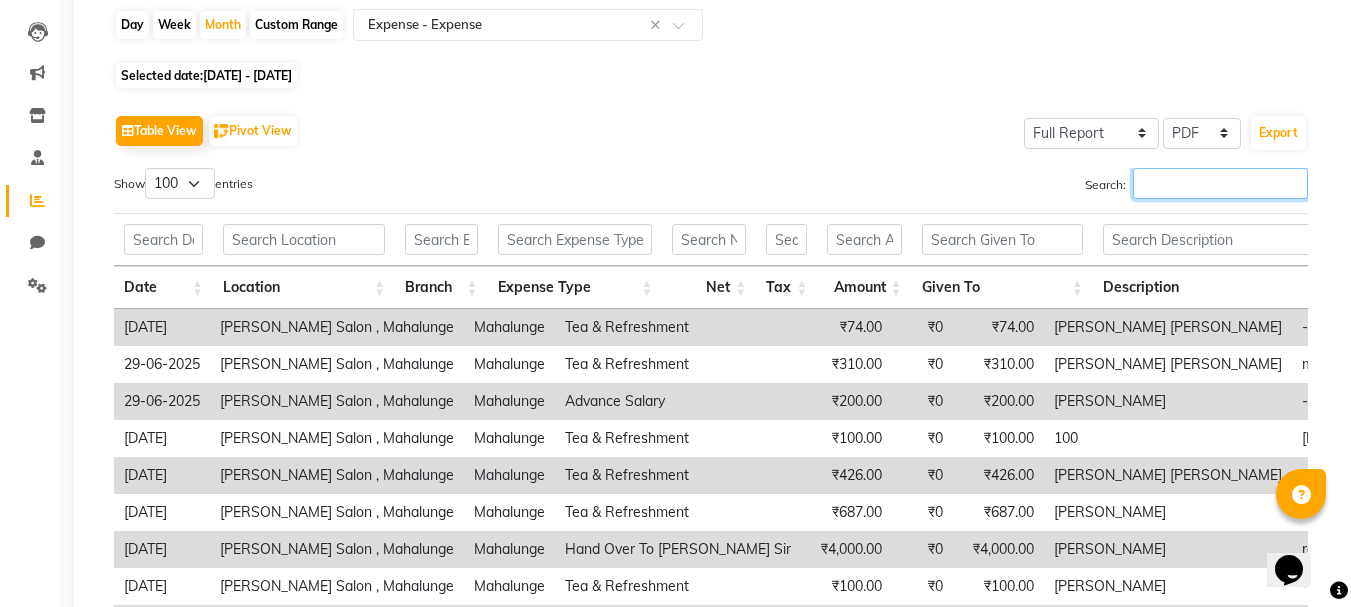 click on "Search:" at bounding box center (1220, 183) 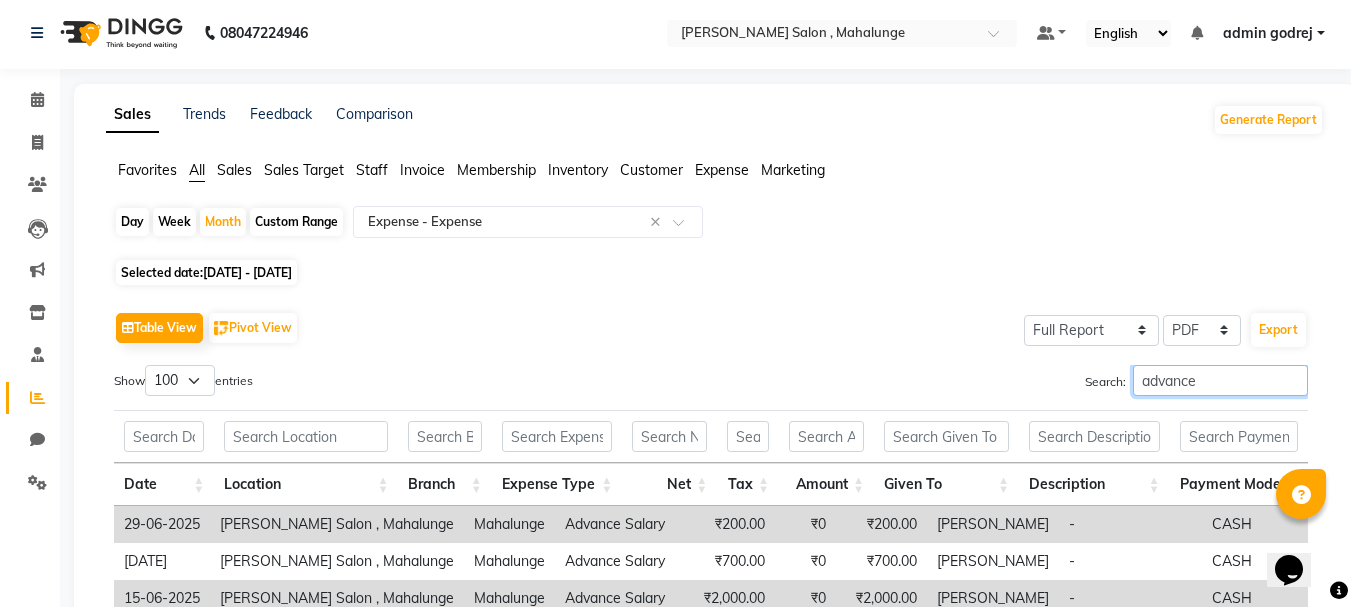 scroll, scrollTop: 0, scrollLeft: 0, axis: both 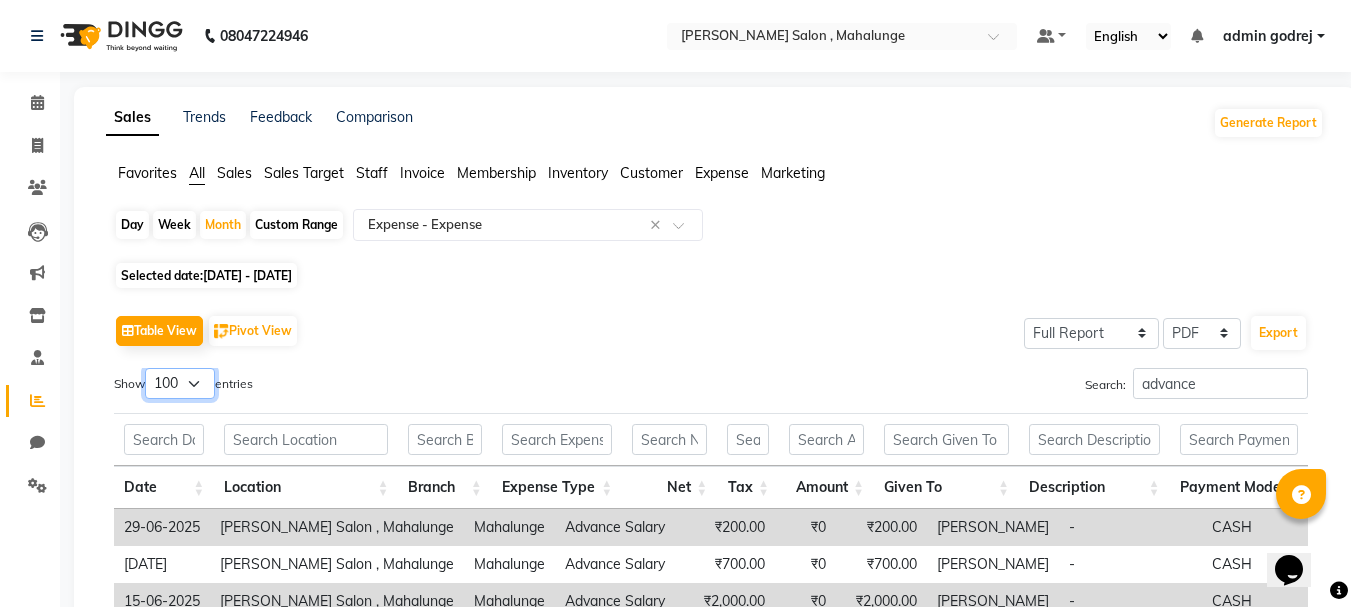 click on "10 25 50 100" at bounding box center [180, 383] 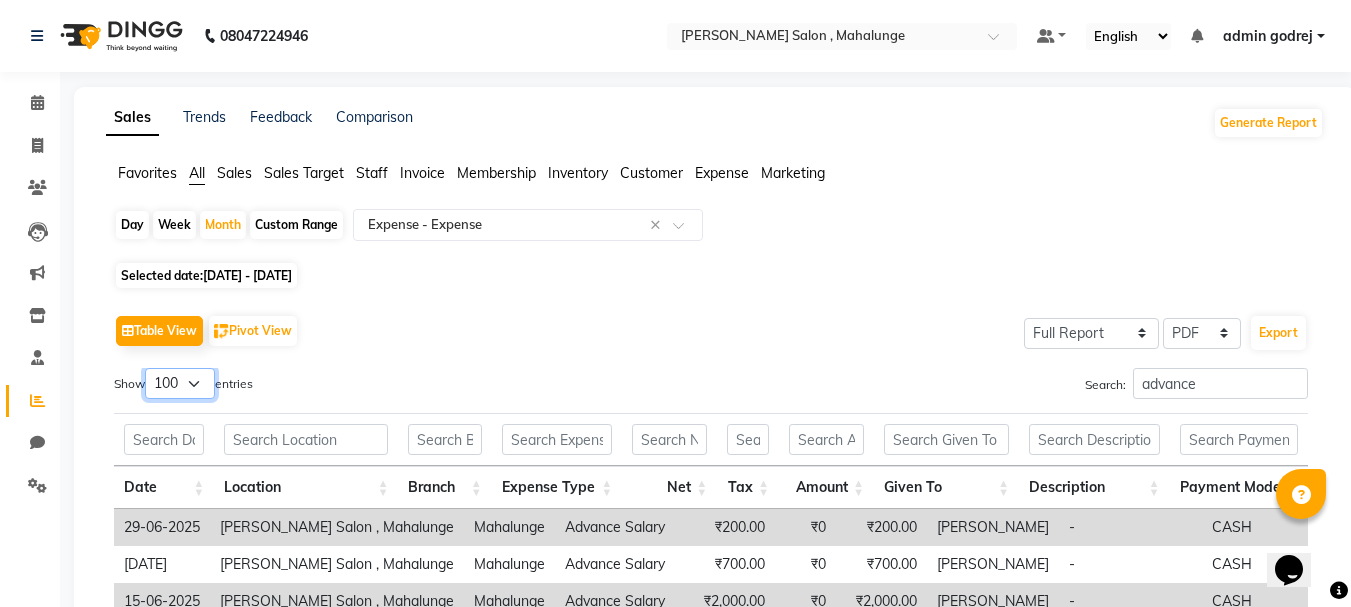 click on "10 25 50 100" at bounding box center [180, 383] 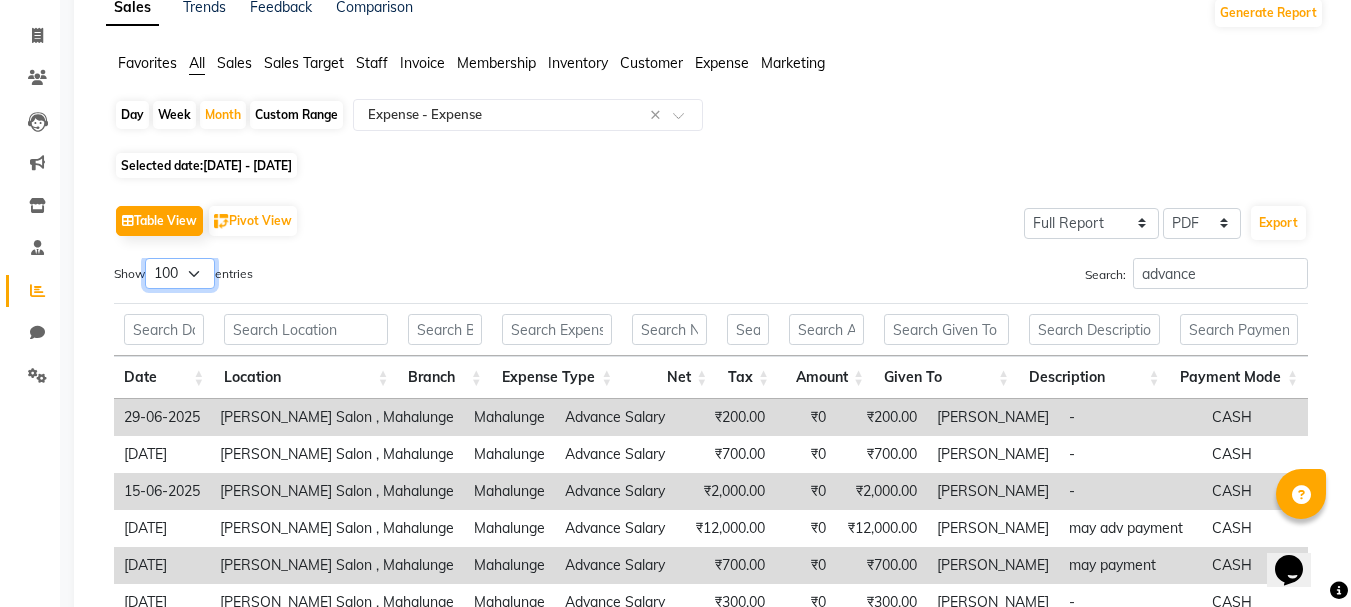 scroll, scrollTop: 100, scrollLeft: 0, axis: vertical 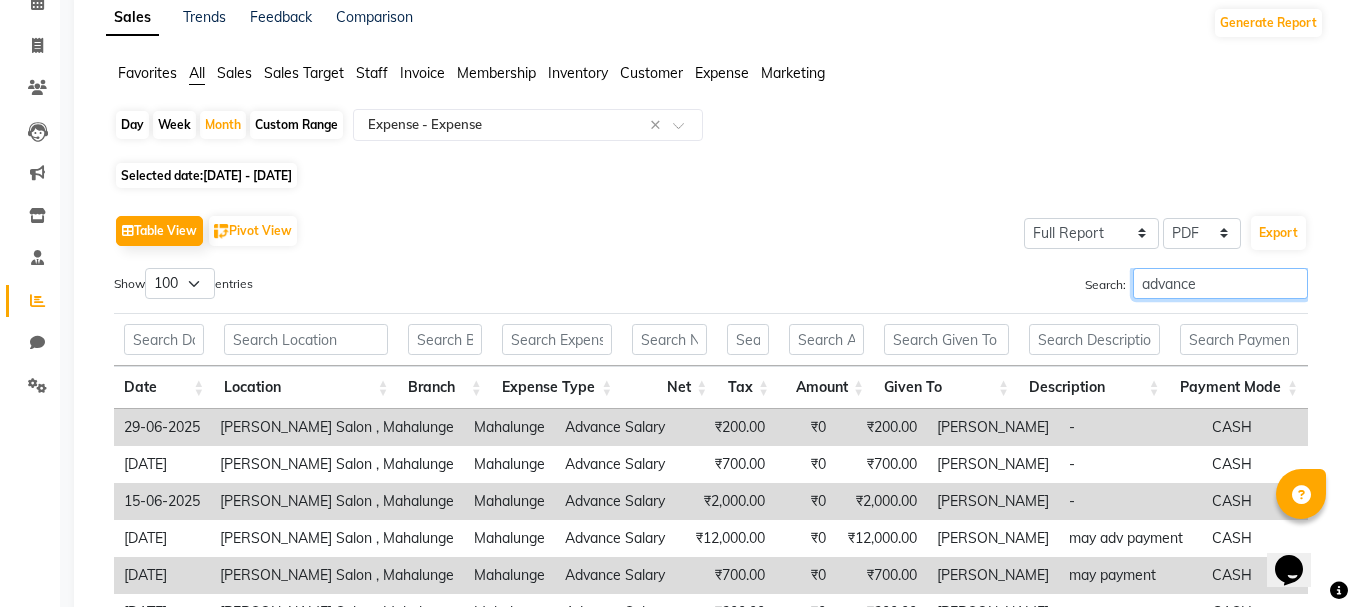click on "advance" at bounding box center (1220, 283) 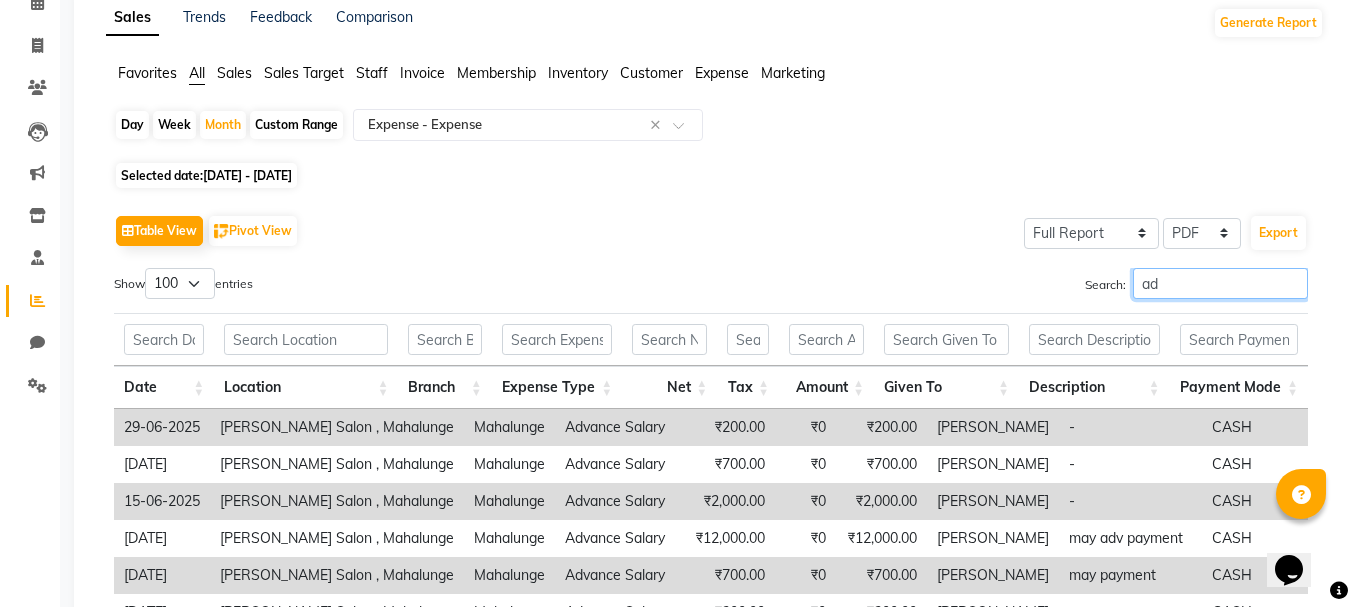 type on "a" 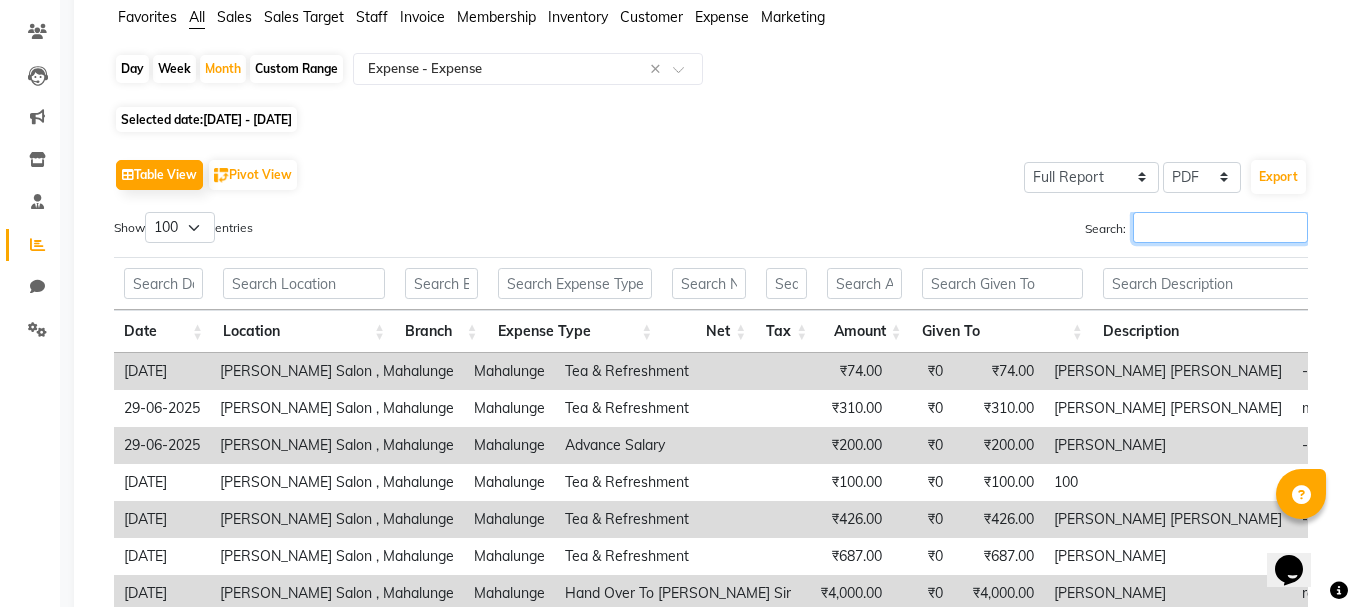 scroll, scrollTop: 200, scrollLeft: 0, axis: vertical 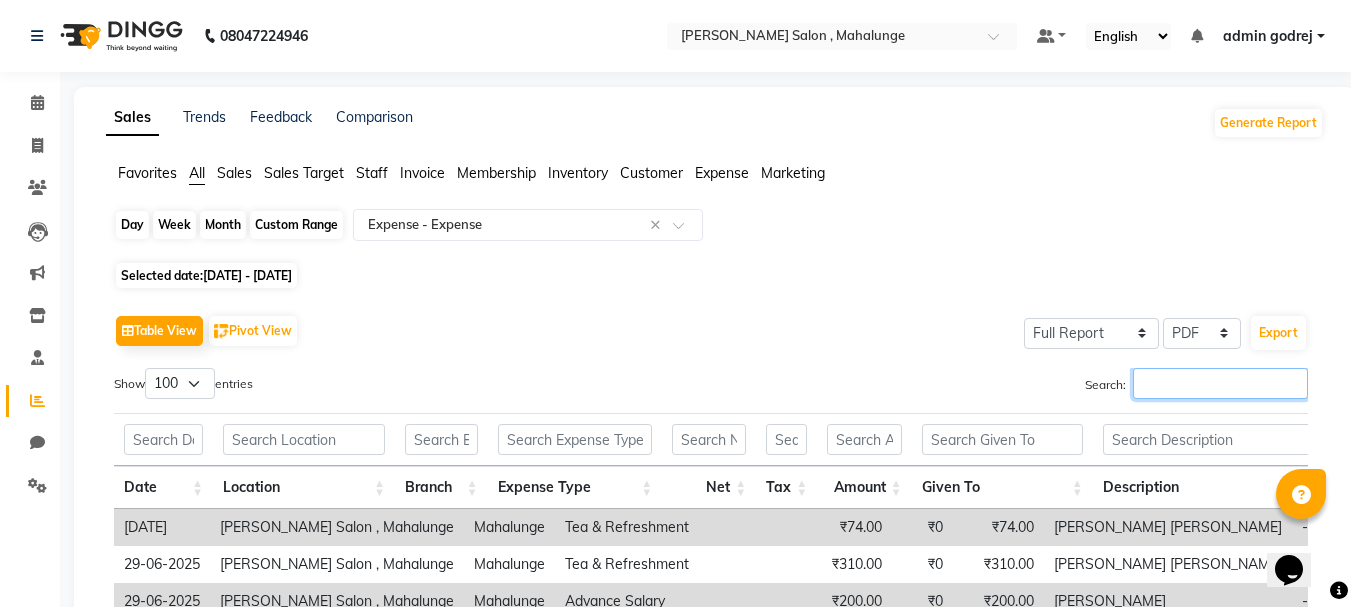 type 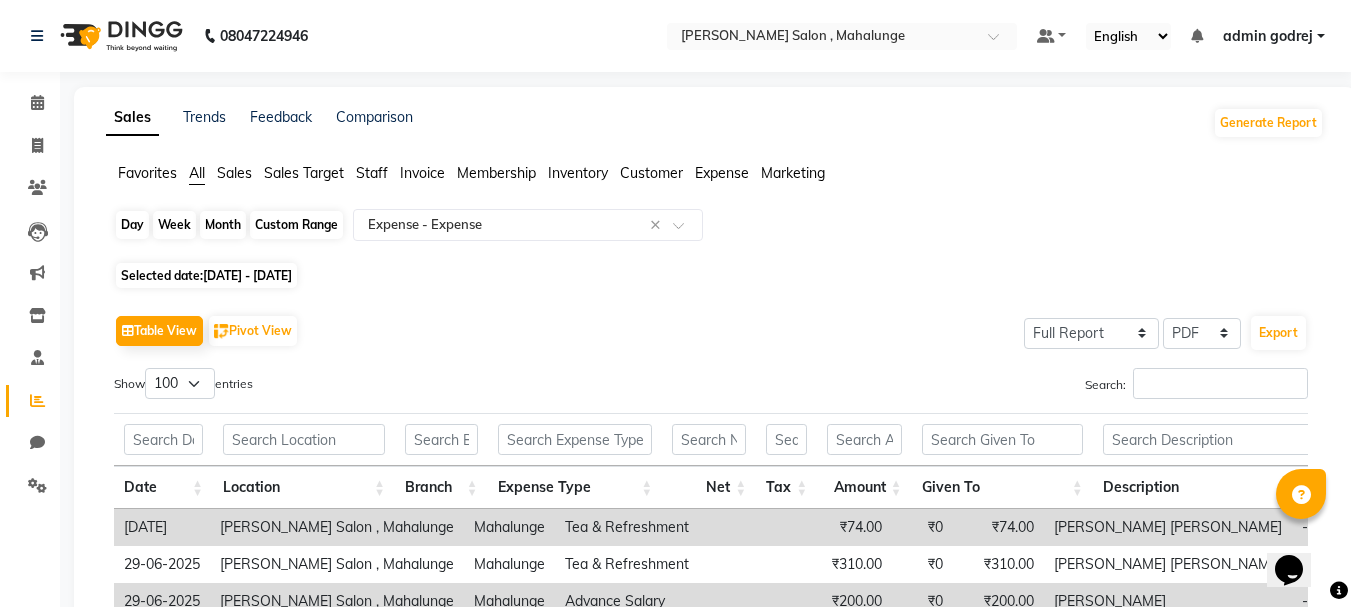 click on "Month" 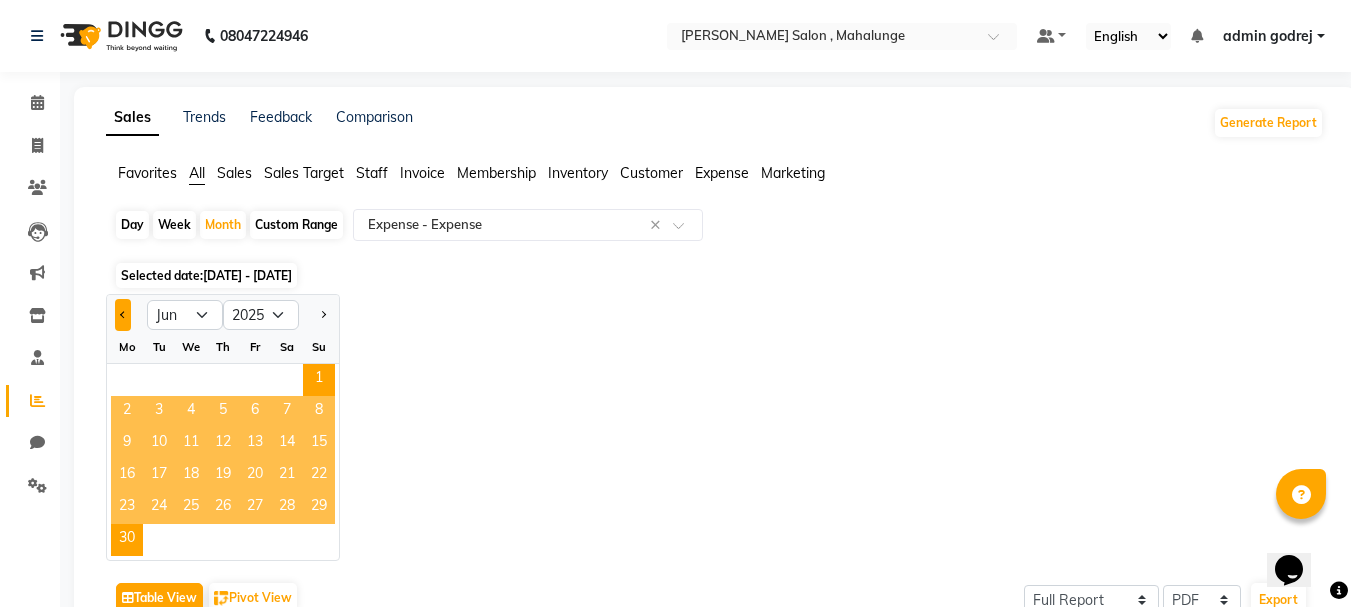 click 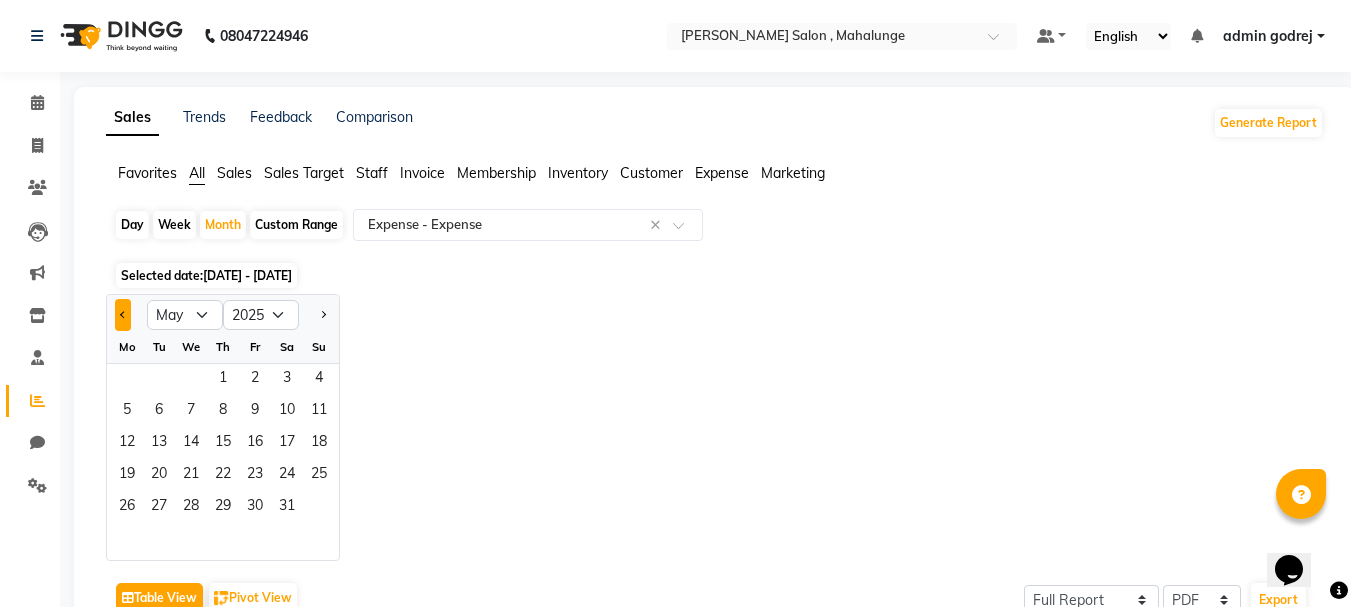 click 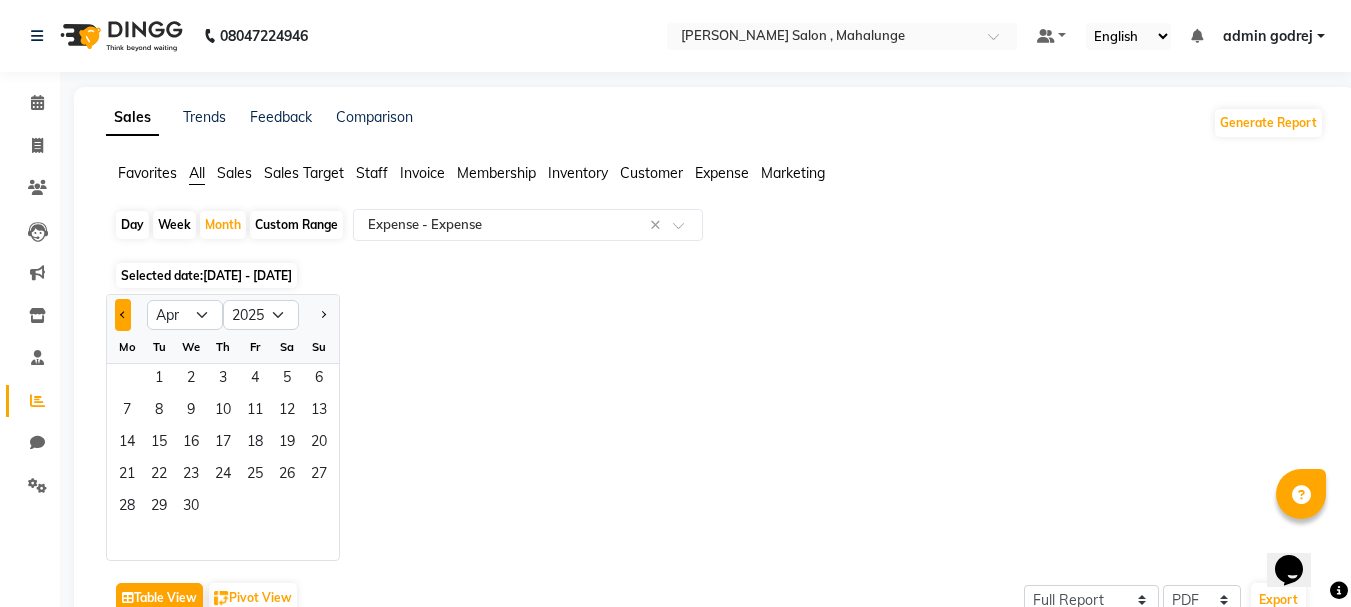 click 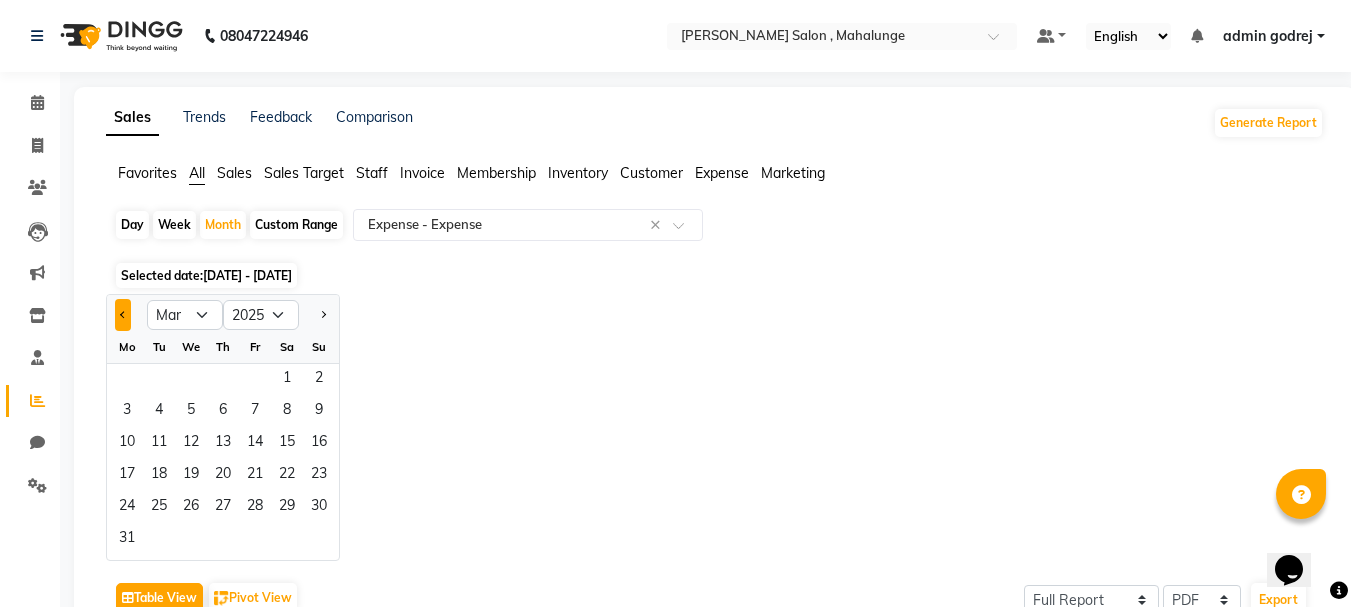 click 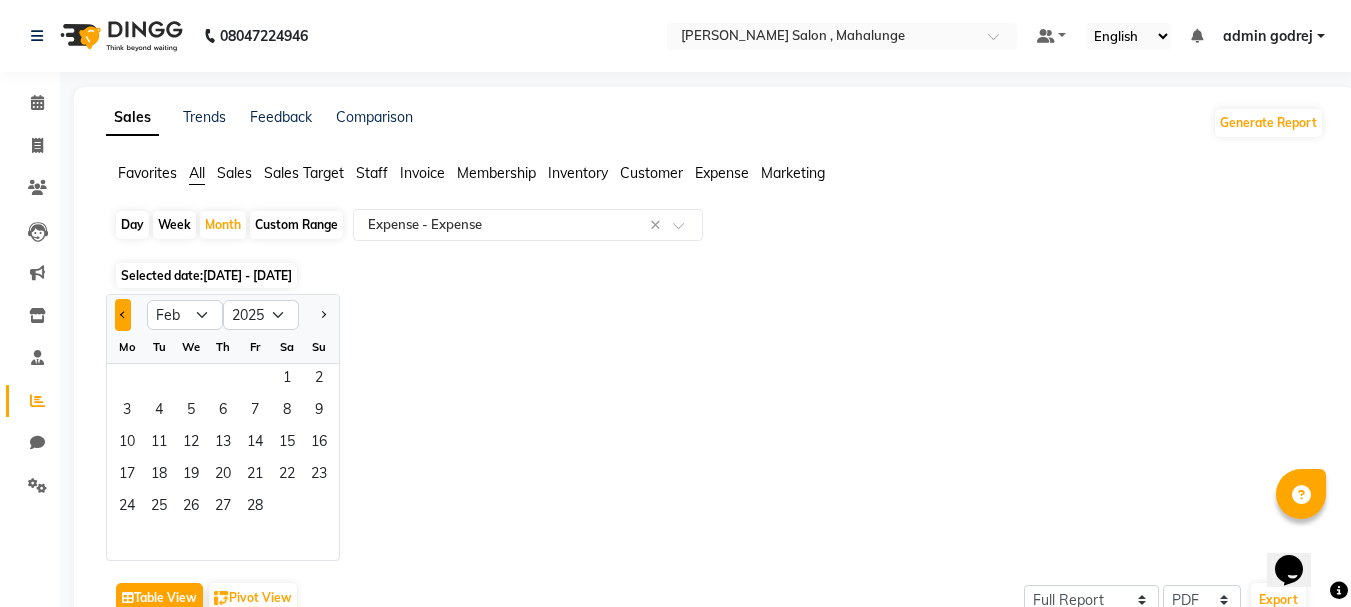click 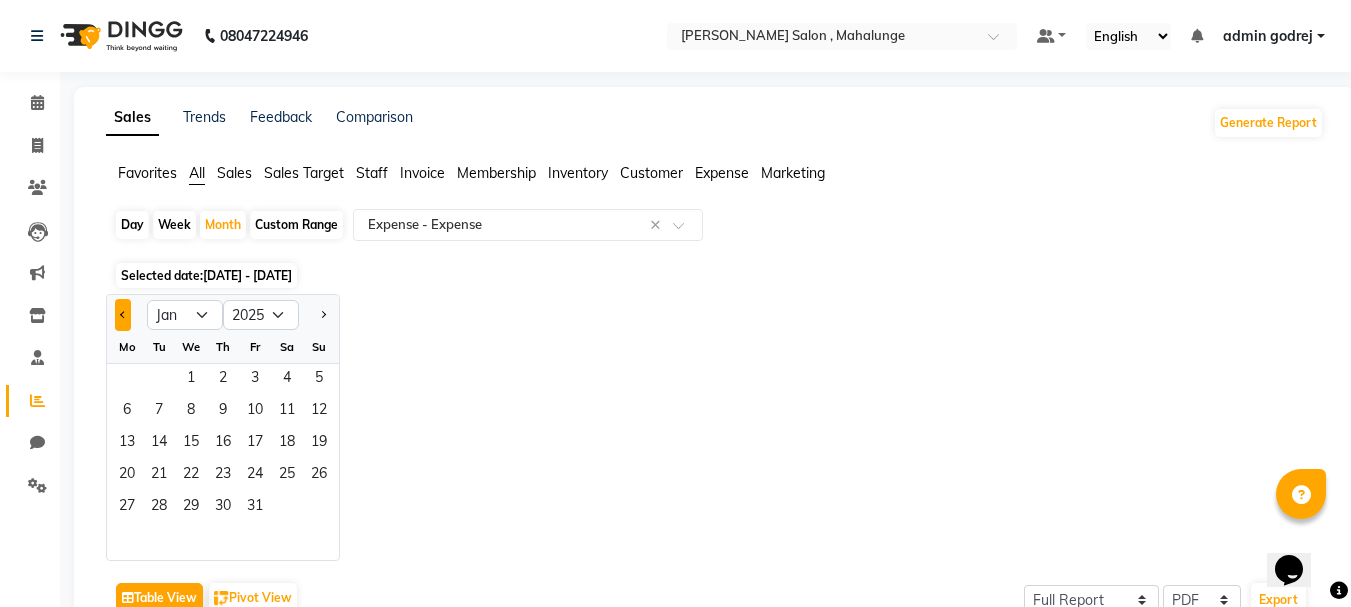 click 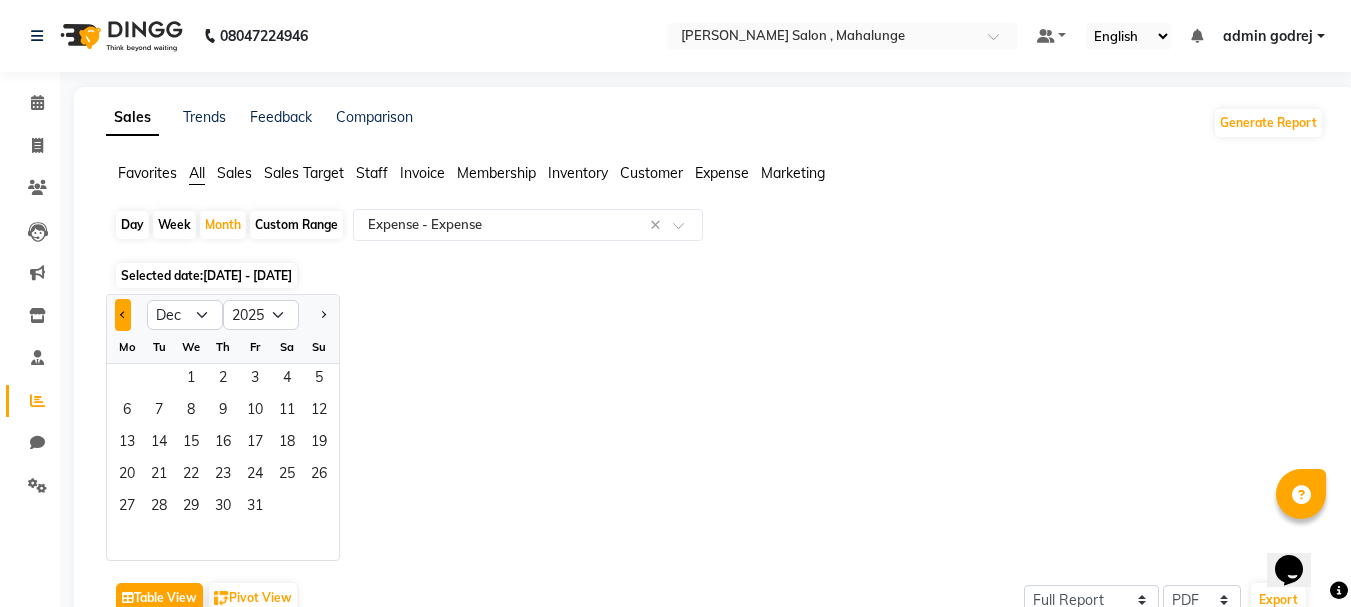 select on "2024" 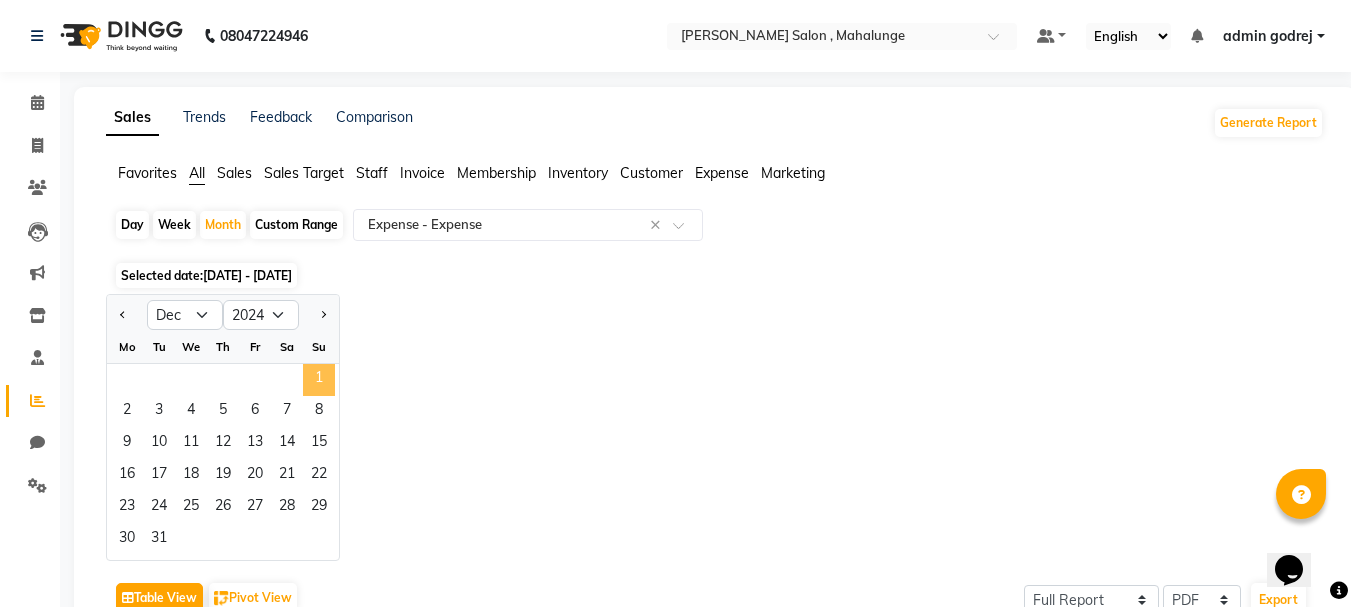click on "1" 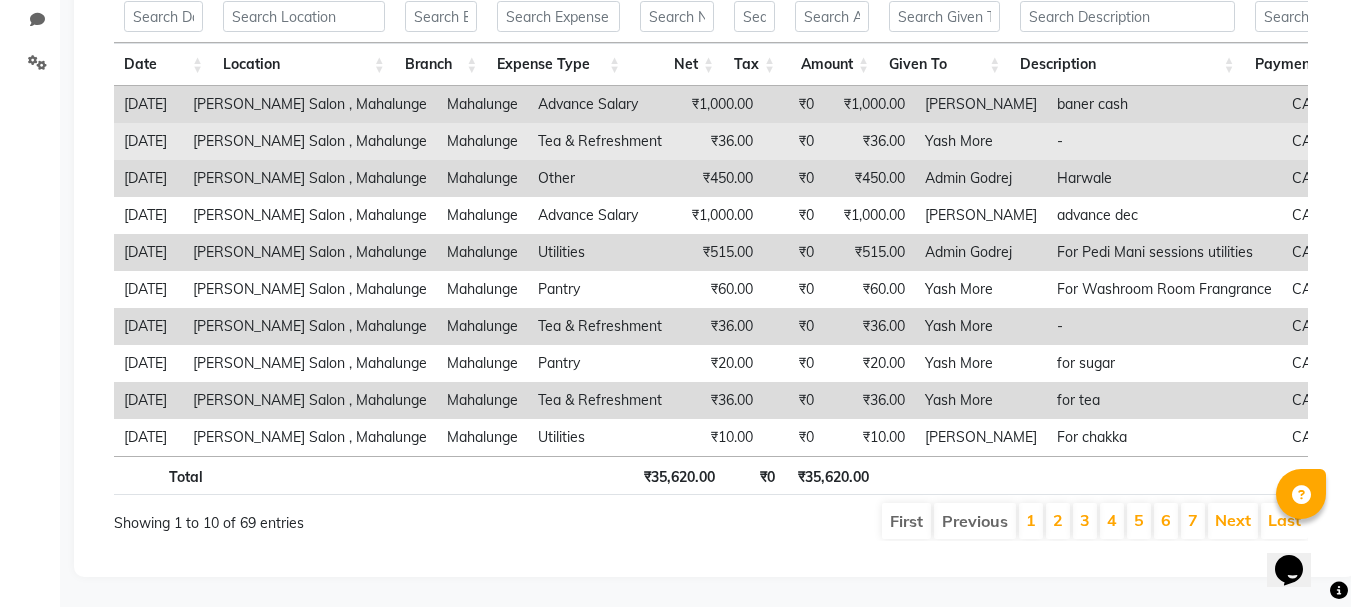 scroll, scrollTop: 353, scrollLeft: 0, axis: vertical 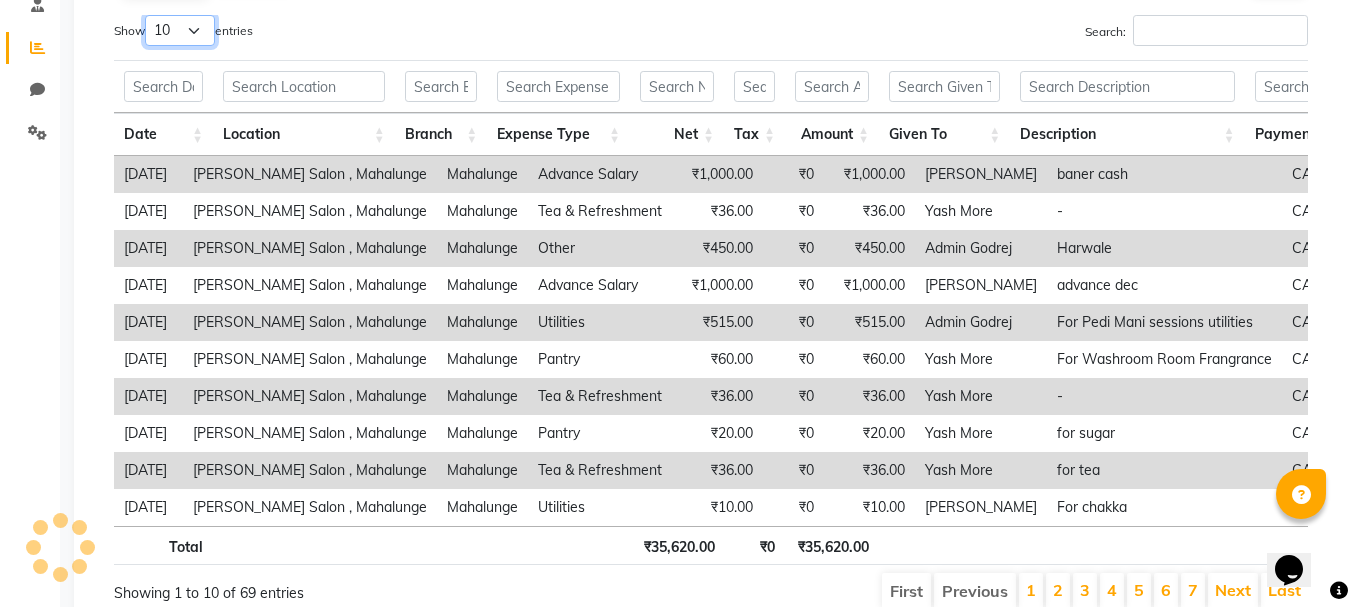 click on "10 25 50 100" at bounding box center [180, 30] 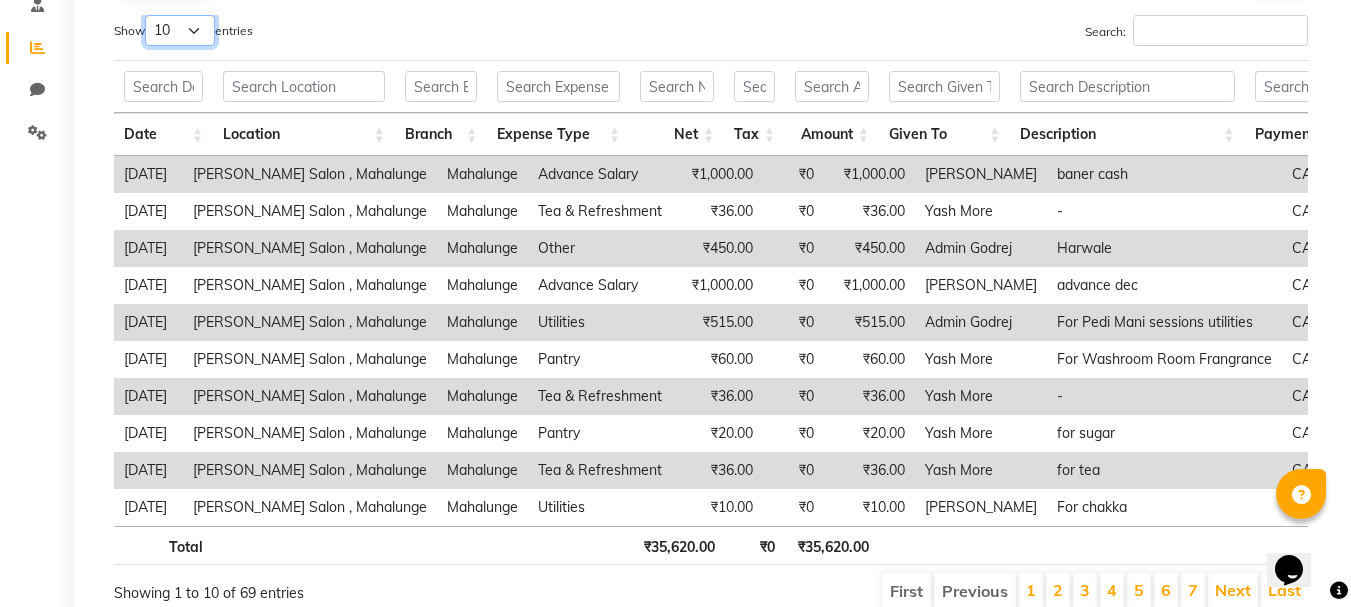 select on "100" 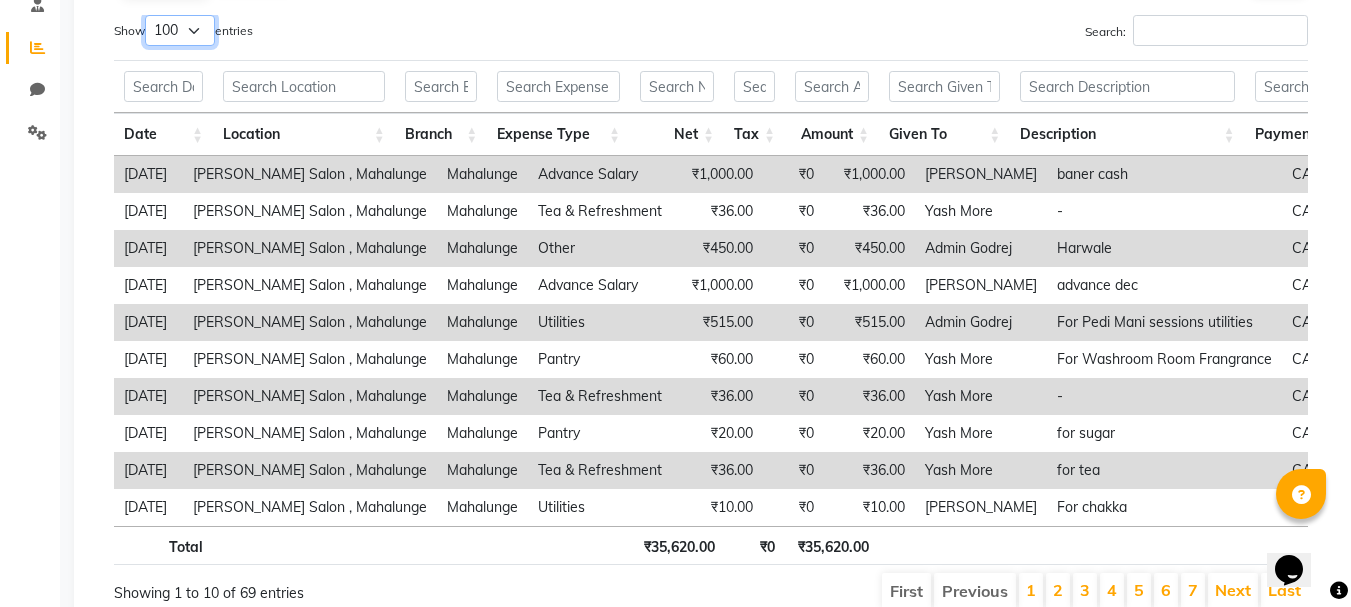 click on "10 25 50 100" at bounding box center (180, 30) 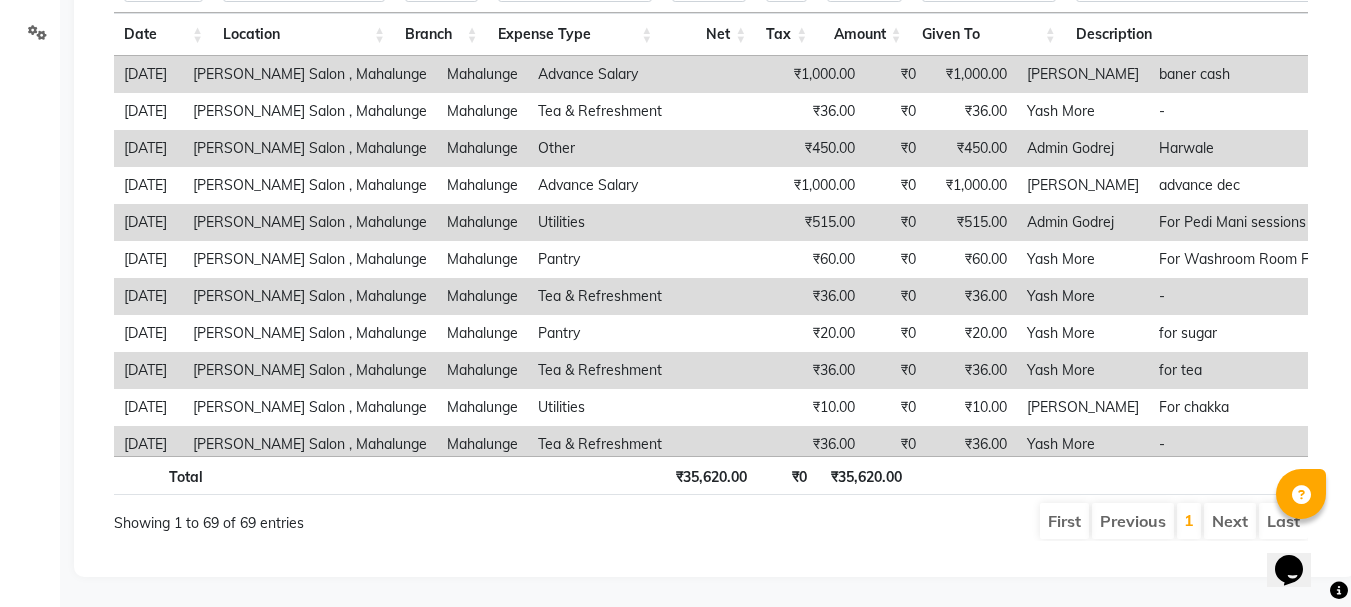 scroll, scrollTop: 468, scrollLeft: 0, axis: vertical 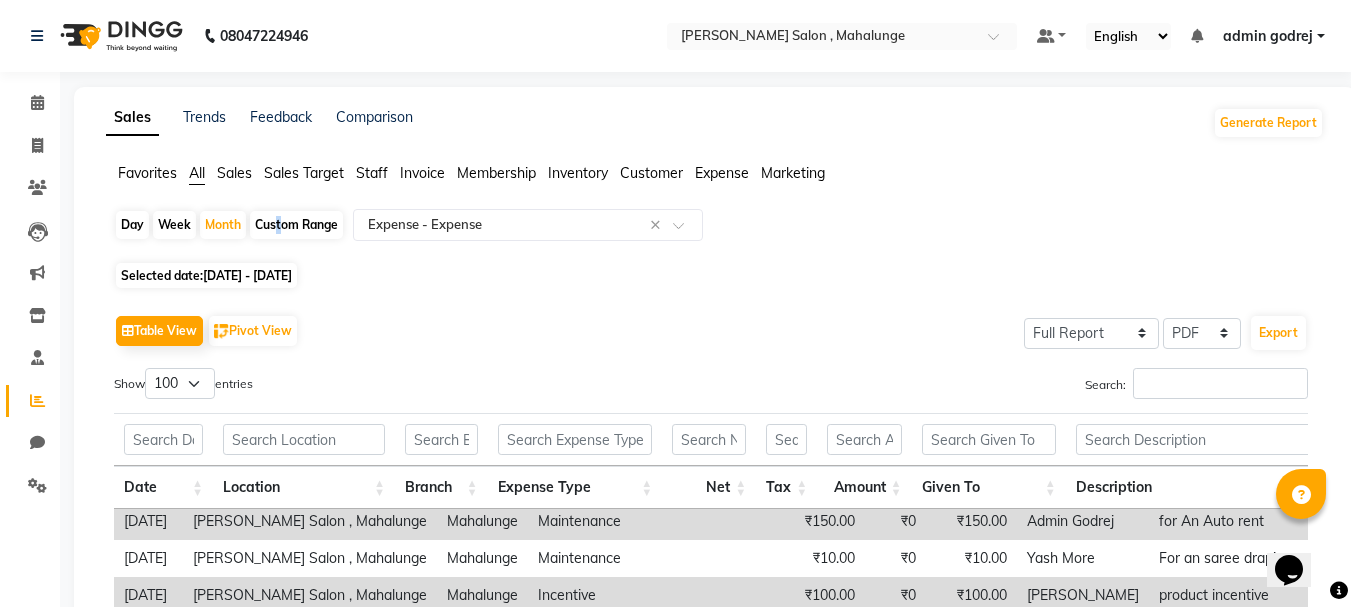 click on "Custom Range" 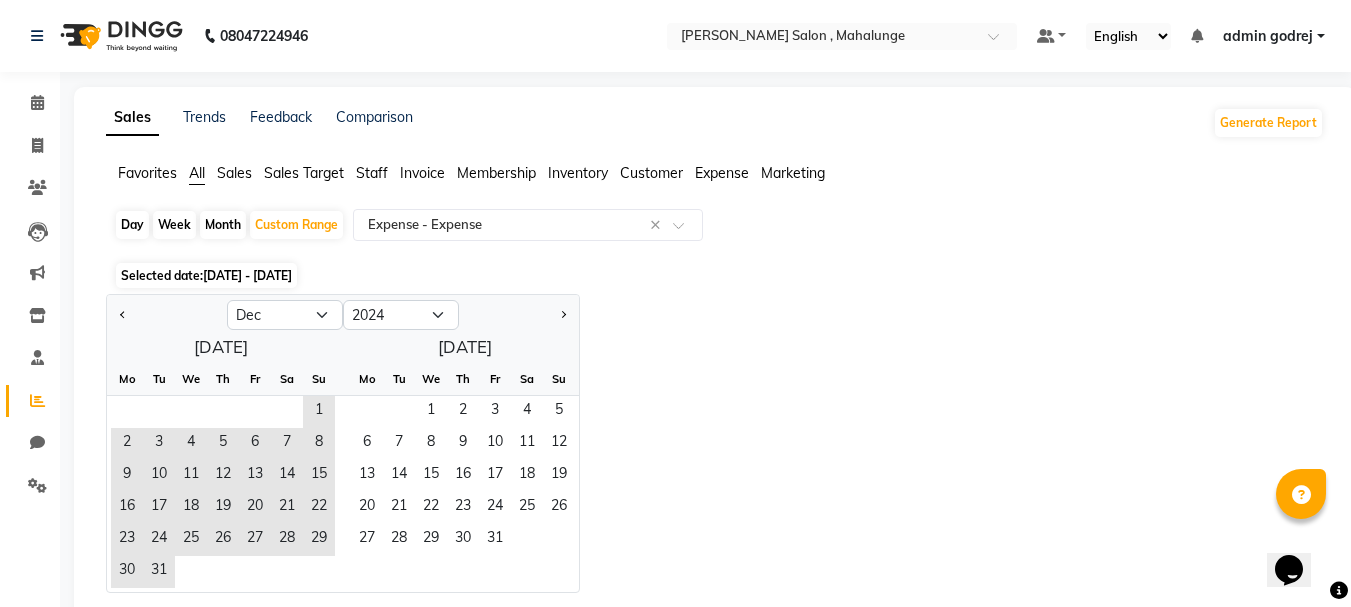 click on "Month" 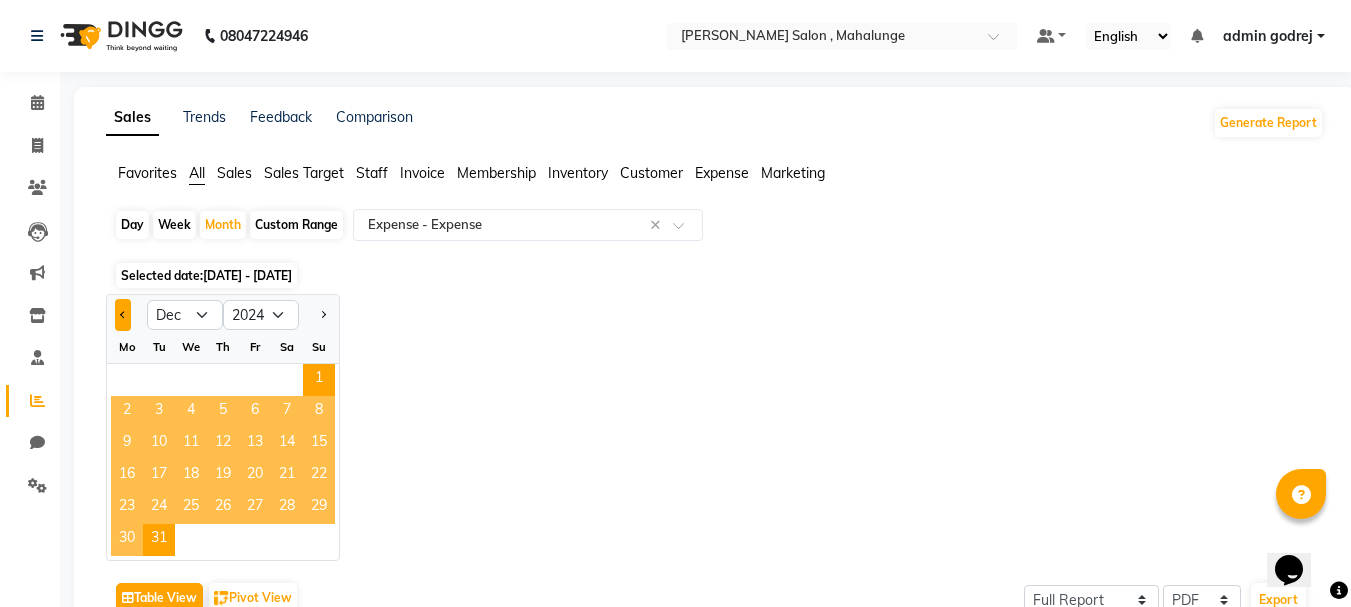 click 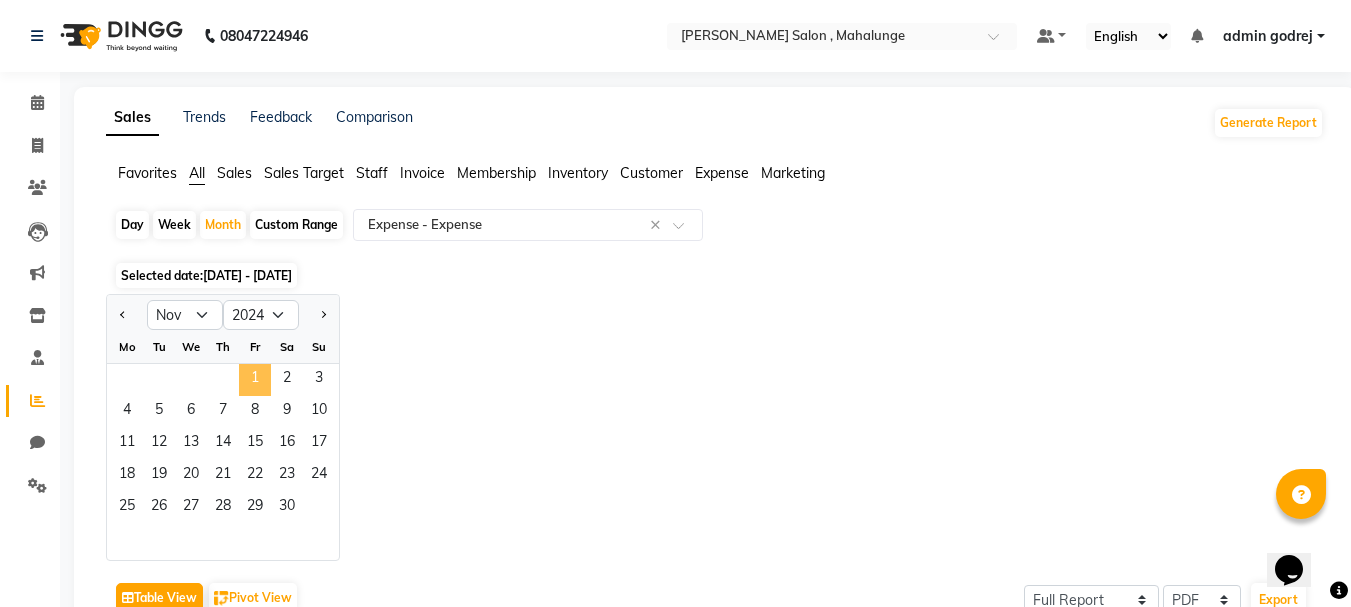 click on "1" 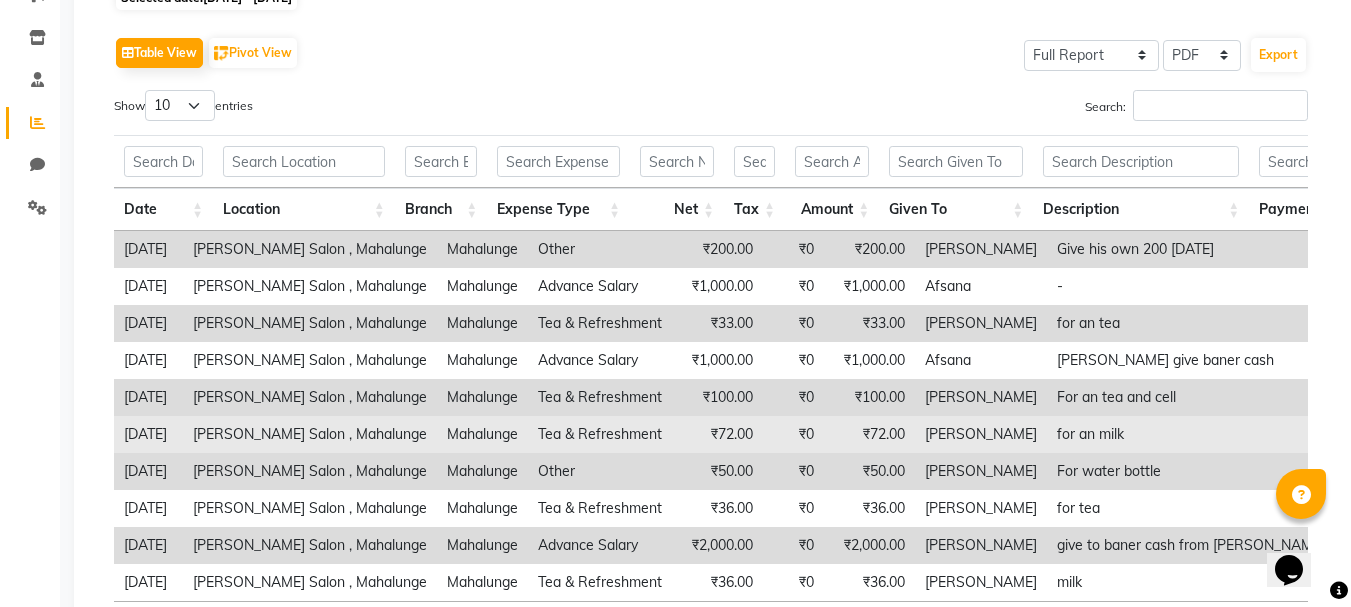 scroll, scrollTop: 0, scrollLeft: 0, axis: both 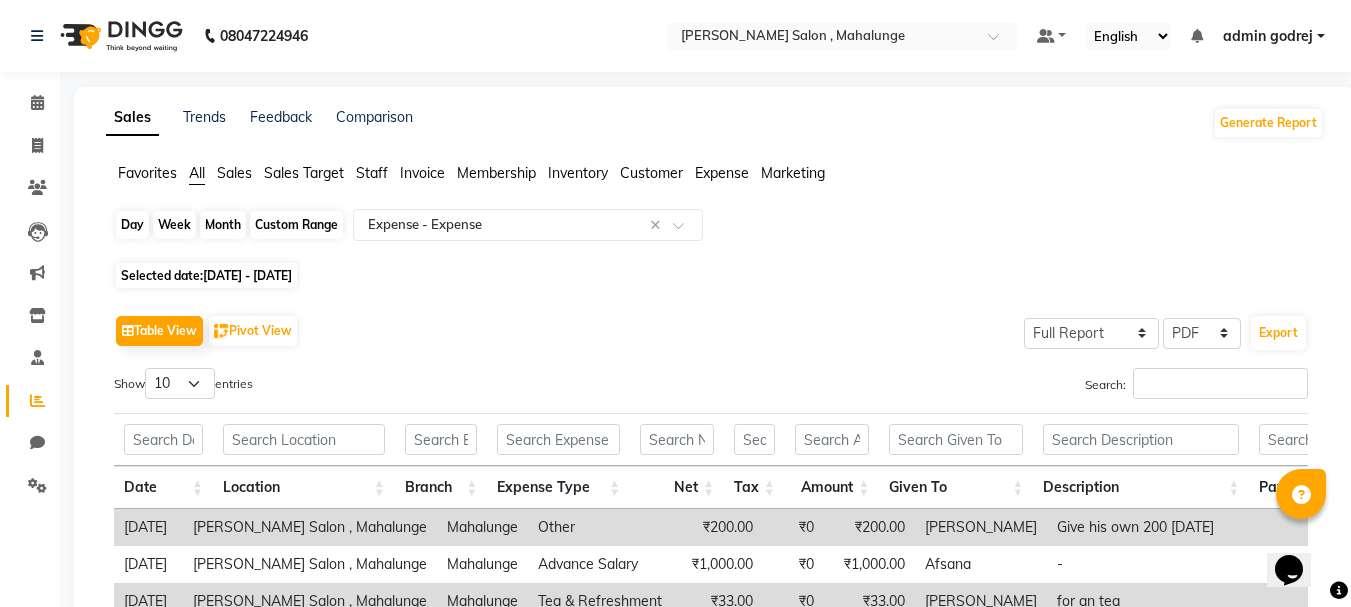 click on "Month" 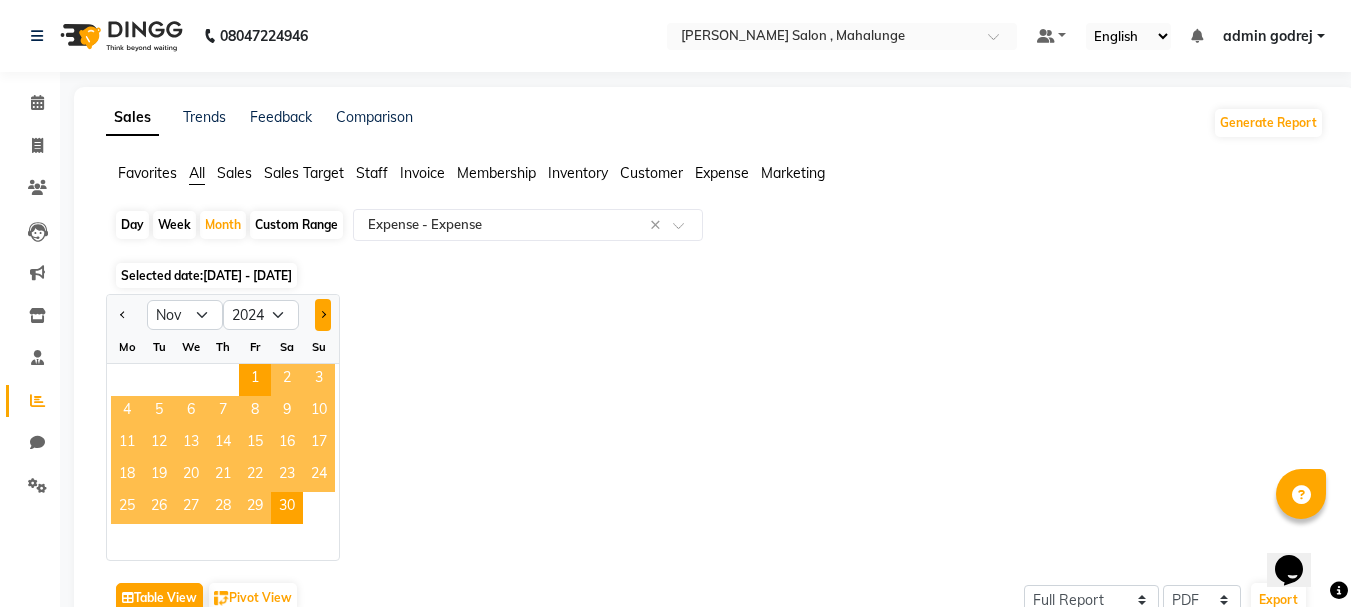 click 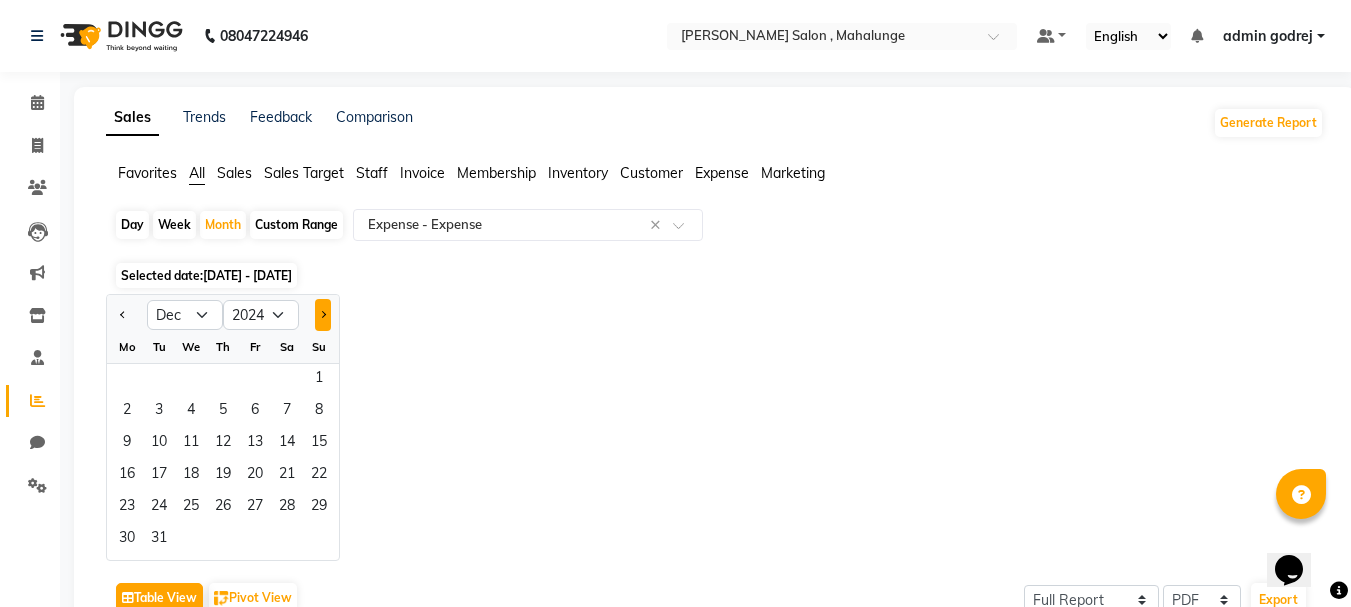 click 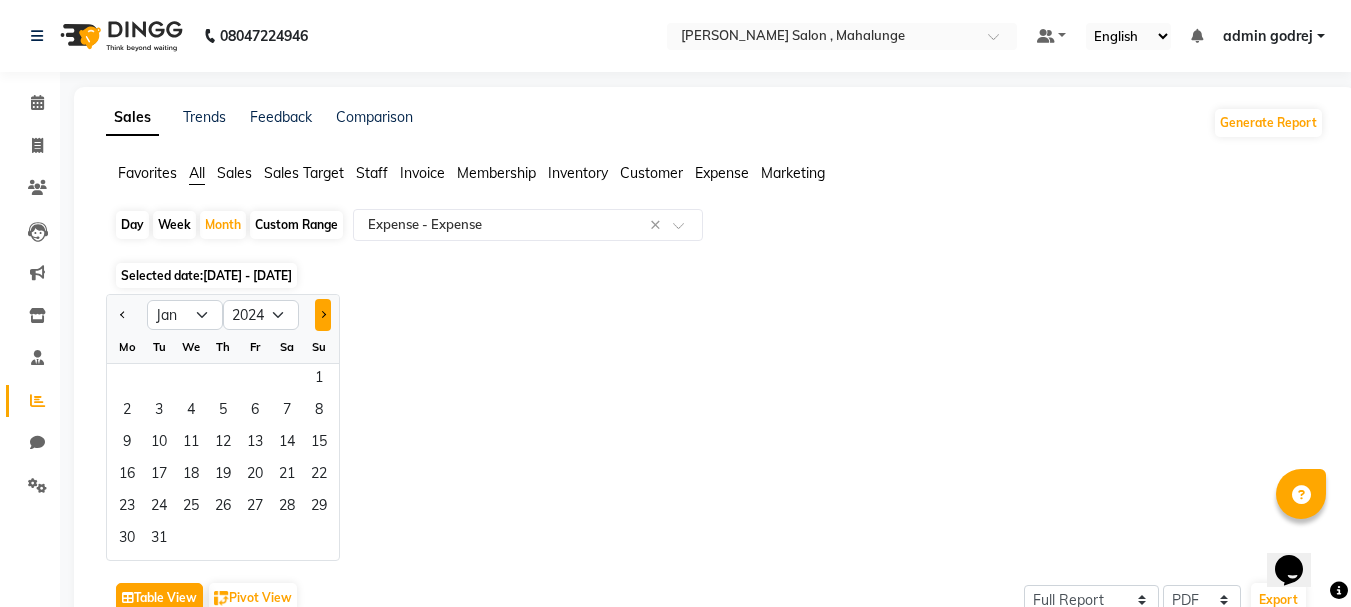select on "2025" 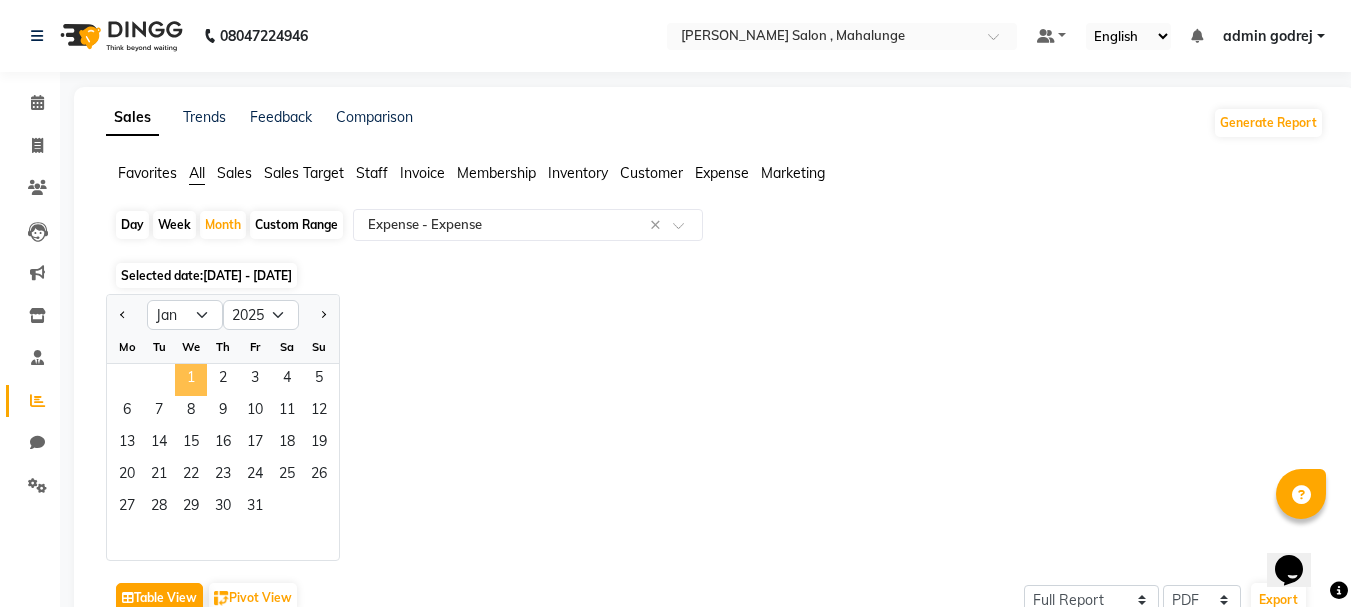 click on "1" 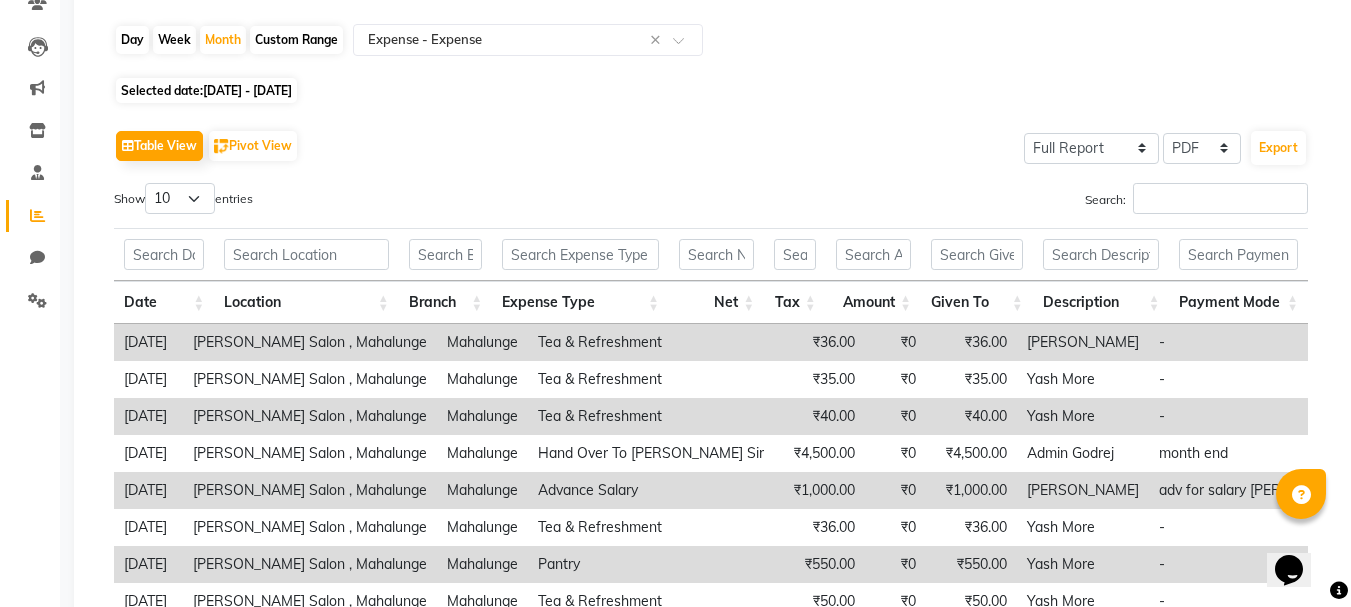 scroll, scrollTop: 0, scrollLeft: 0, axis: both 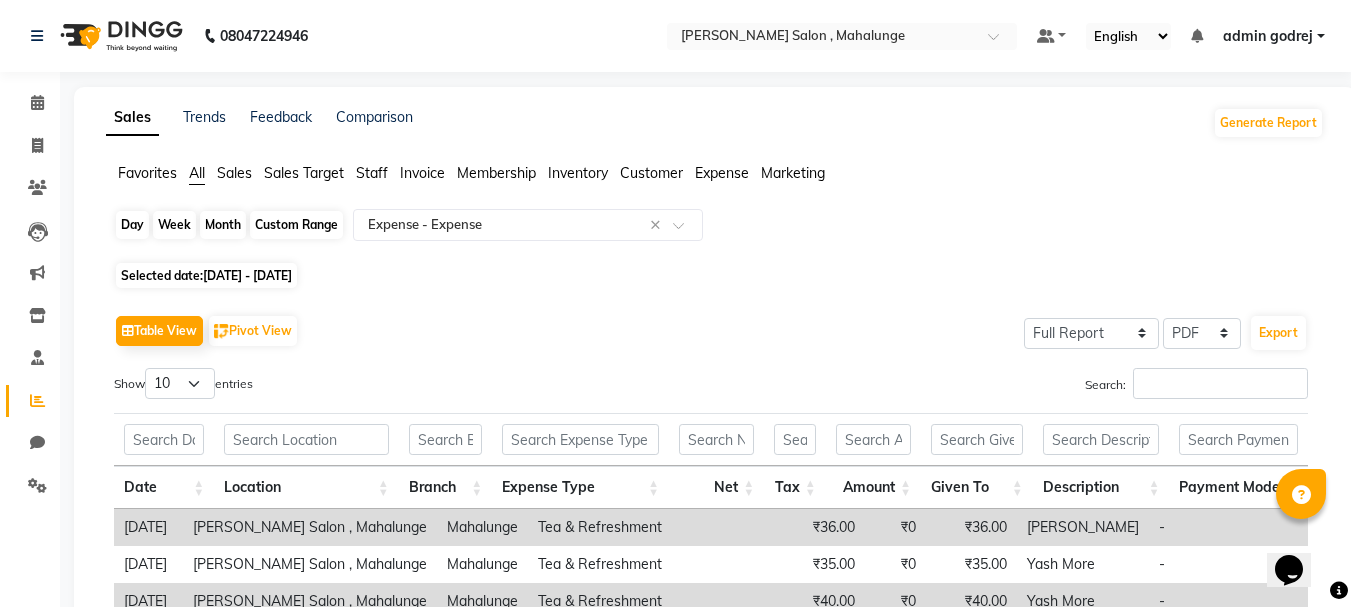 click on "Month" 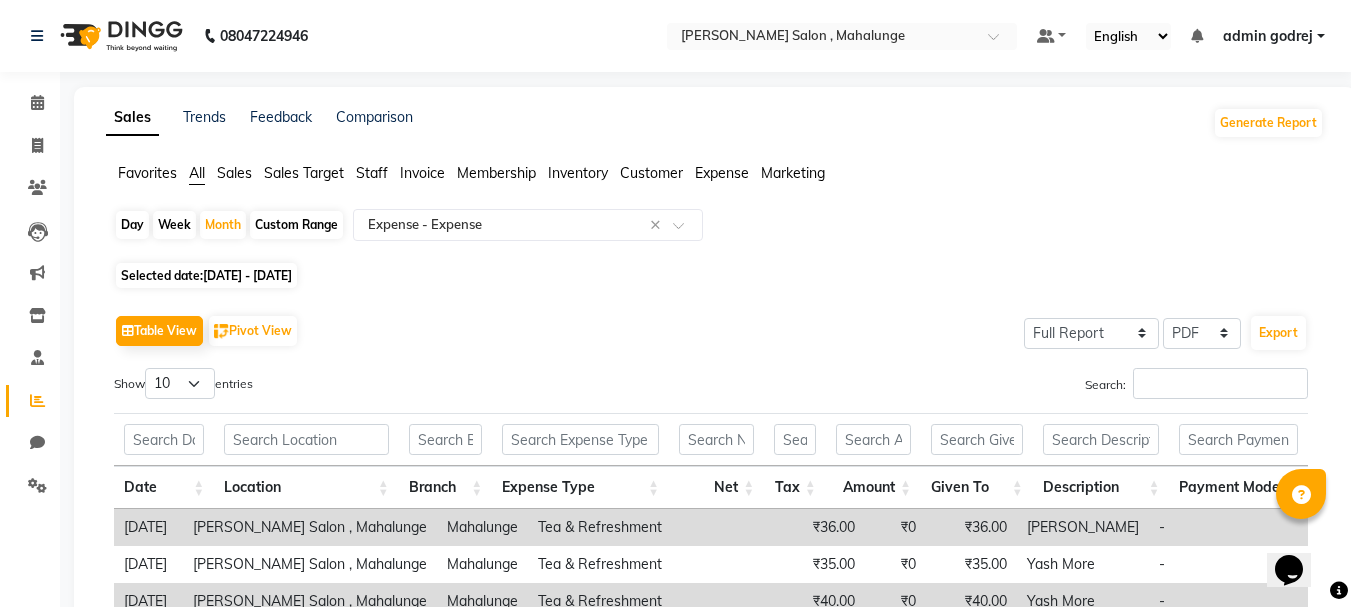 select on "2025" 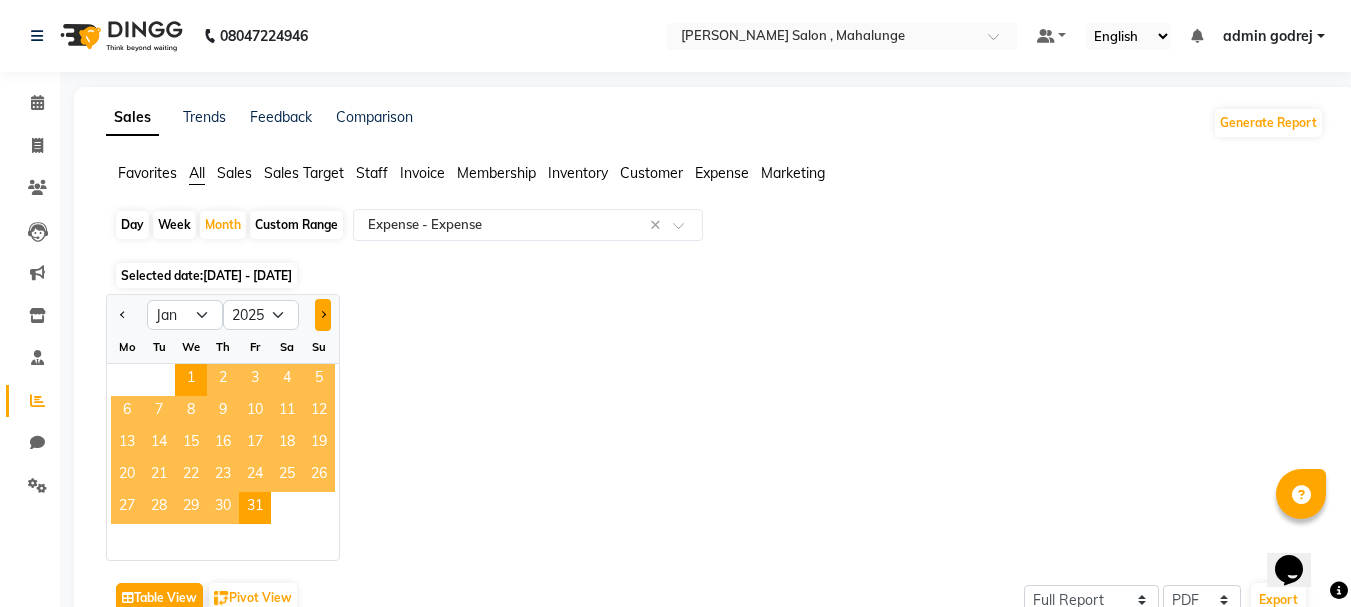 click 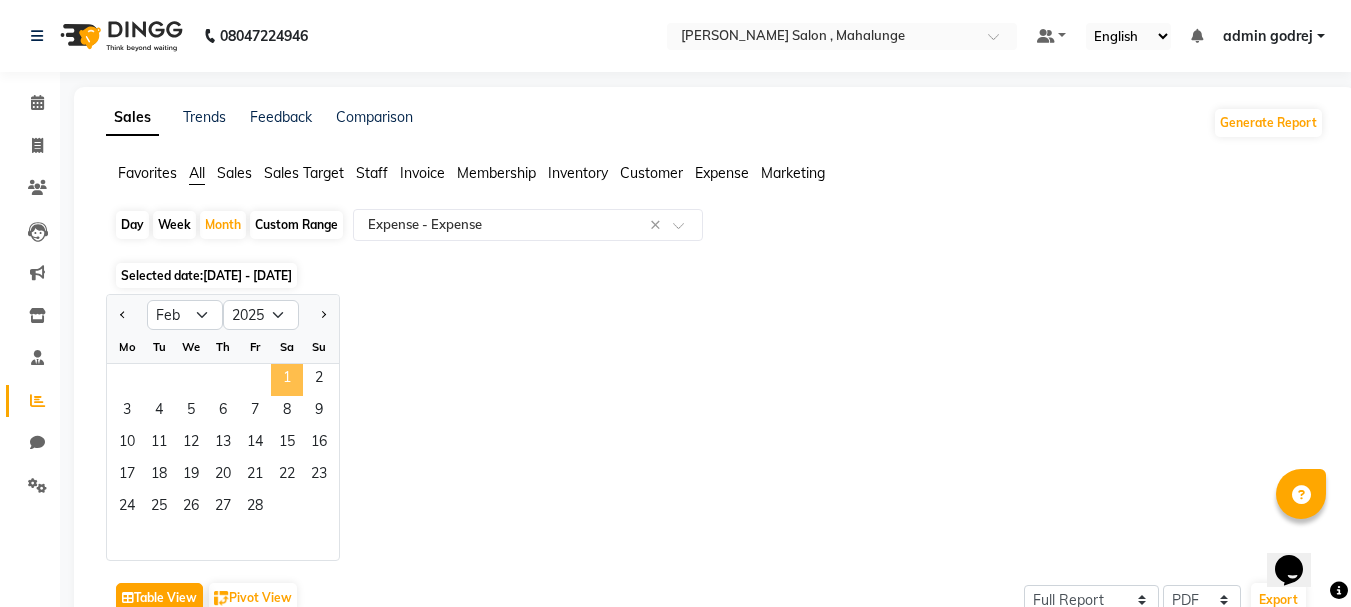 click on "1" 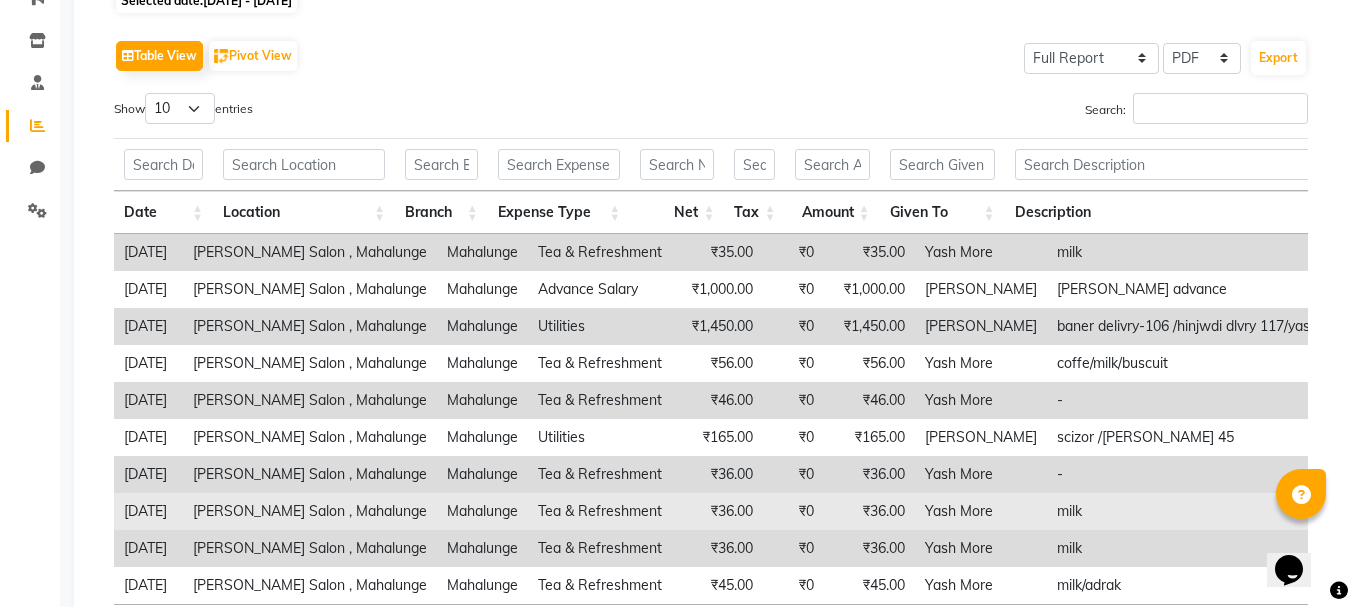 scroll, scrollTop: 0, scrollLeft: 0, axis: both 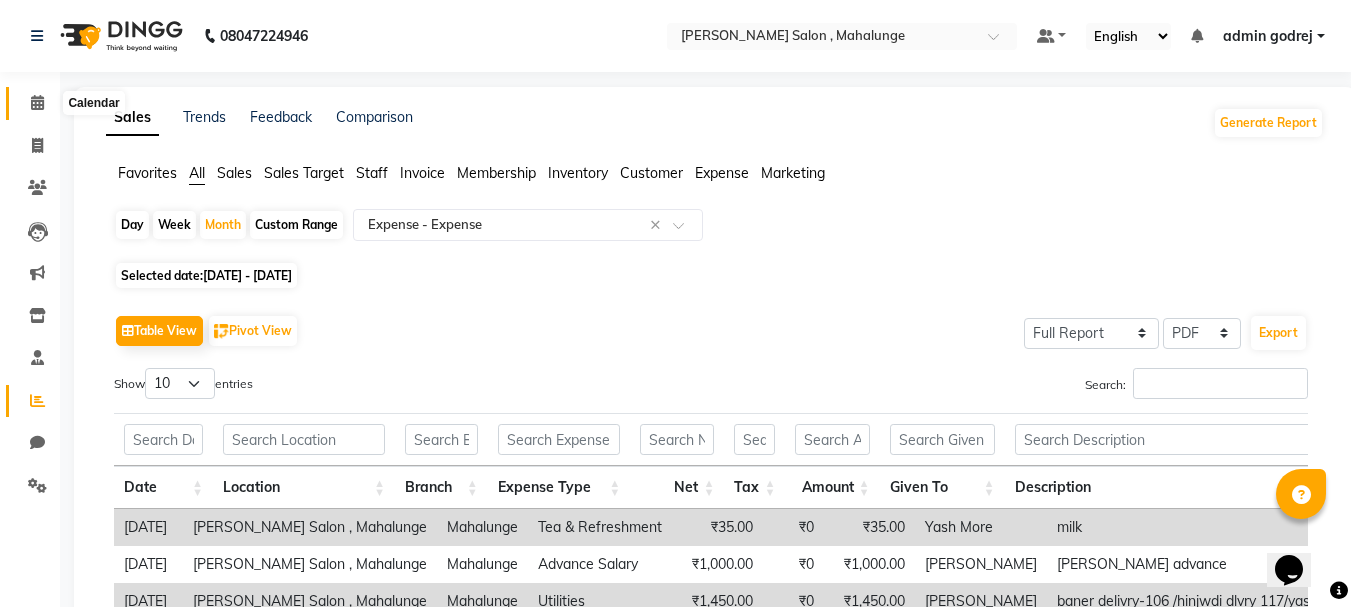 click 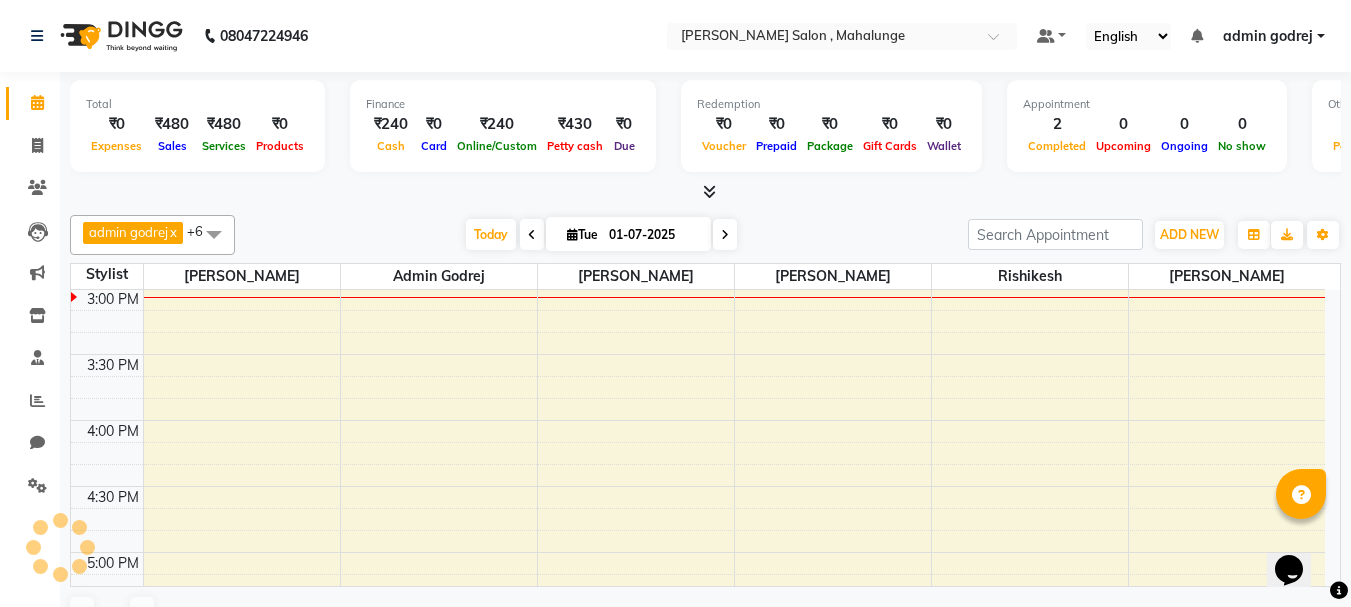 scroll, scrollTop: 0, scrollLeft: 0, axis: both 